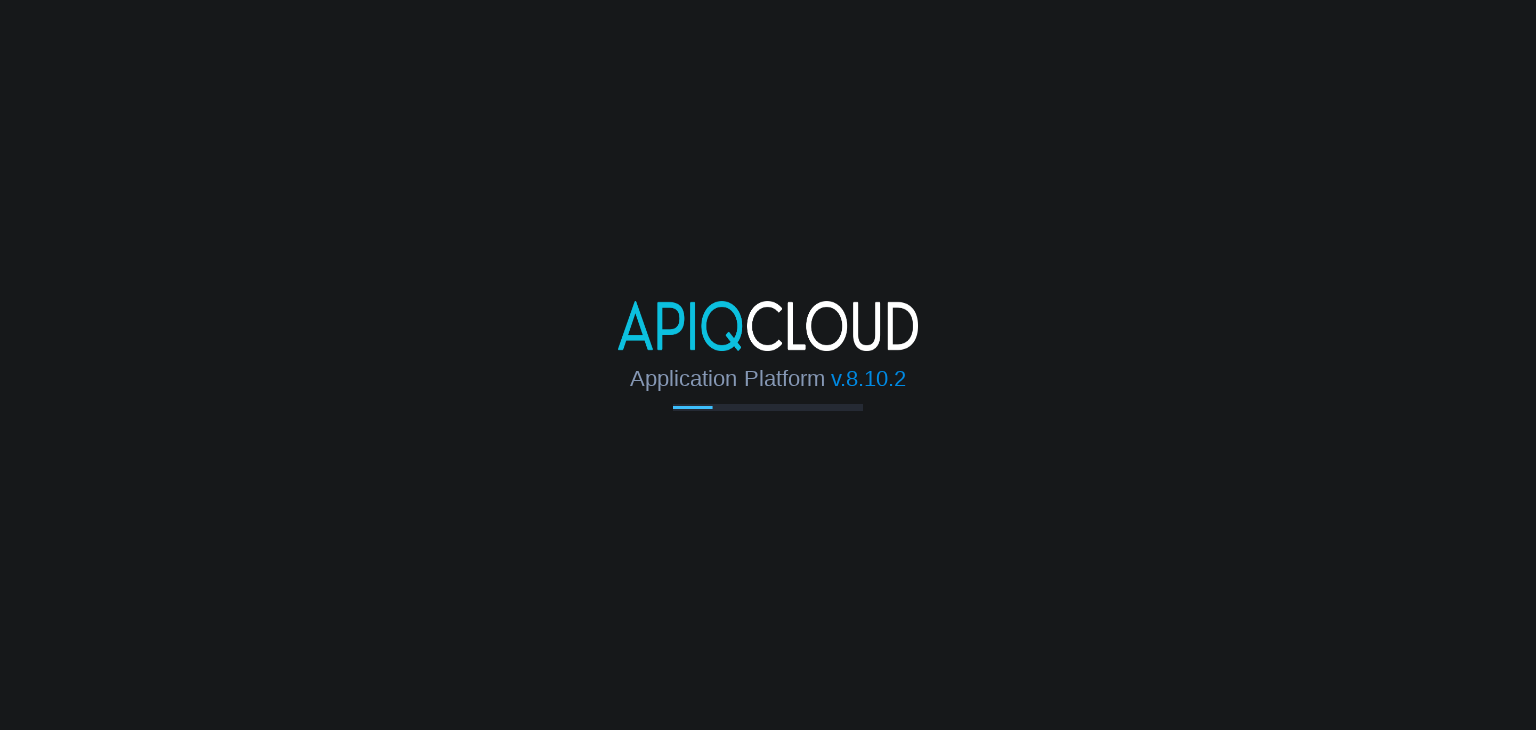 scroll, scrollTop: 0, scrollLeft: 0, axis: both 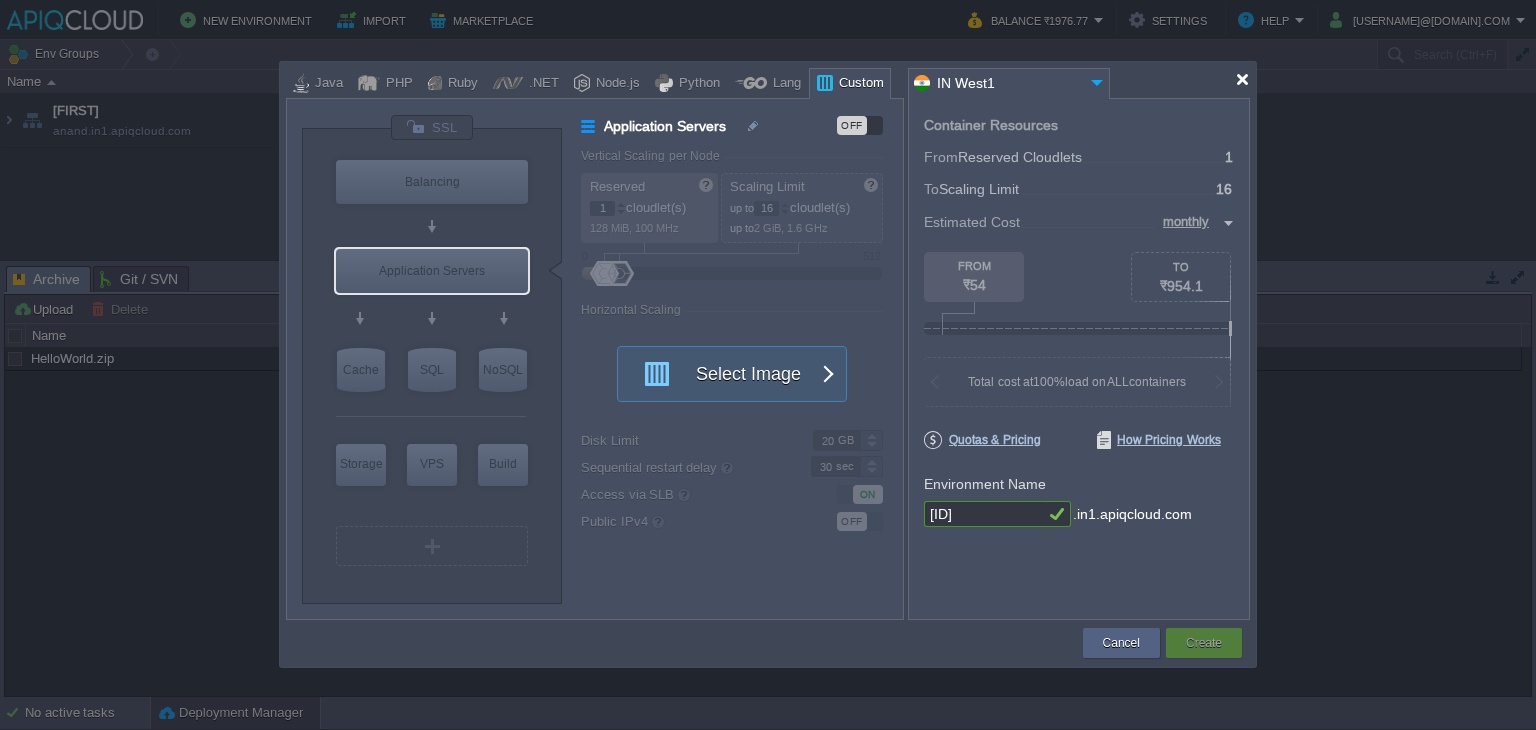 click at bounding box center [1242, 79] 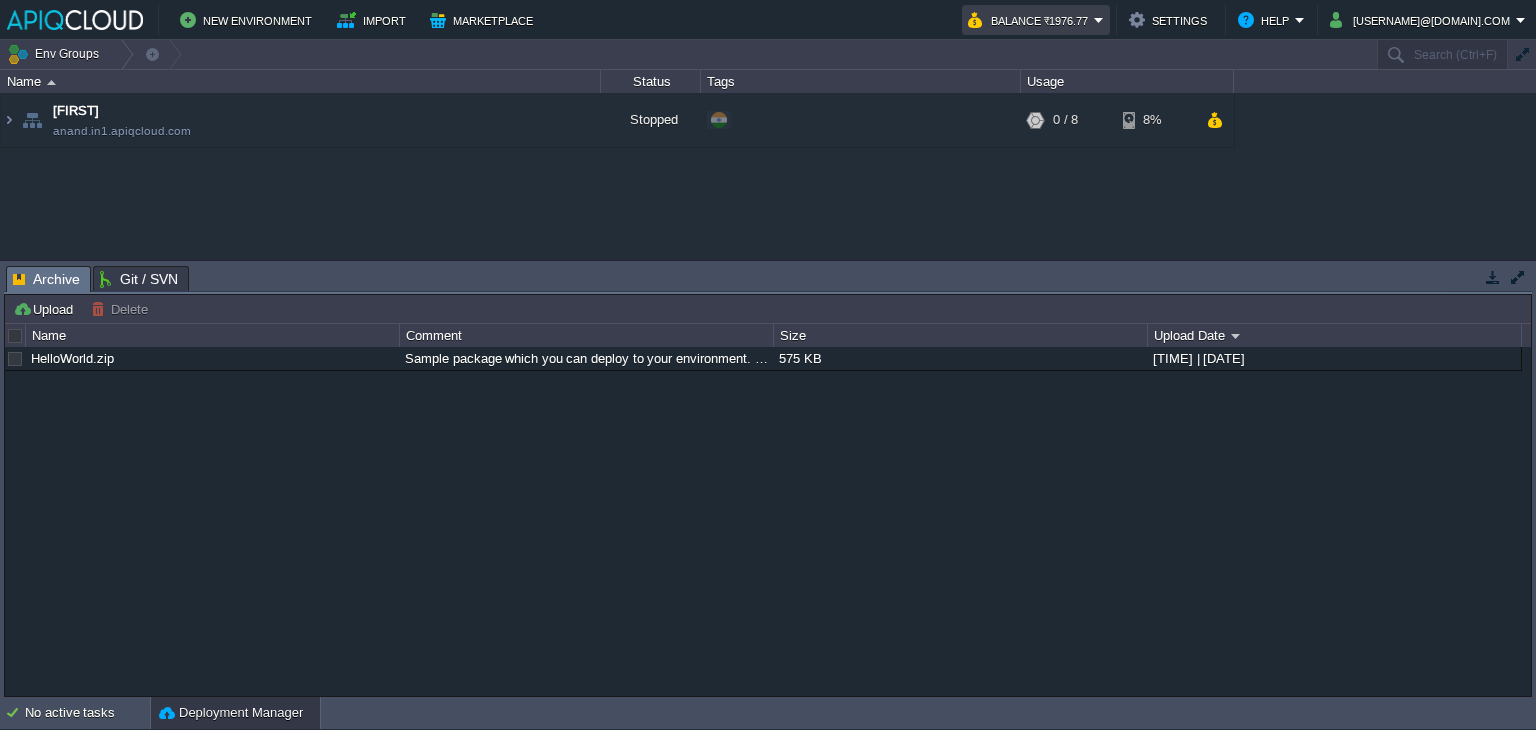 click on "Balance ₹1976.77" at bounding box center [1031, 20] 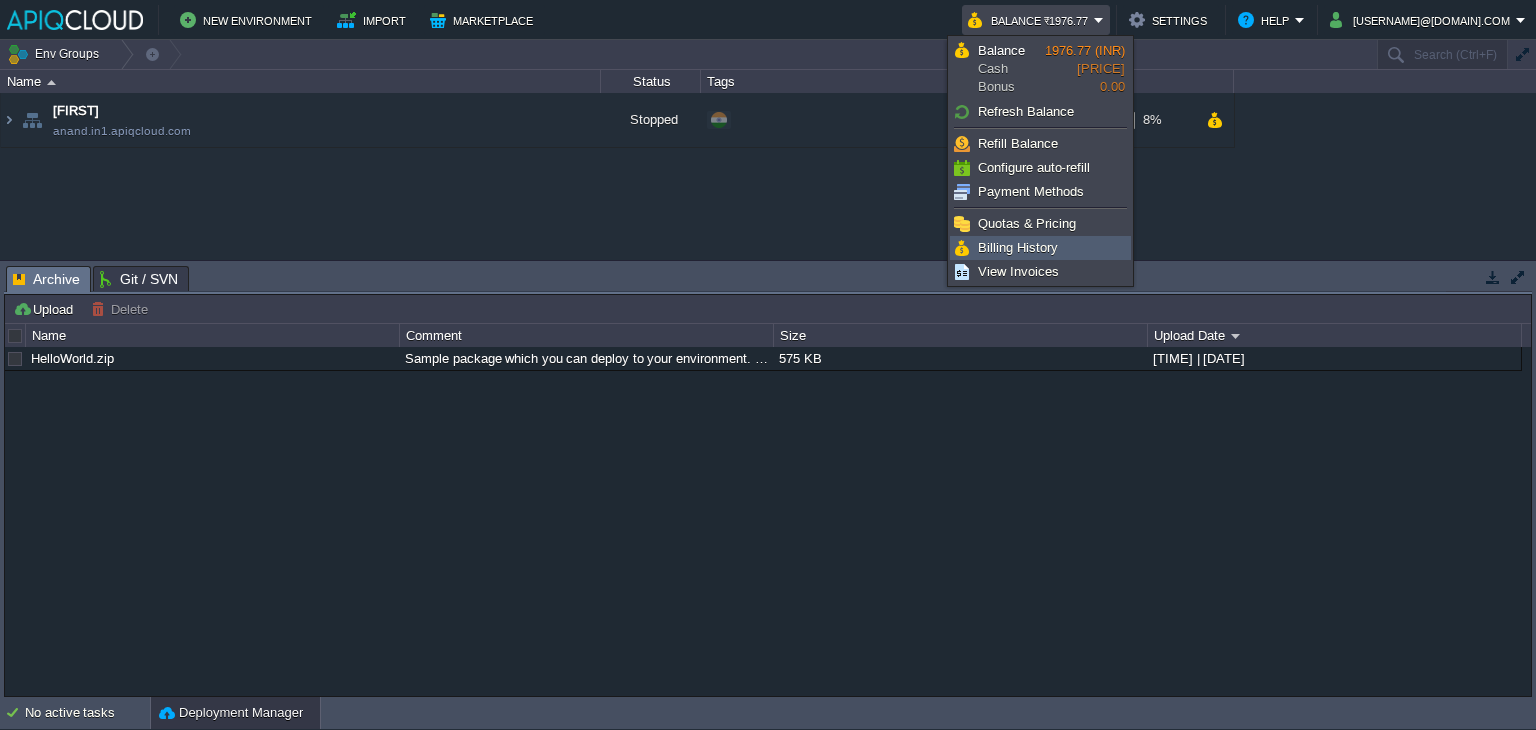 click on "Billing History" at bounding box center [1040, 248] 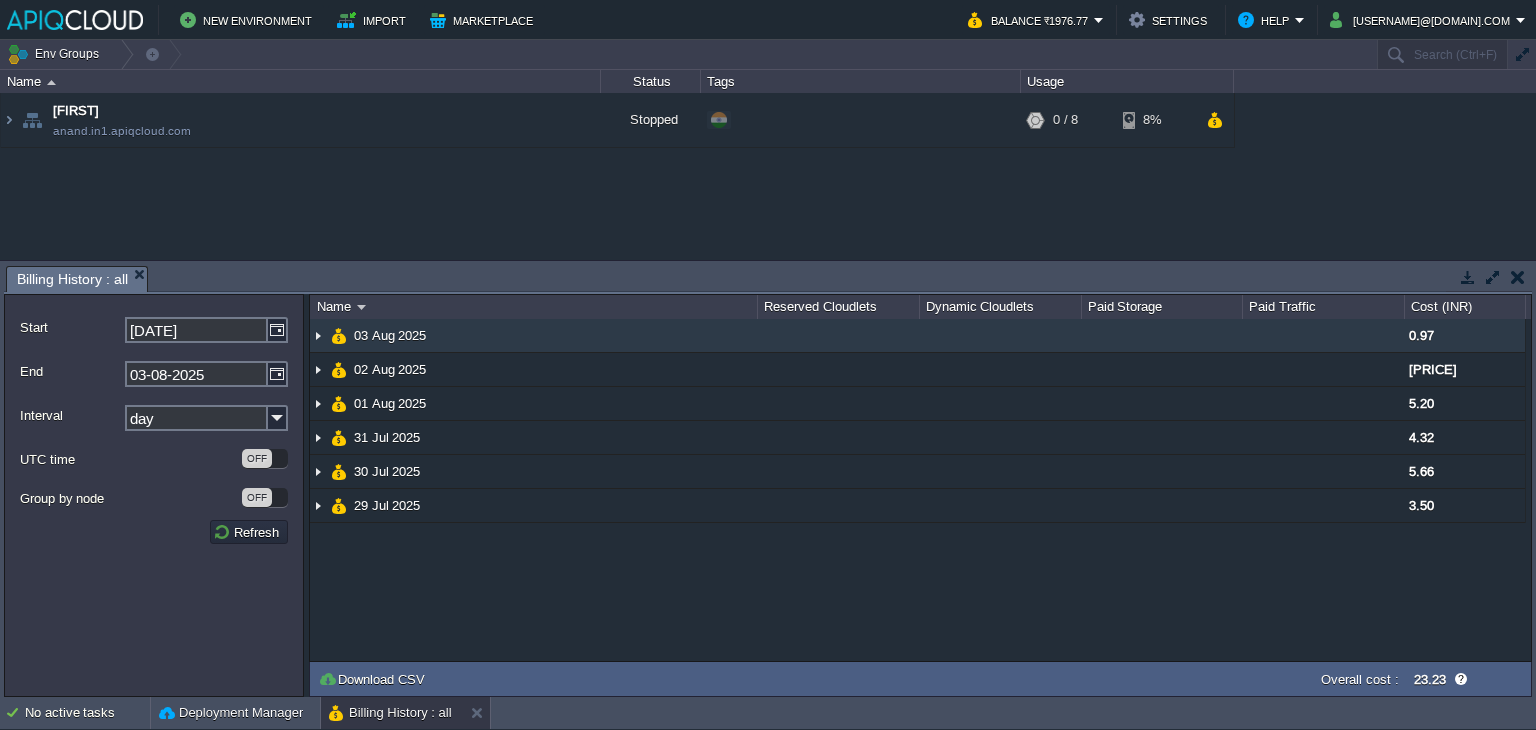 click on "03 Aug 2025" at bounding box center [390, 335] 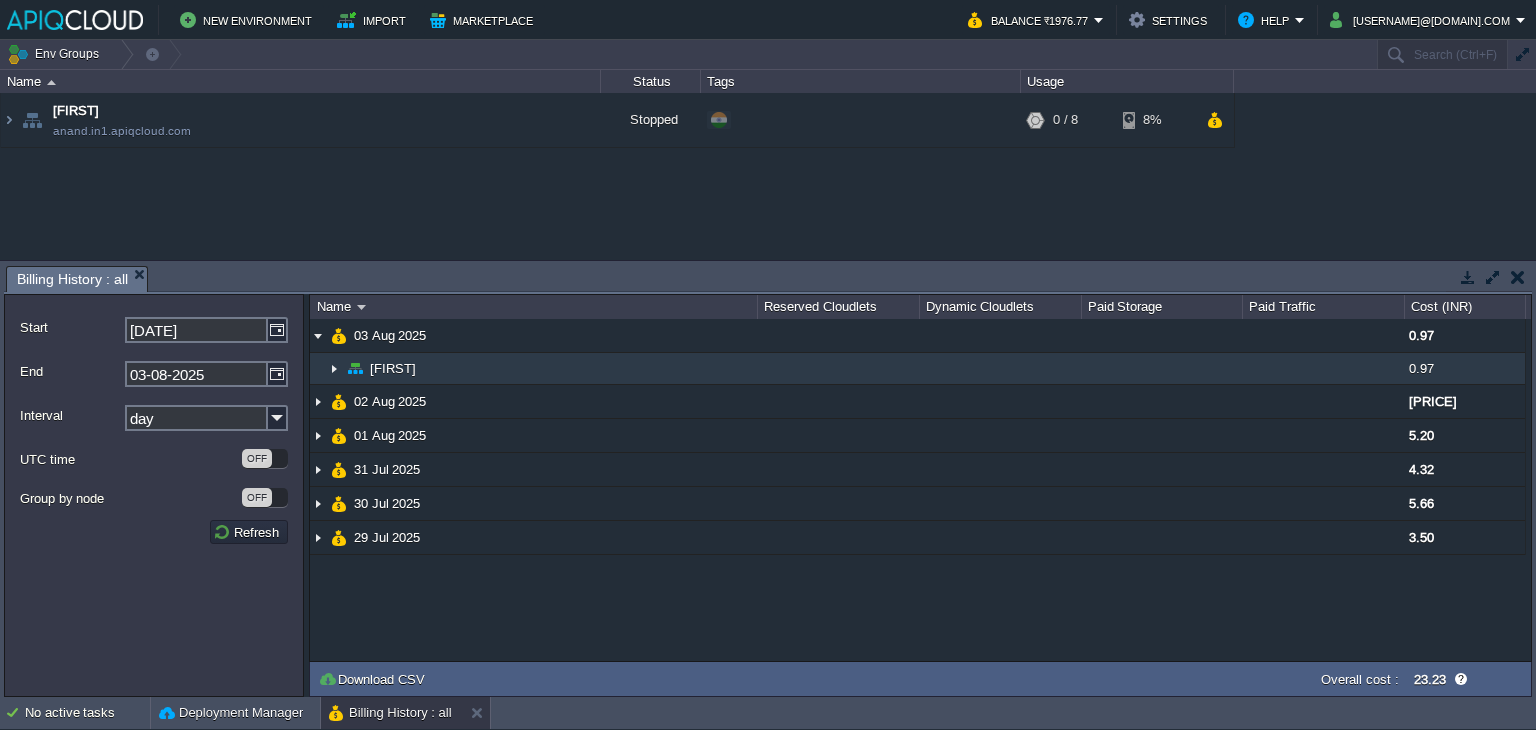 click at bounding box center [334, 368] 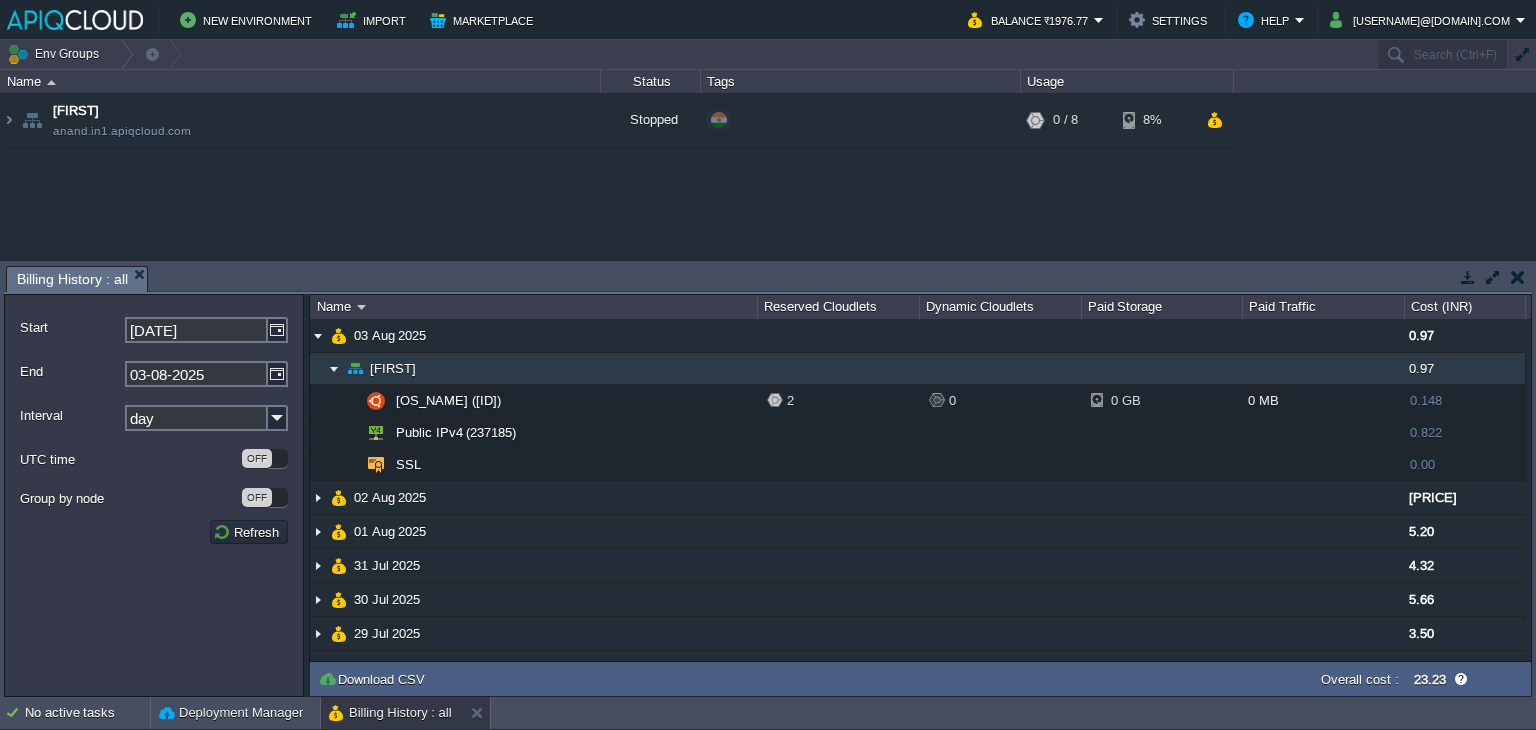 click at bounding box center [334, 368] 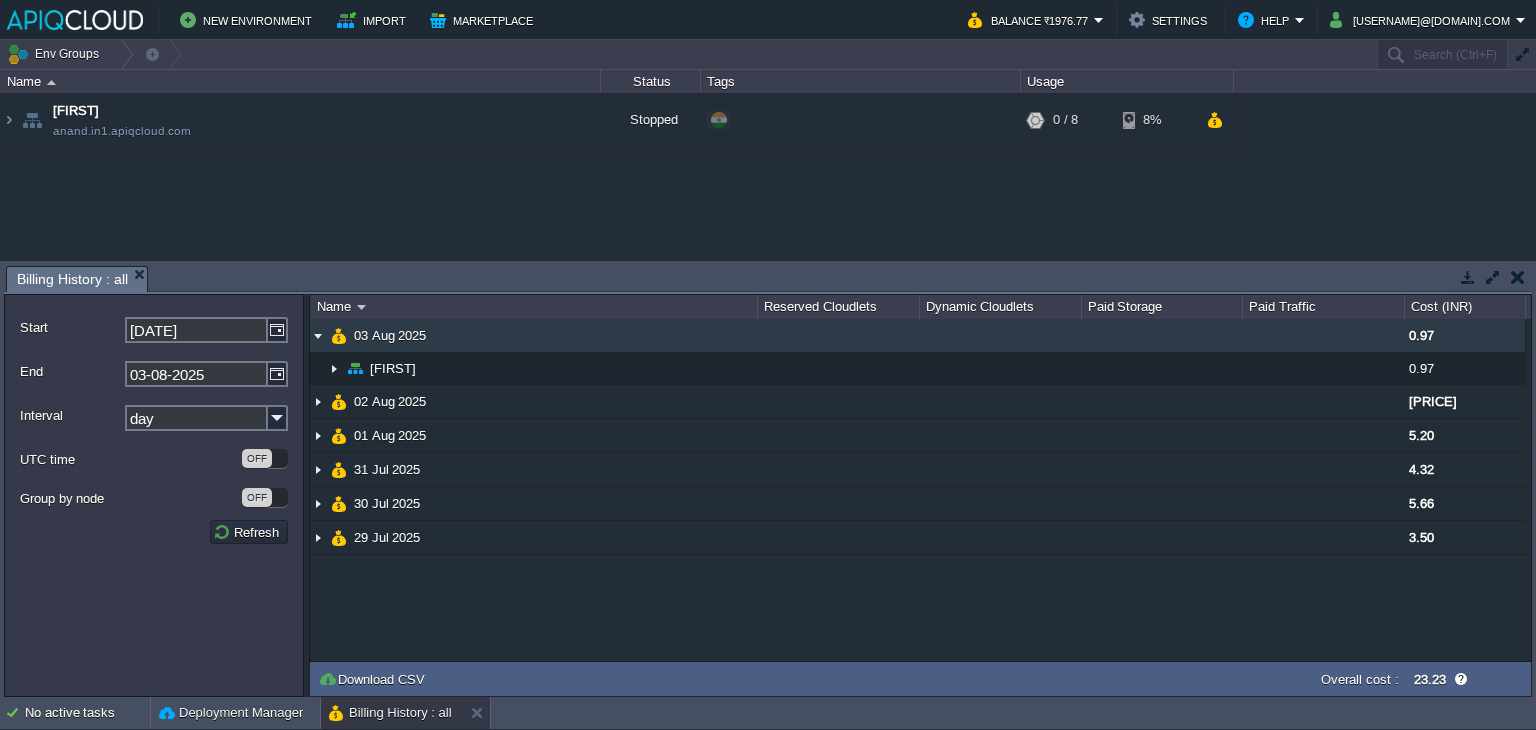 click at bounding box center [318, 335] 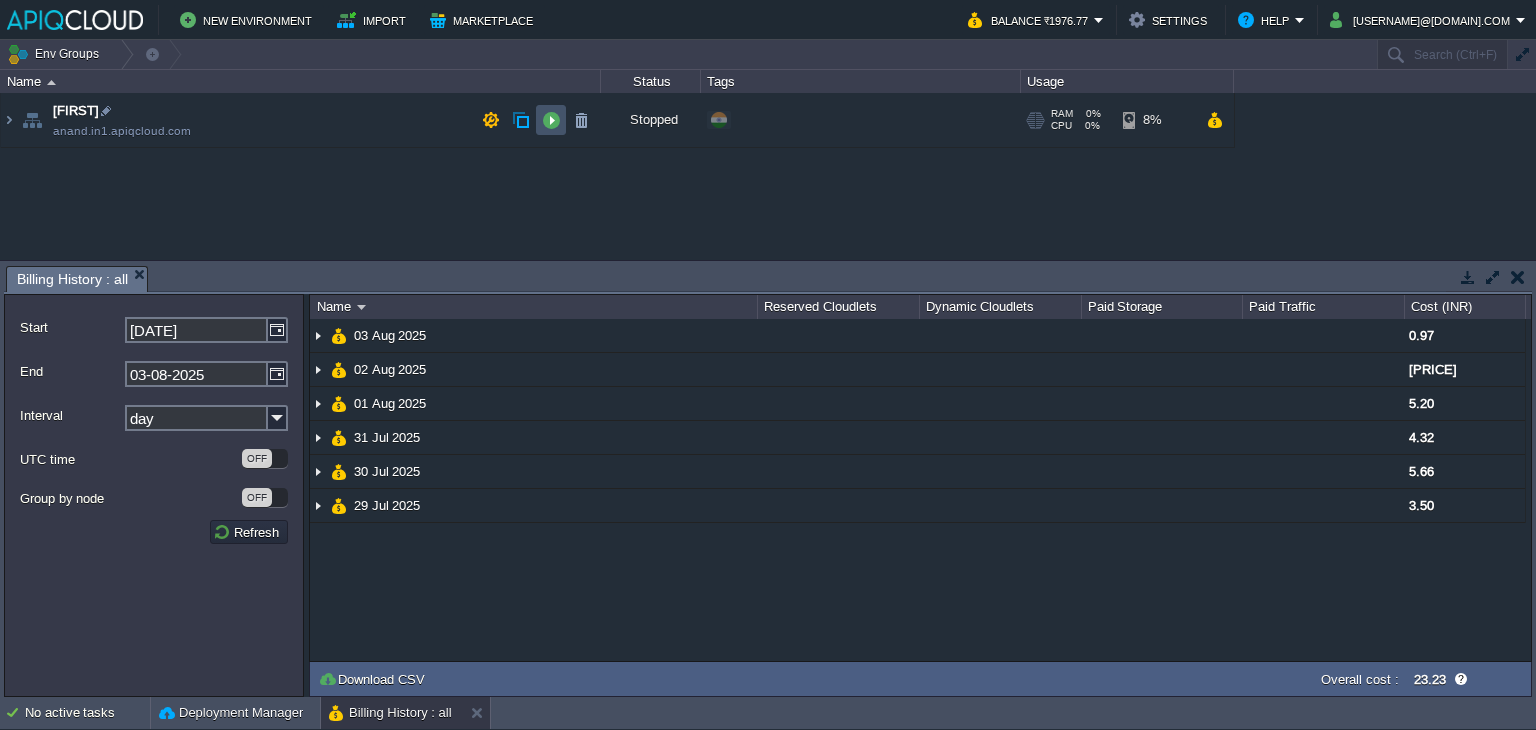 click at bounding box center [551, 120] 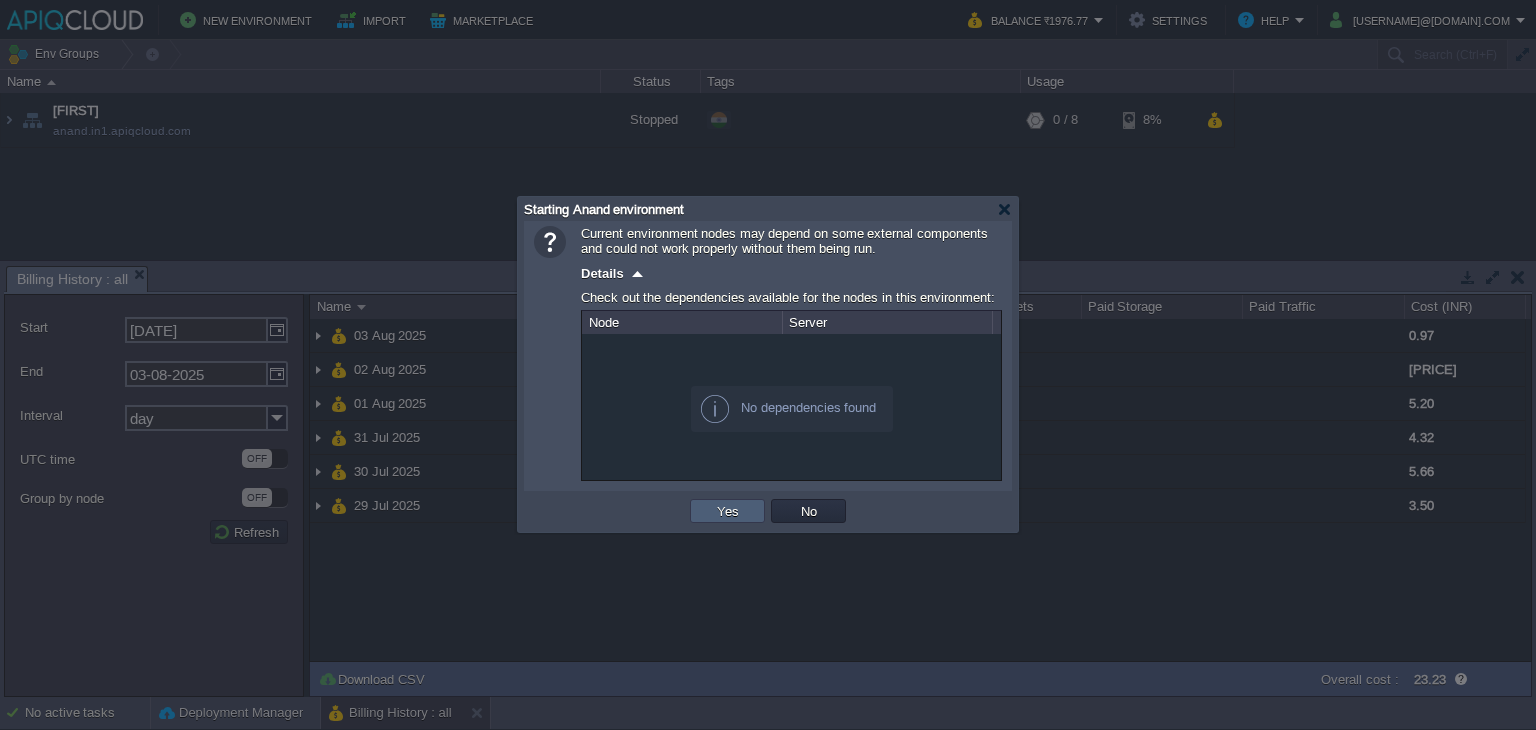 click on "Yes" at bounding box center [728, 511] 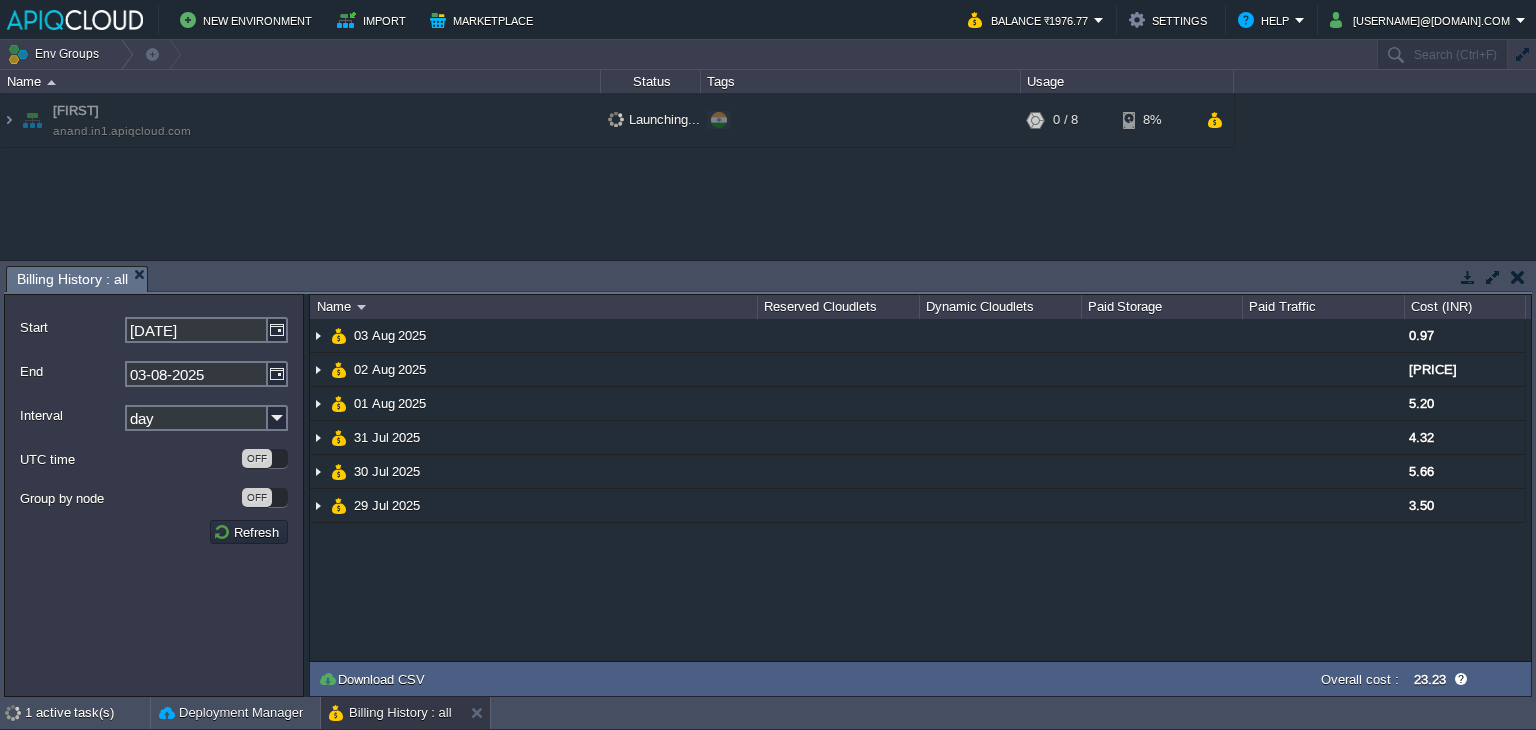 click on "Billing History : all" at bounding box center (82, 279) 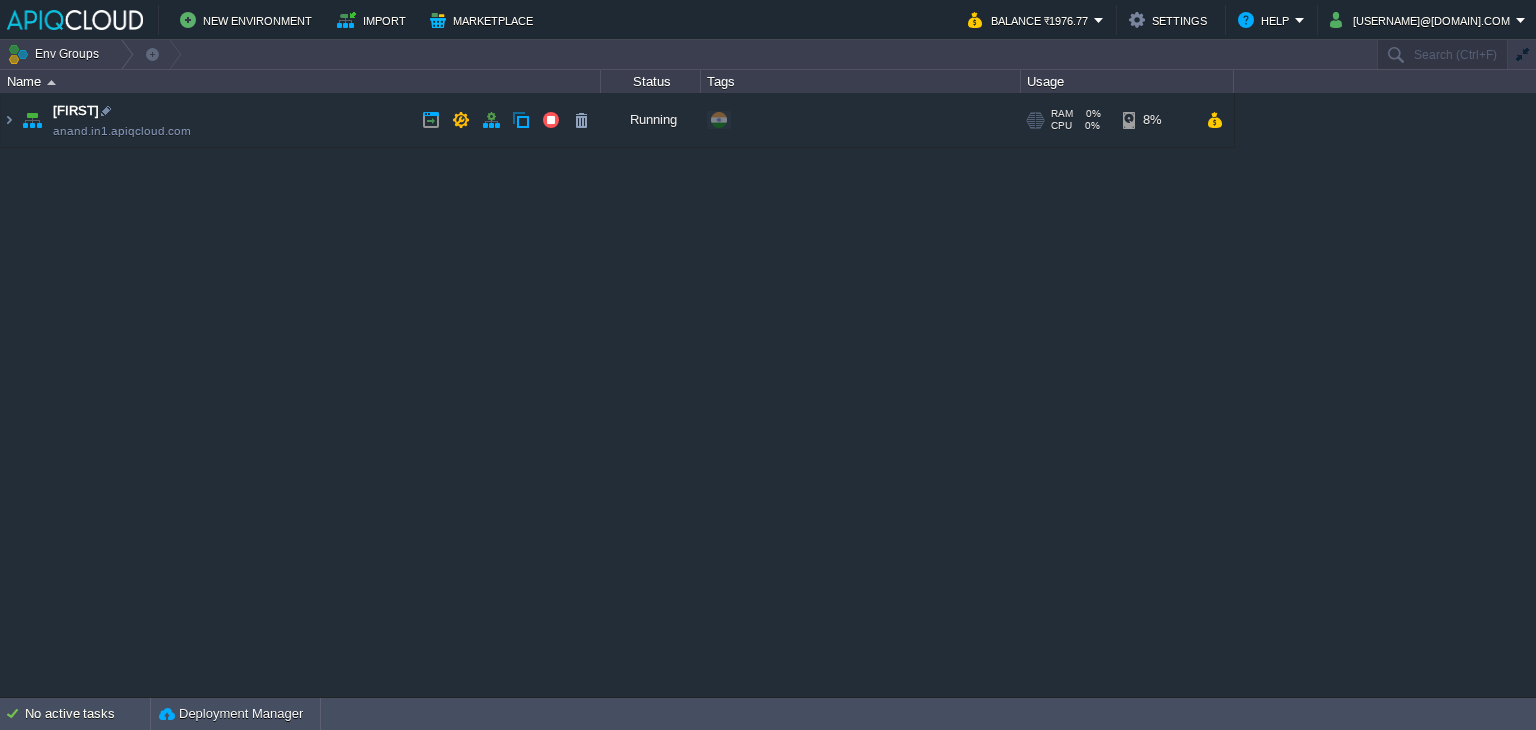 click on "Anand [EMAIL]" at bounding box center (301, 120) 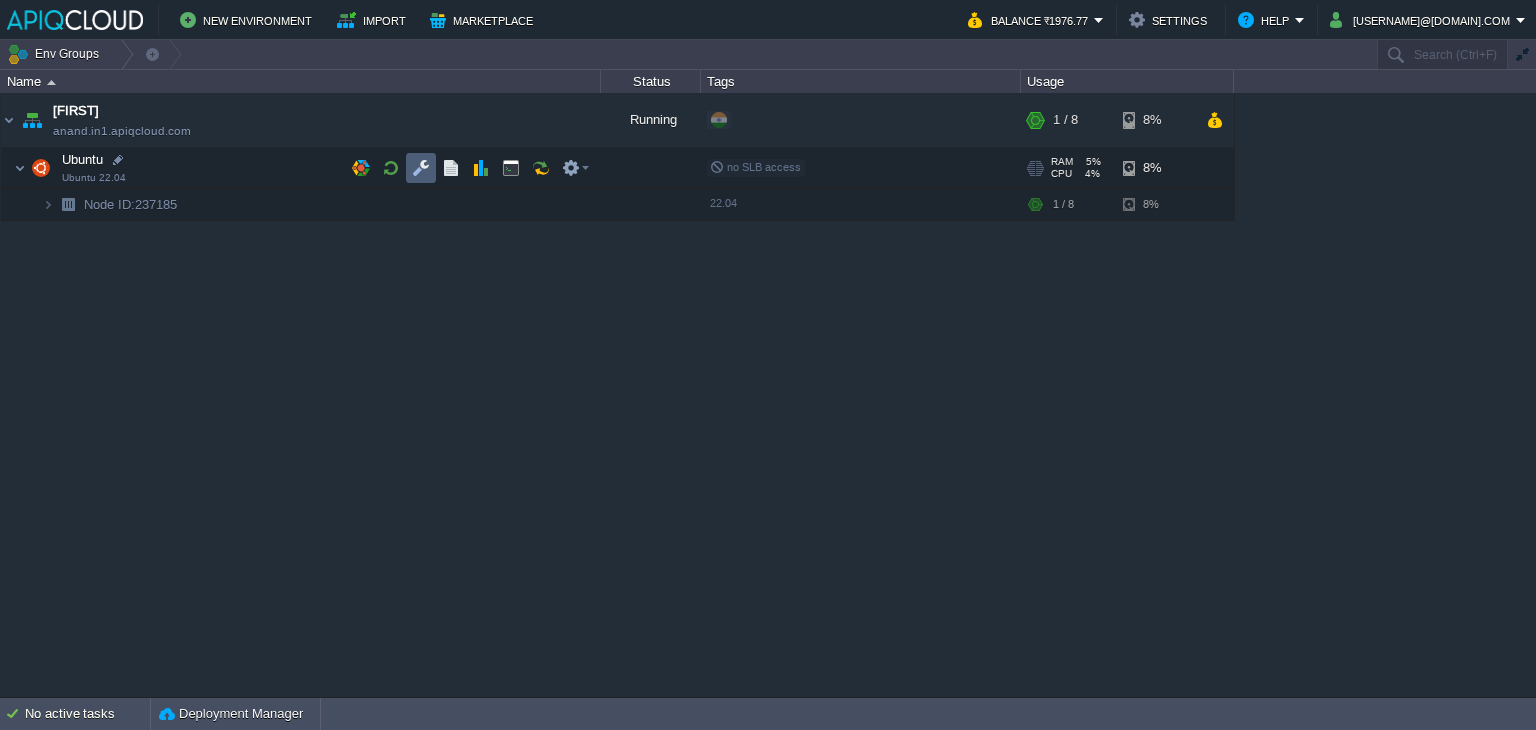 click at bounding box center (421, 168) 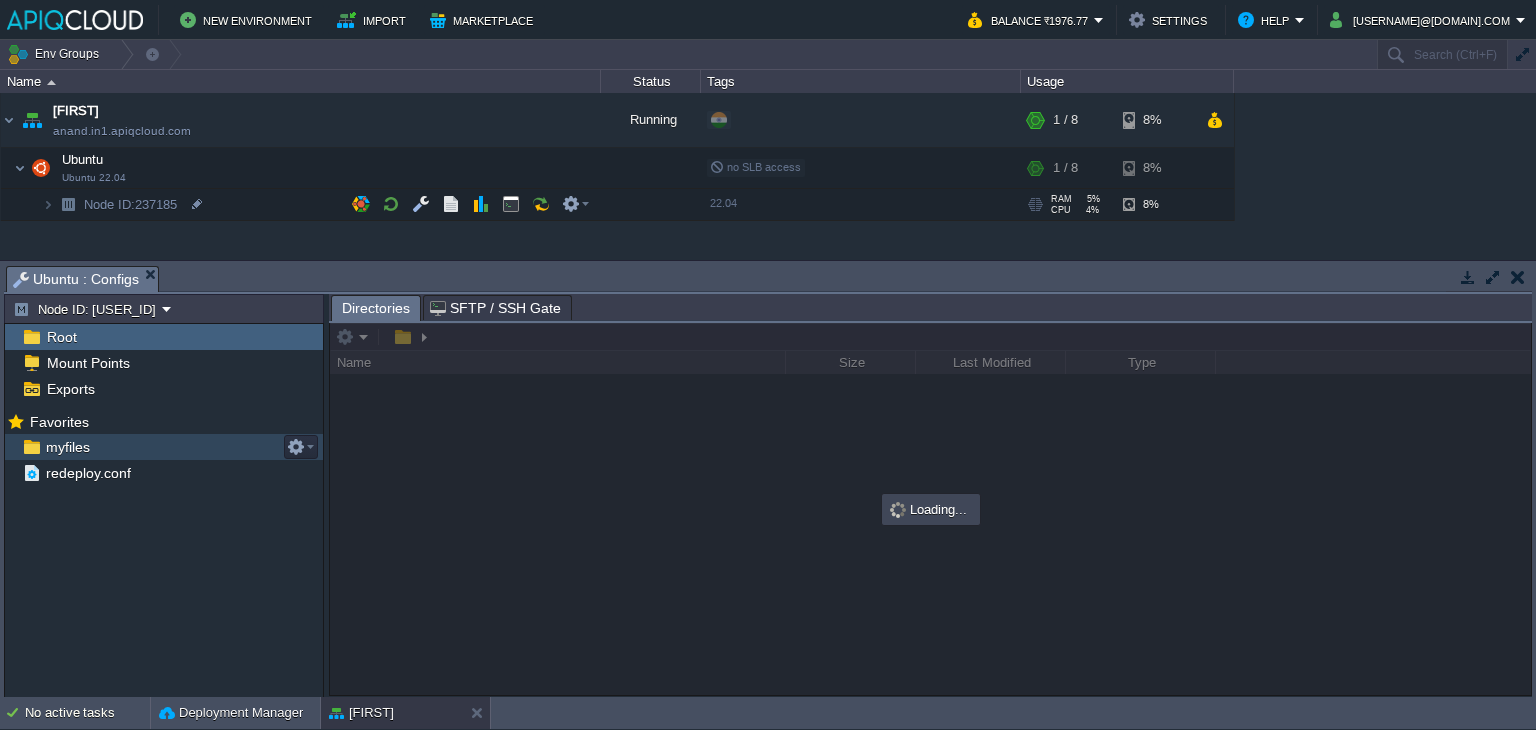 click on "myfiles" at bounding box center (67, 447) 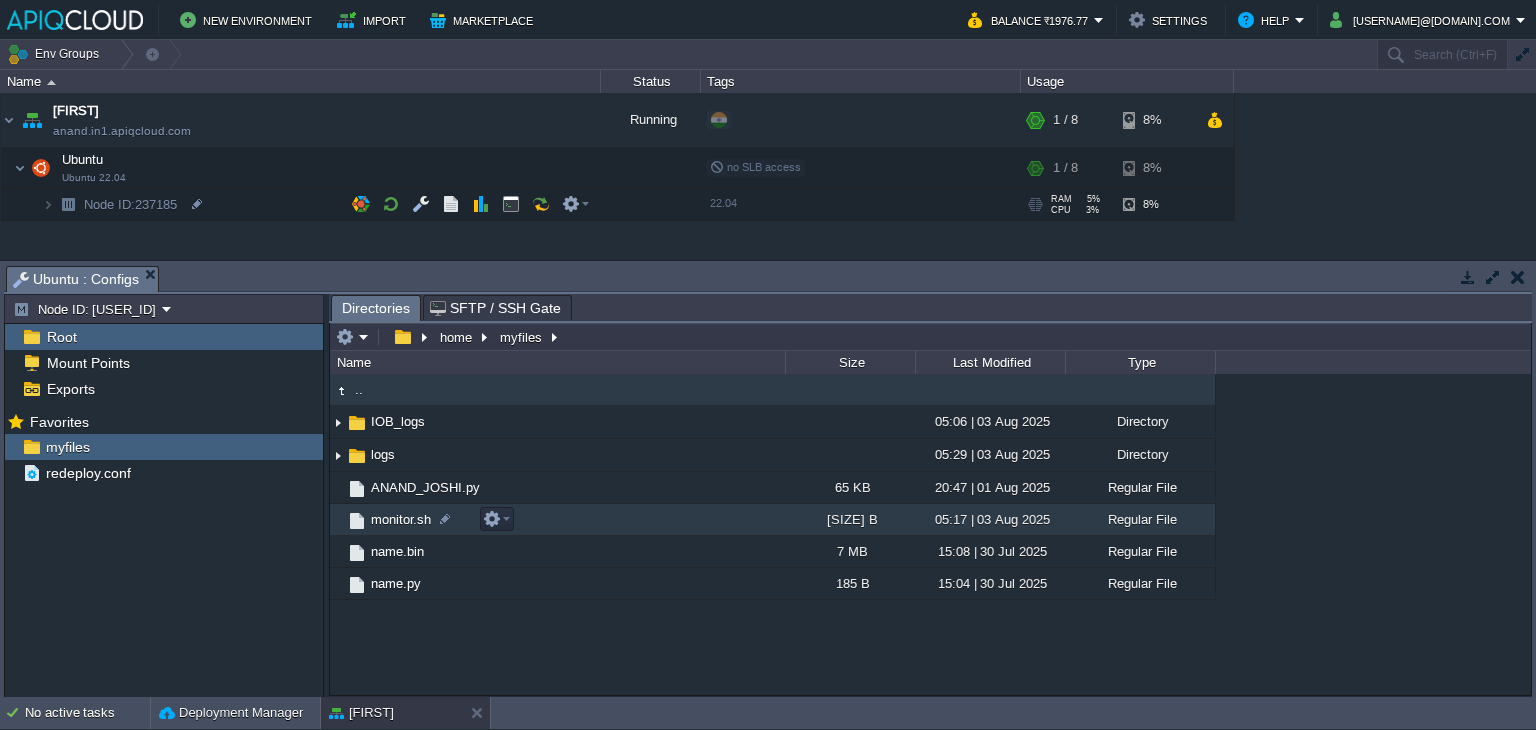 click on "monitor.sh" at bounding box center [401, 519] 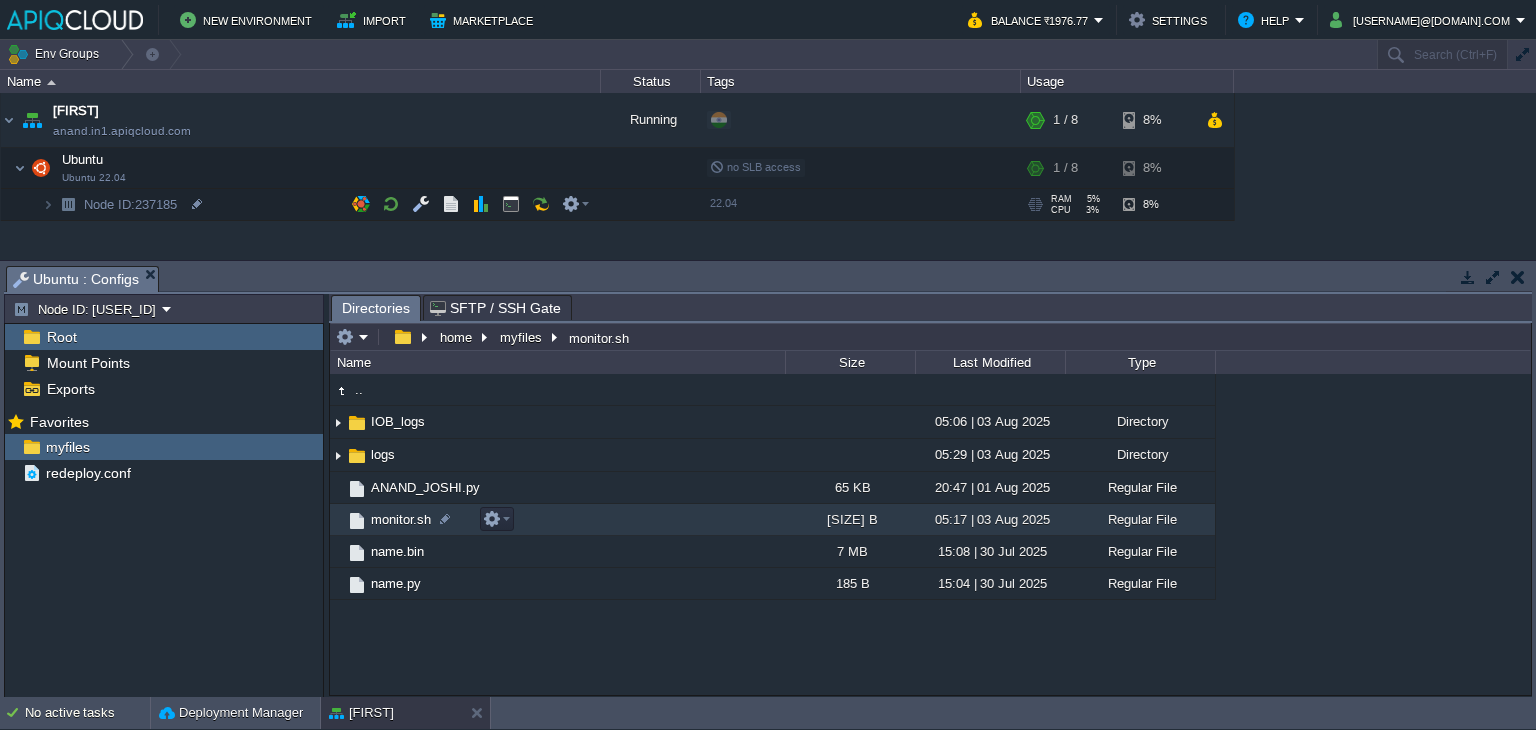 click on "monitor.sh" at bounding box center (401, 519) 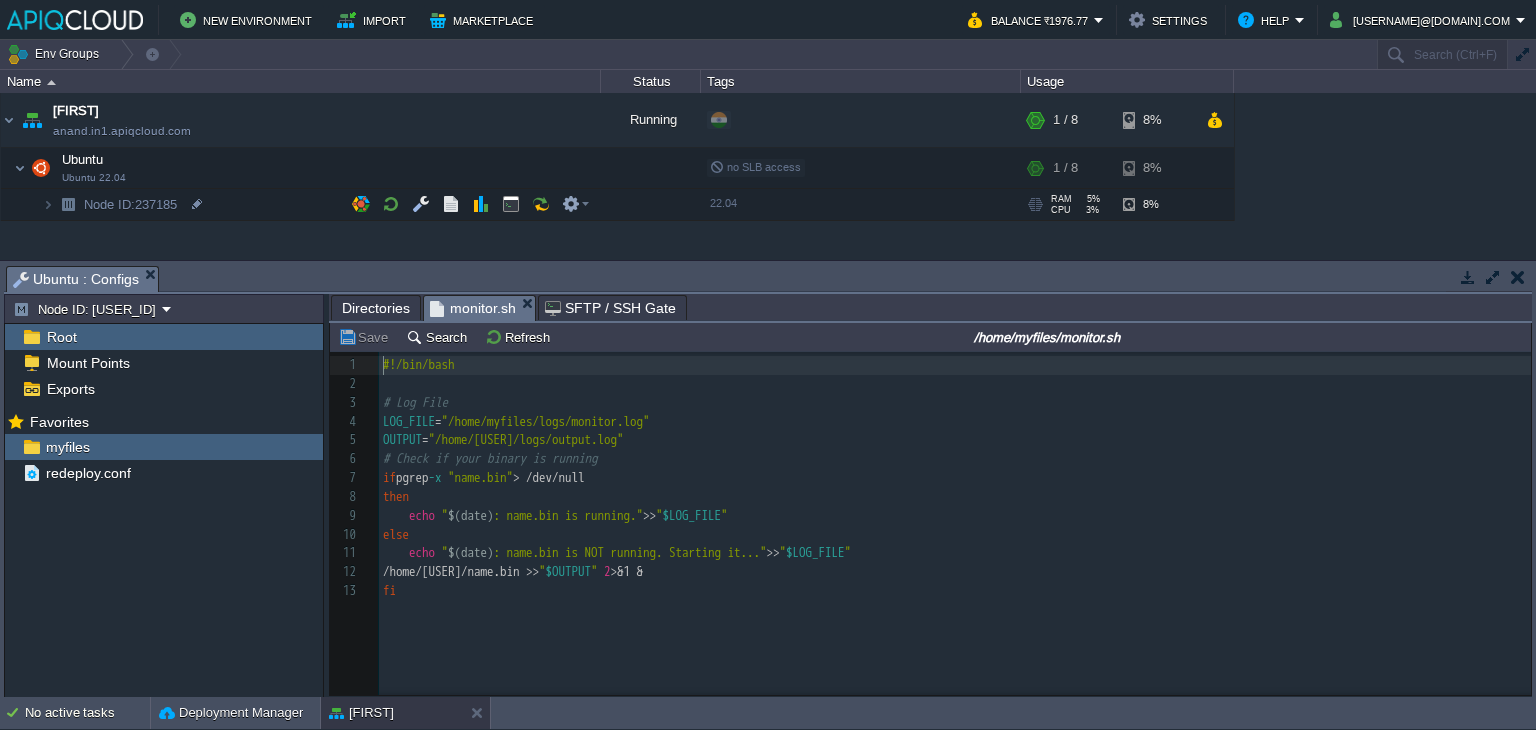 scroll, scrollTop: 6, scrollLeft: 0, axis: vertical 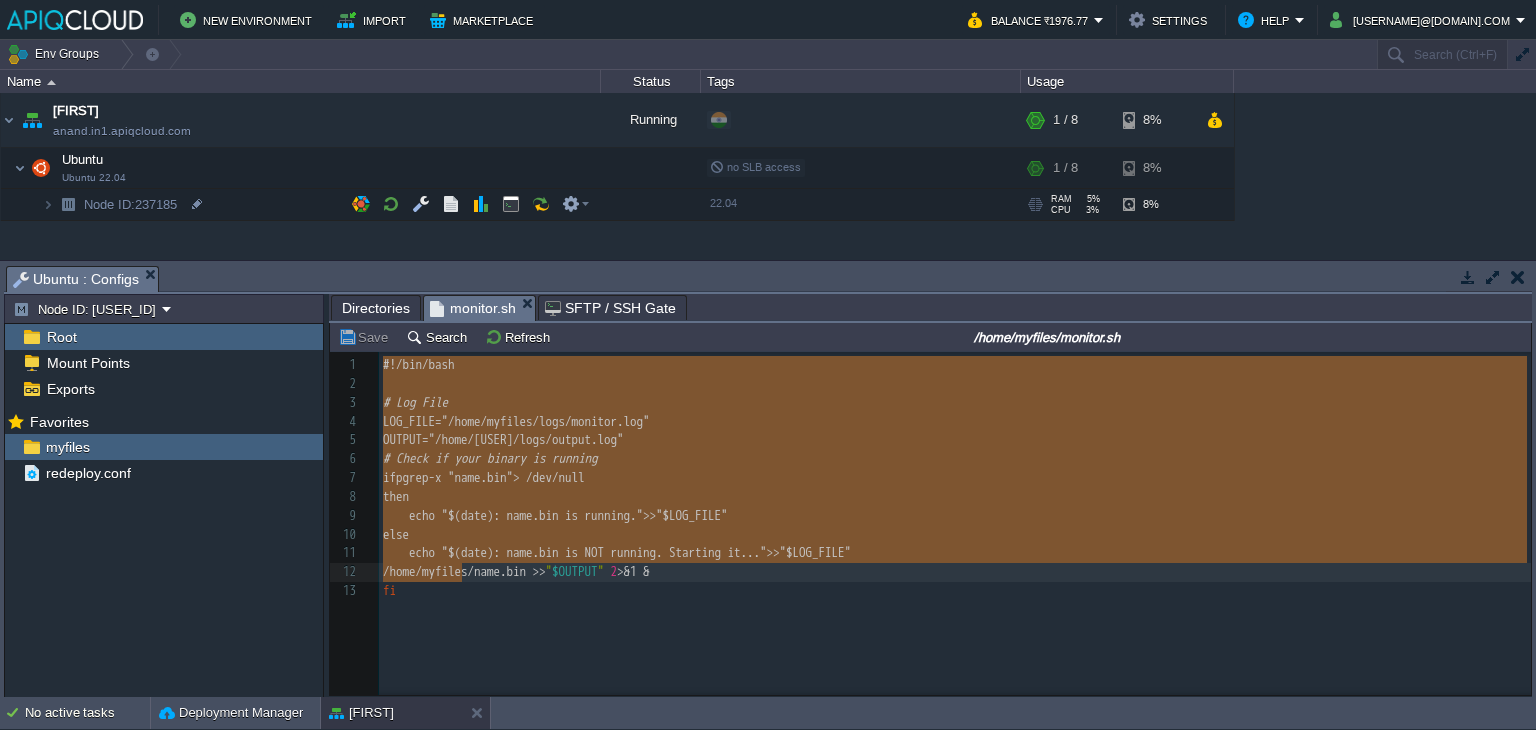 type on "#!/bin/bash
# Log File
LOG_FILE="/home/[USER]/logs/monitor.log"
OUTPUT="/home/[USER]/logs/output.log"
# Check if your binary is running
if pgrep -x "name.bin" > /dev/null
then
echo "$(date): name.bin is running." >> "$LOG_FILE"
else
echo "$(date): name.bin is NOT running. Starting it..." >> "$LOG_FILE"
/home/[USER]/name.bin >> "$OUTPUT" 2>&1 &
fi" 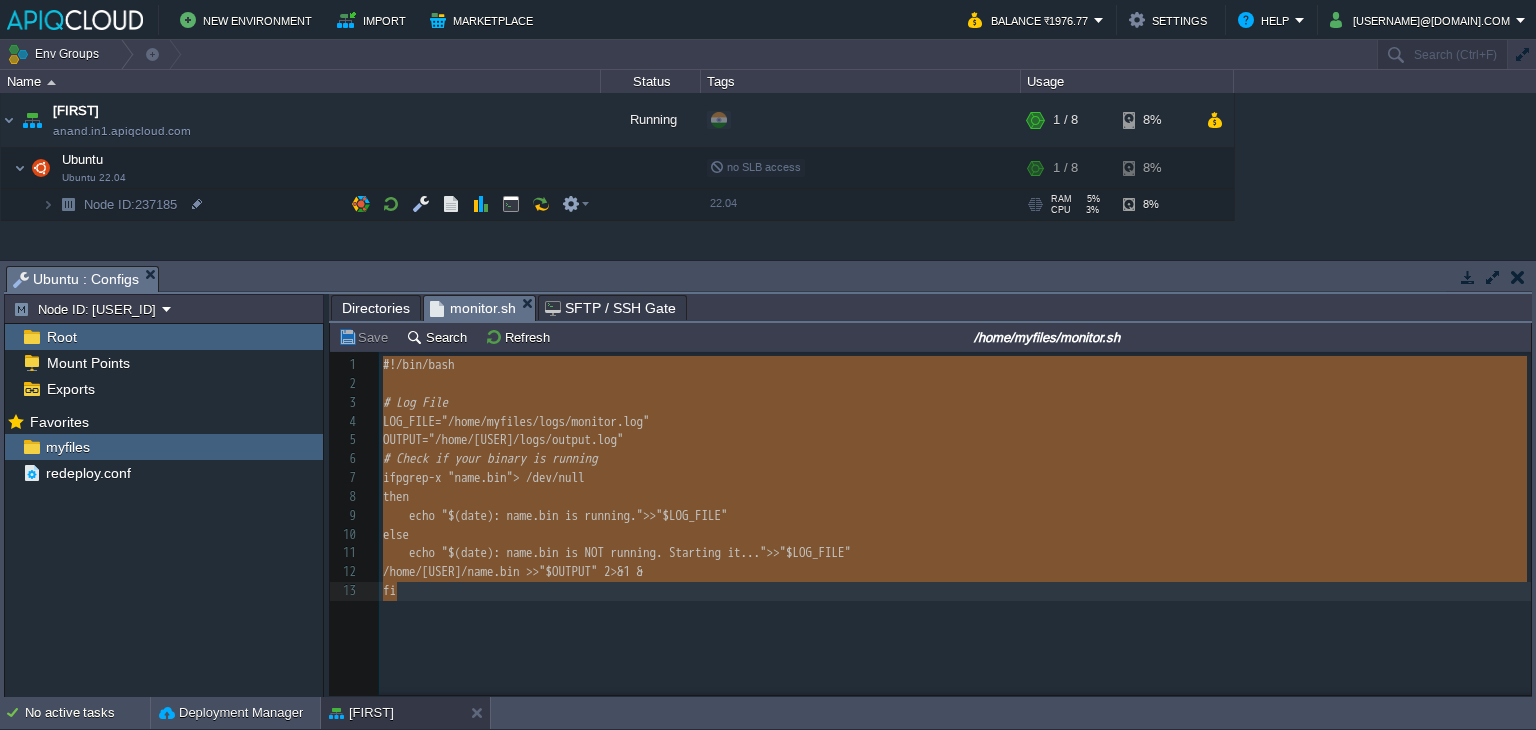 drag, startPoint x: 380, startPoint y: 364, endPoint x: 460, endPoint y: 586, distance: 235.97458 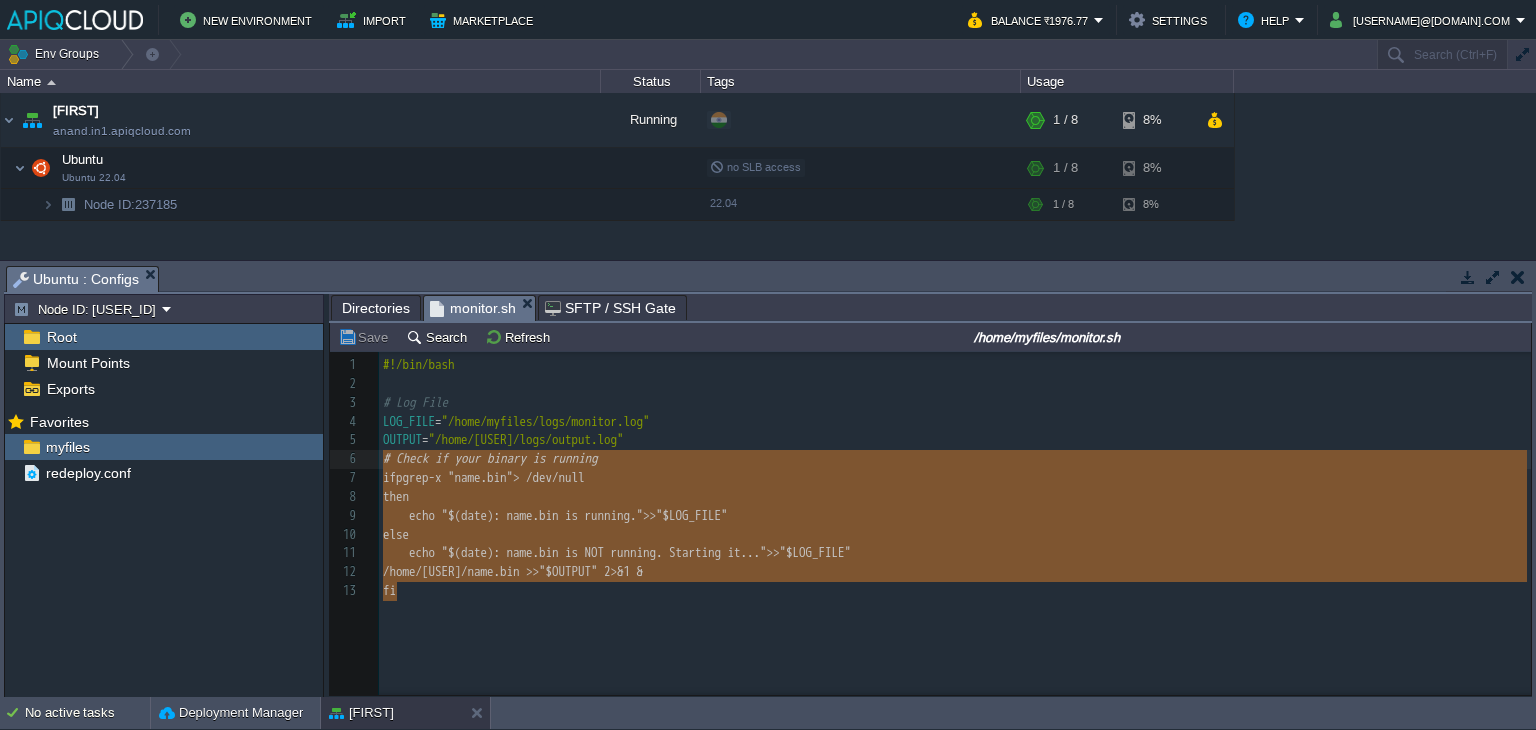 type on "#!/bin/bash
# Log File
LOG_FILE="/home/[USER]/logs/monitor.log"
OUTPUT="/home/[USER]/logs/output.log"
# Check if your binary is running
if pgrep -x "name.bin" > /dev/null
then
echo "$(date): name.bin is running." >> "$LOG_FILE"
else
echo "$(date): name.bin is NOT running. Starting it..." >> "$LOG_FILE"
/home/[USER]/name.bin >> "$OUTPUT" 2>&1 &
fi" 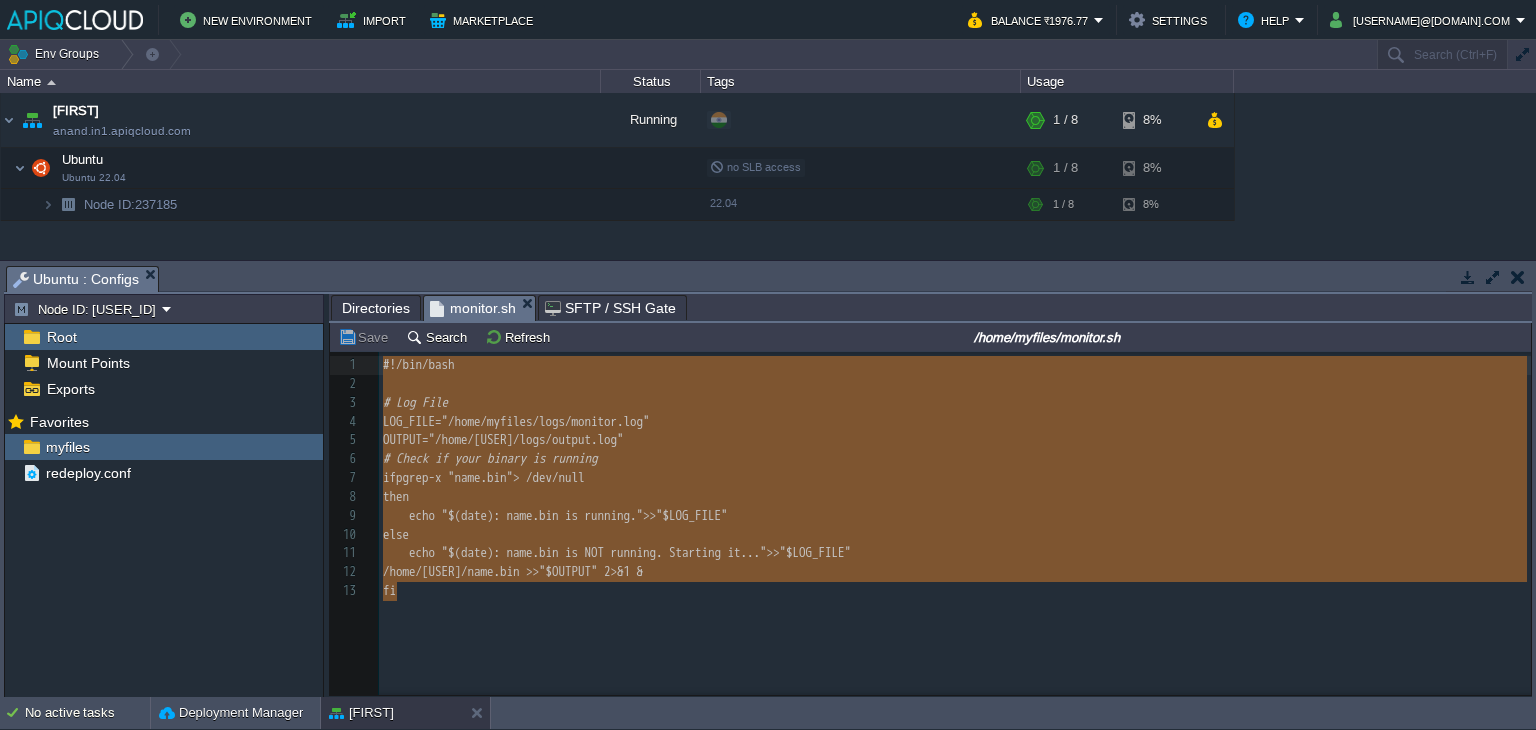 drag, startPoint x: 402, startPoint y: 599, endPoint x: 343, endPoint y: 393, distance: 214.28252 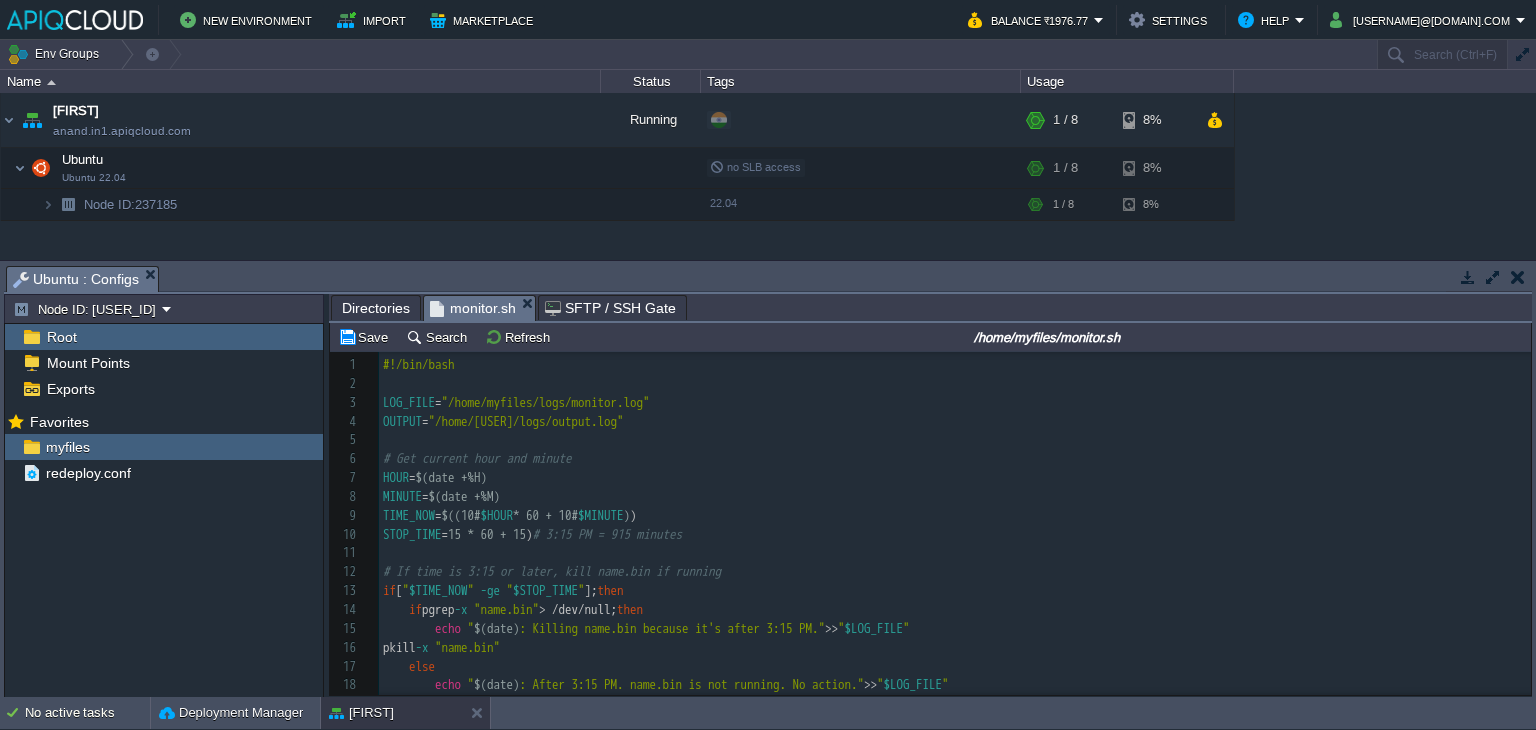 scroll, scrollTop: 249, scrollLeft: 0, axis: vertical 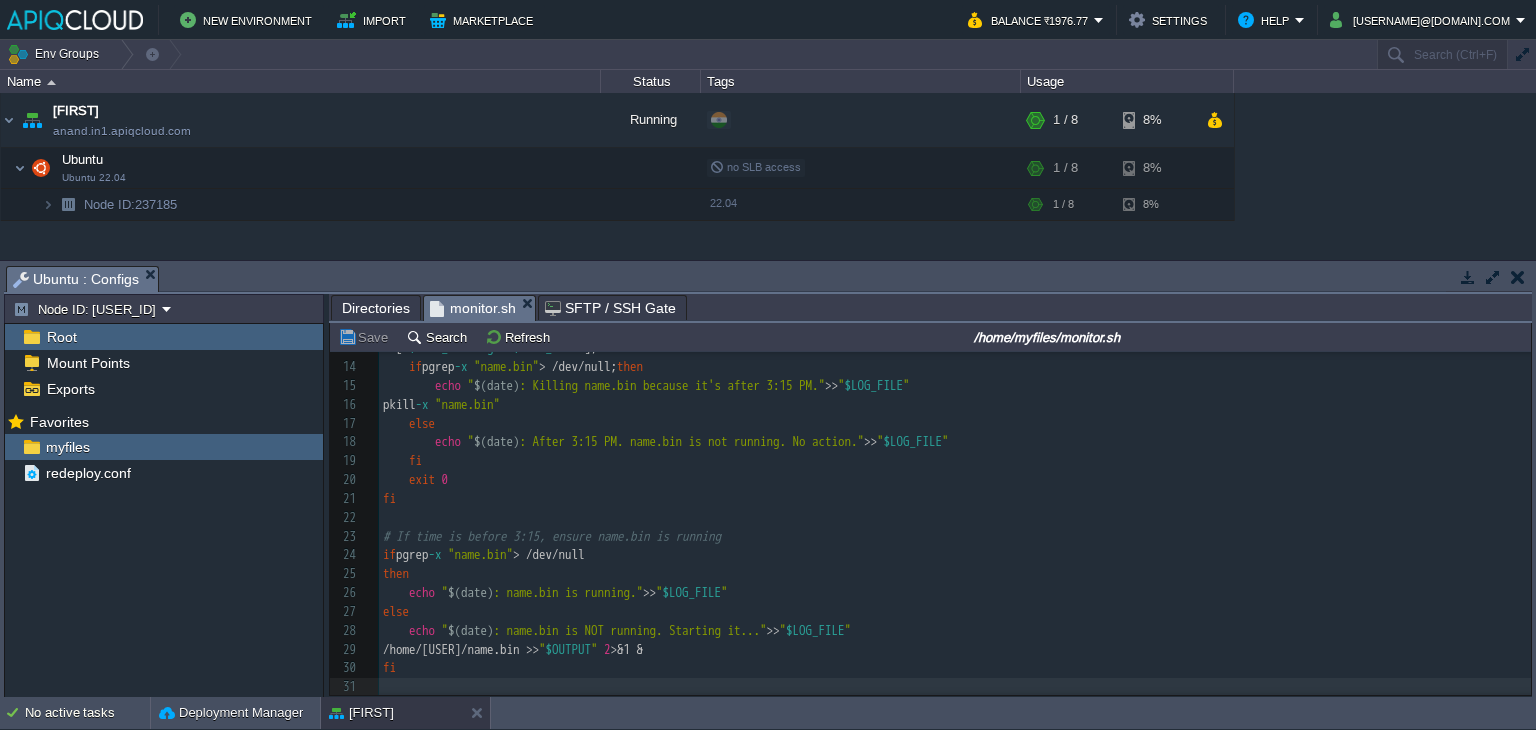 type 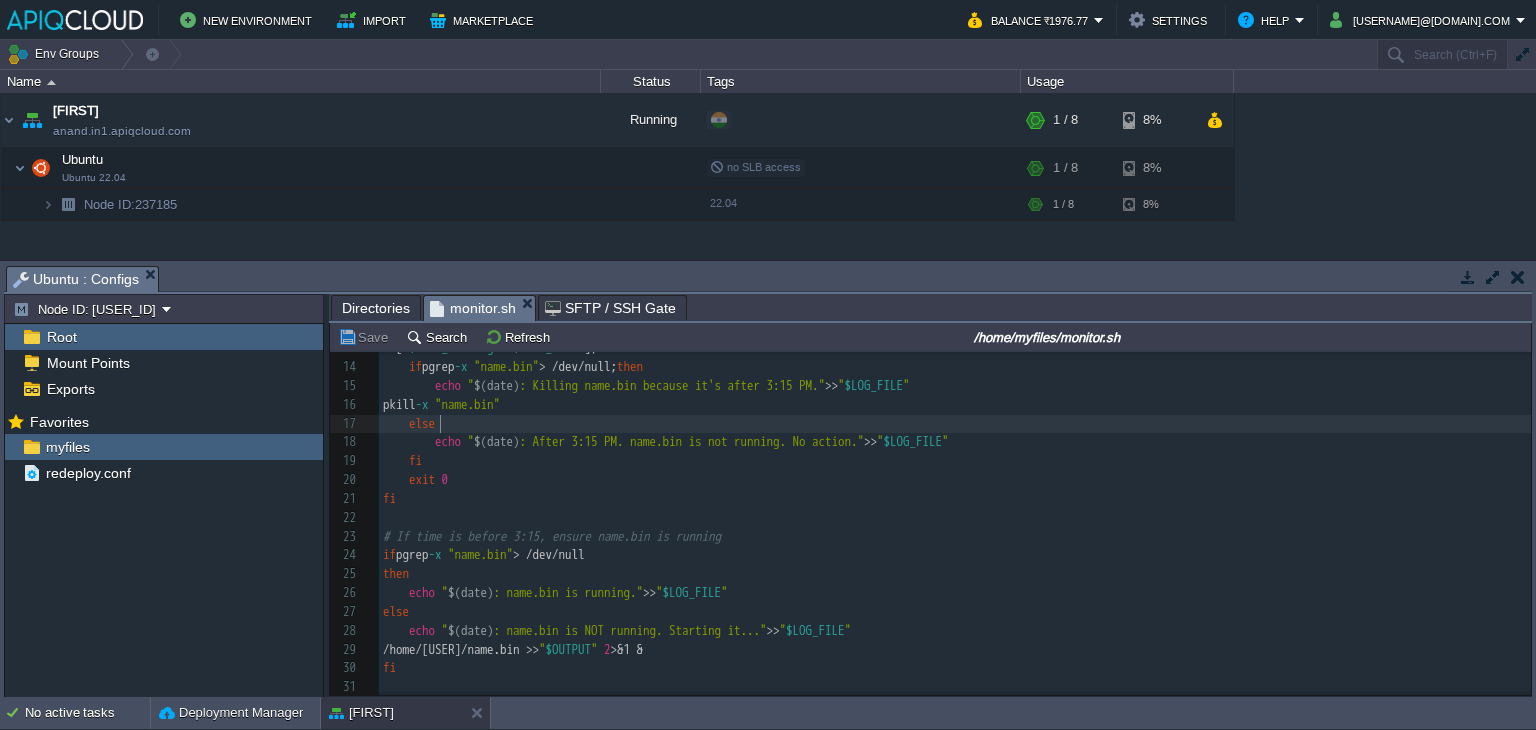 click on "else" at bounding box center (955, 424) 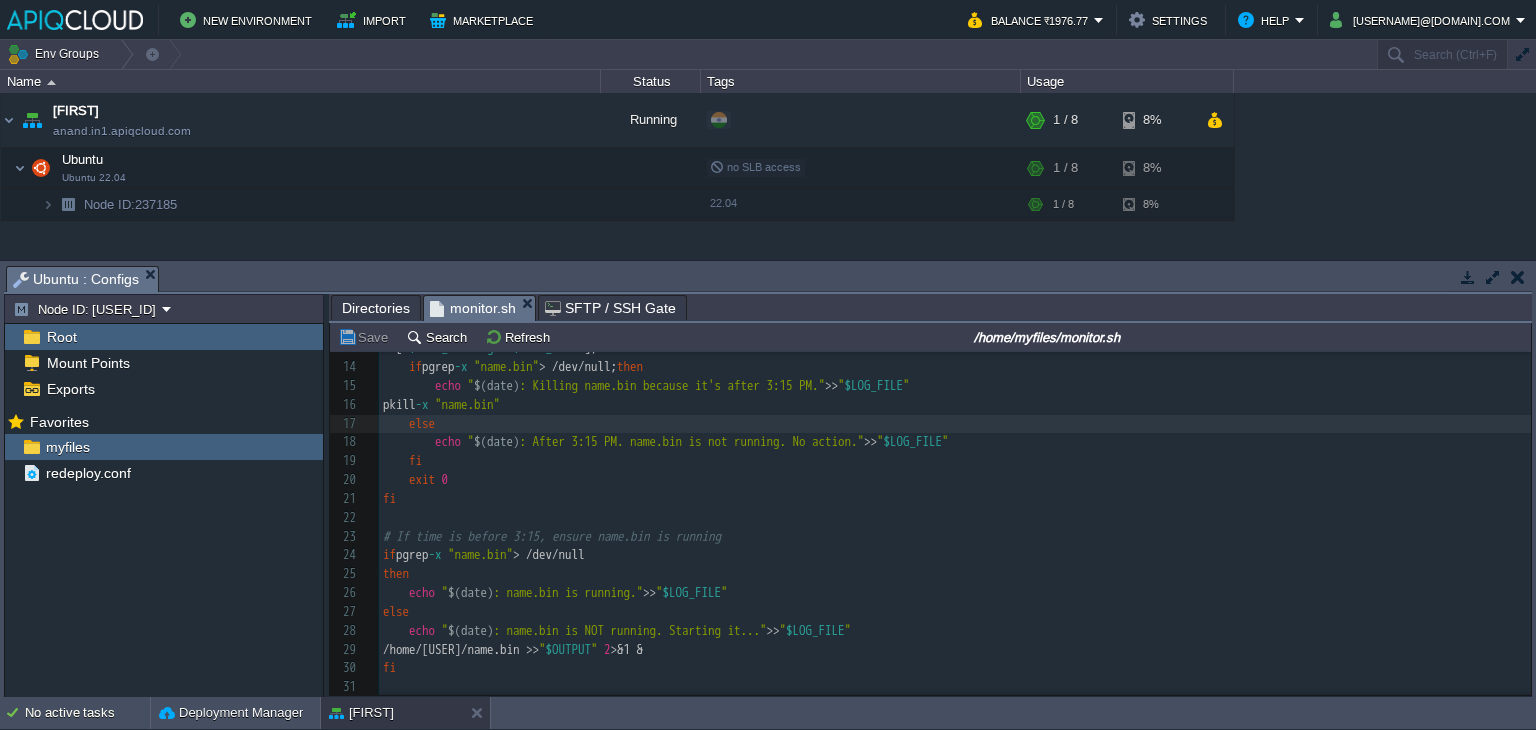 click on "Save" at bounding box center (366, 337) 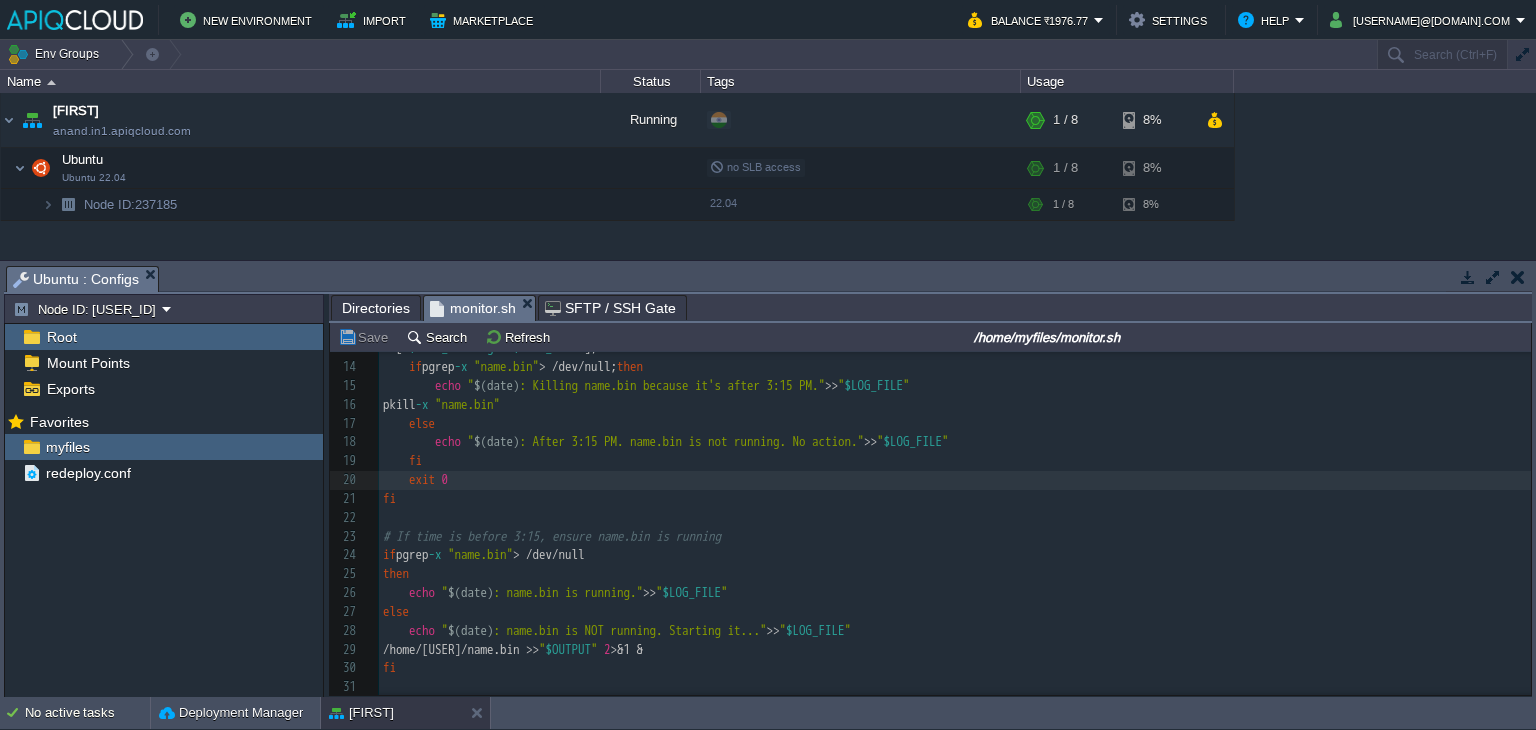 click on "Save" at bounding box center [366, 337] 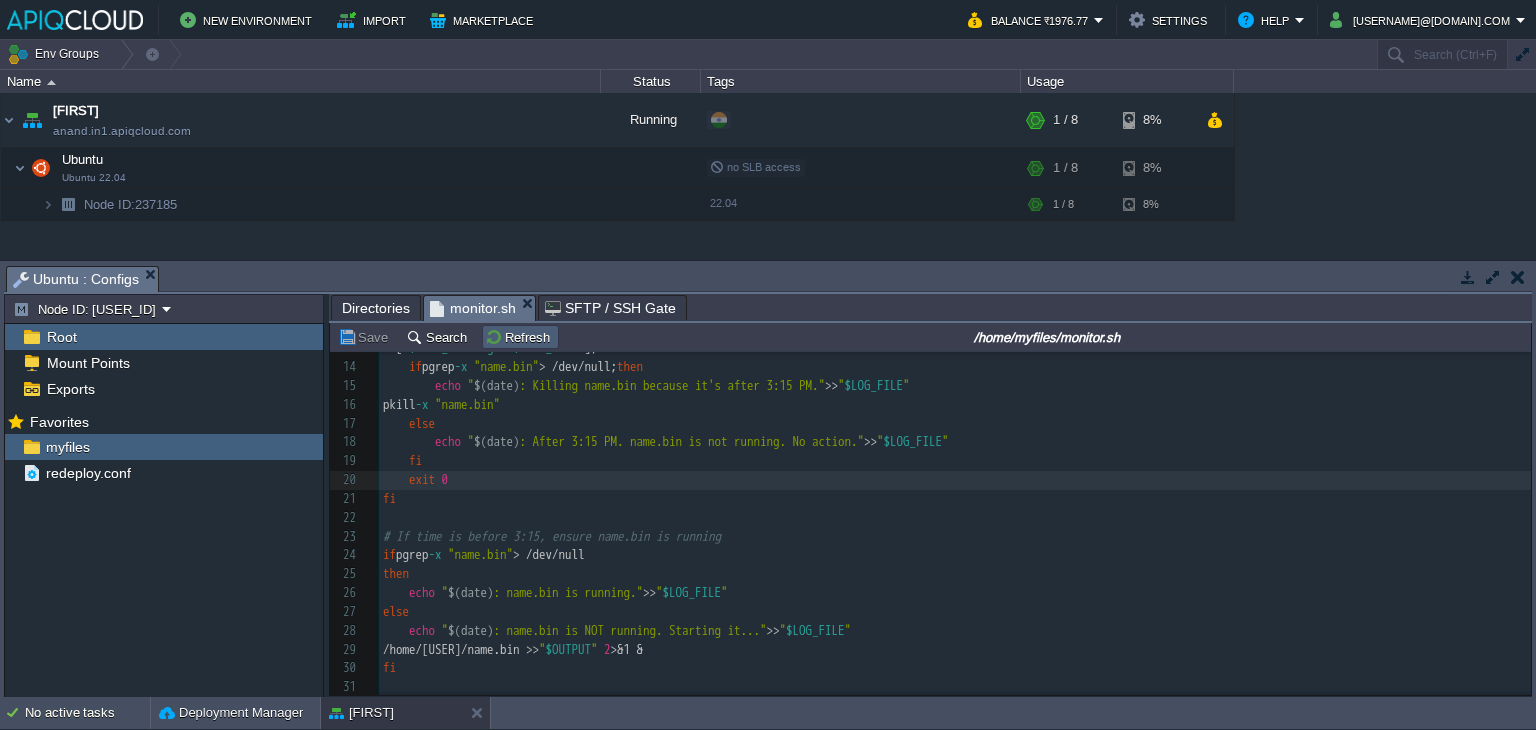 click on "Refresh" at bounding box center [520, 337] 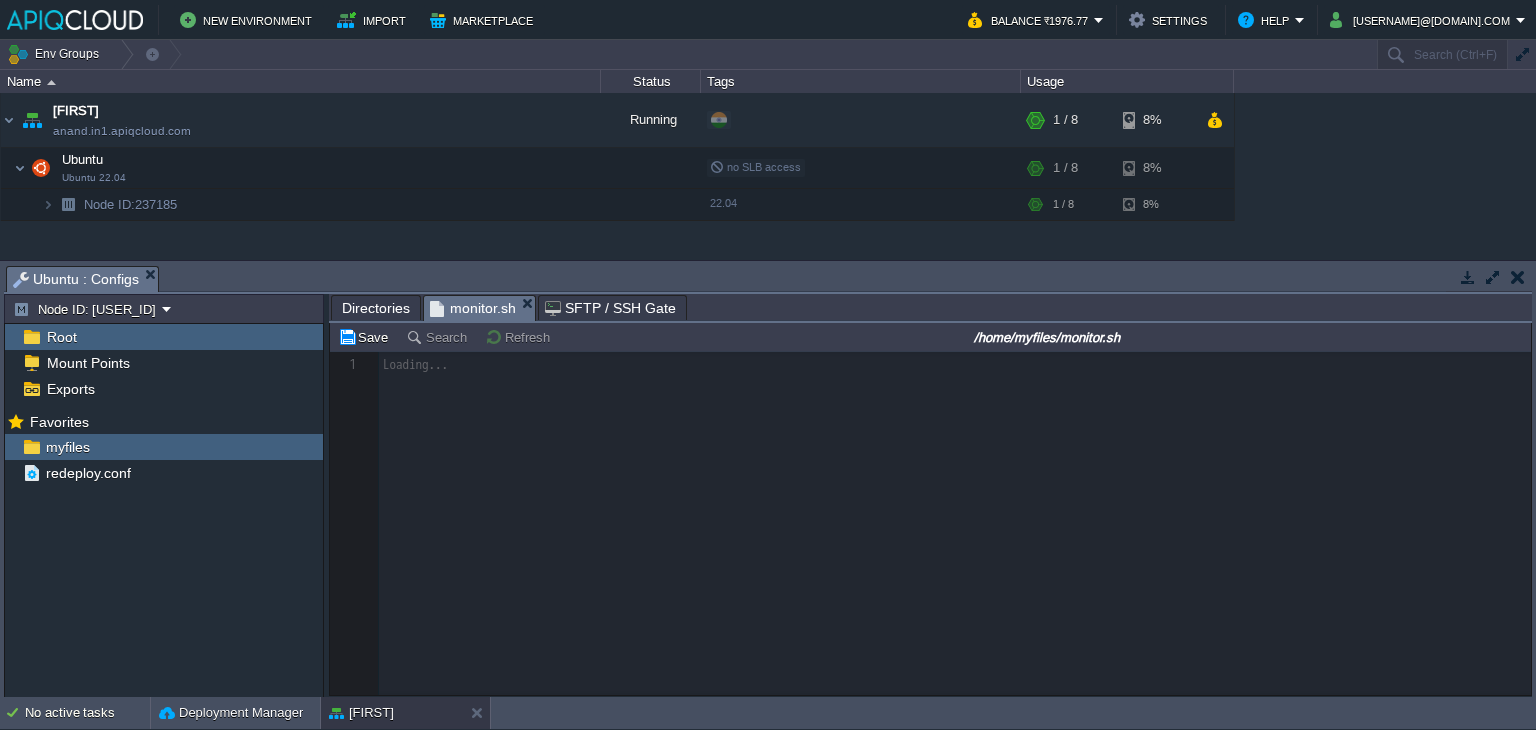 scroll, scrollTop: 0, scrollLeft: 0, axis: both 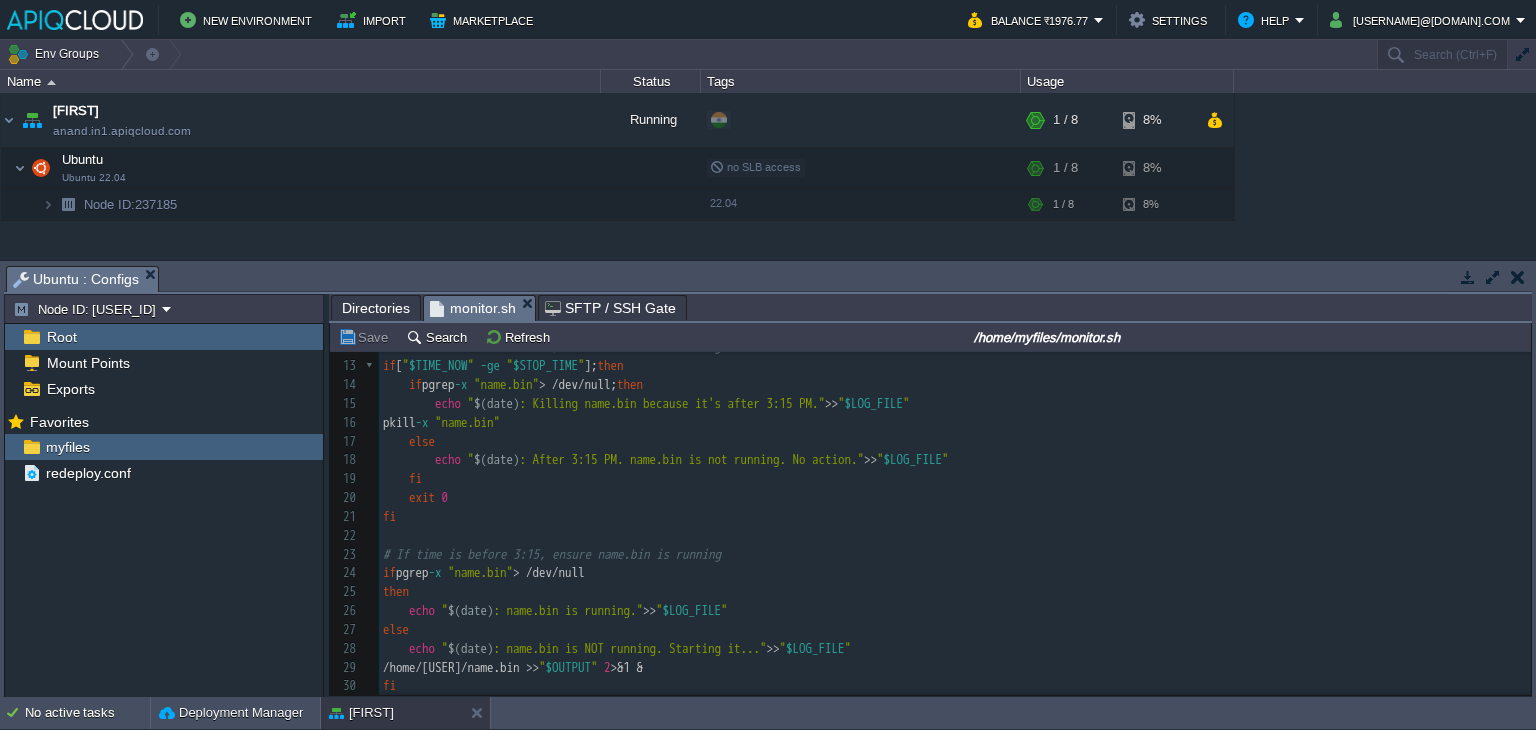 click on "Save" at bounding box center (366, 337) 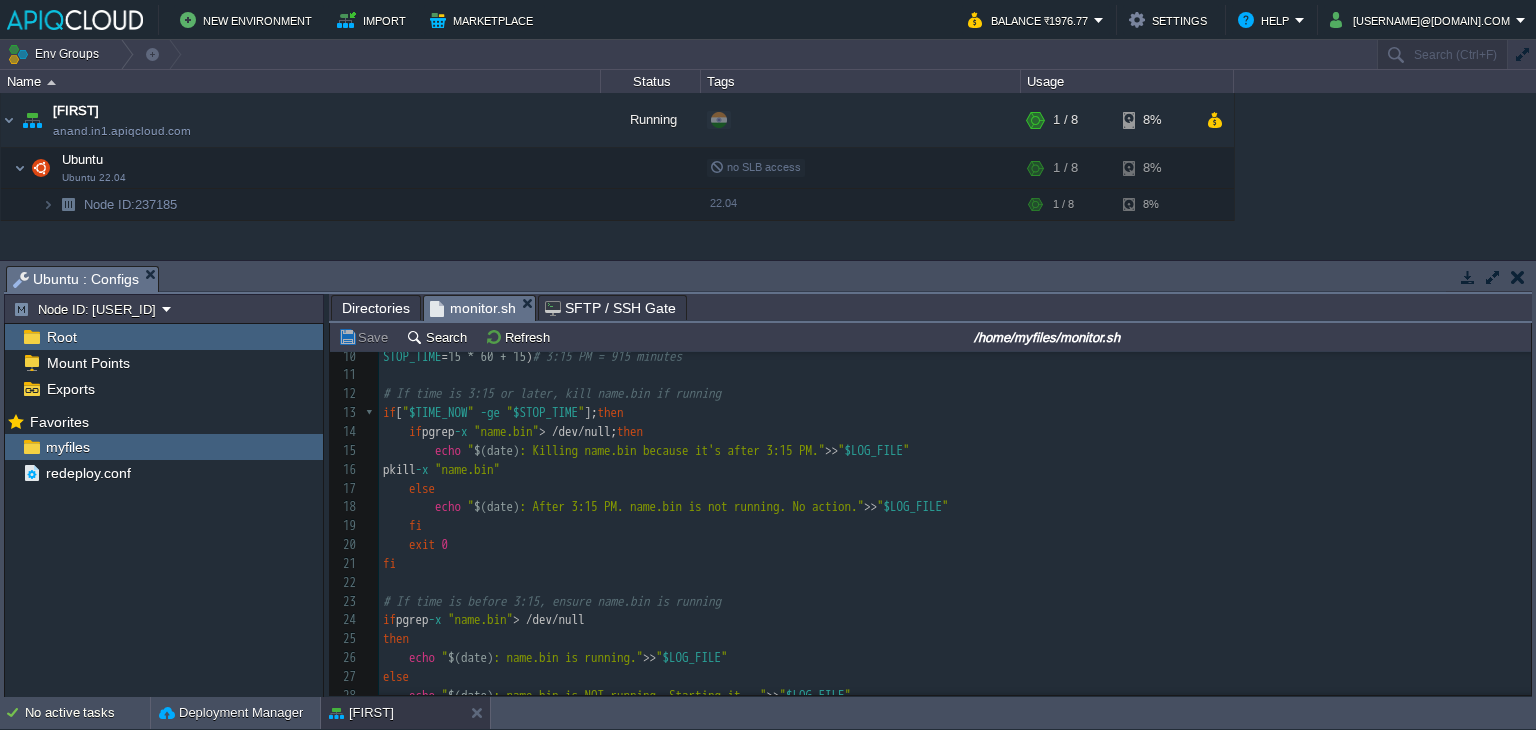 scroll, scrollTop: 101, scrollLeft: 0, axis: vertical 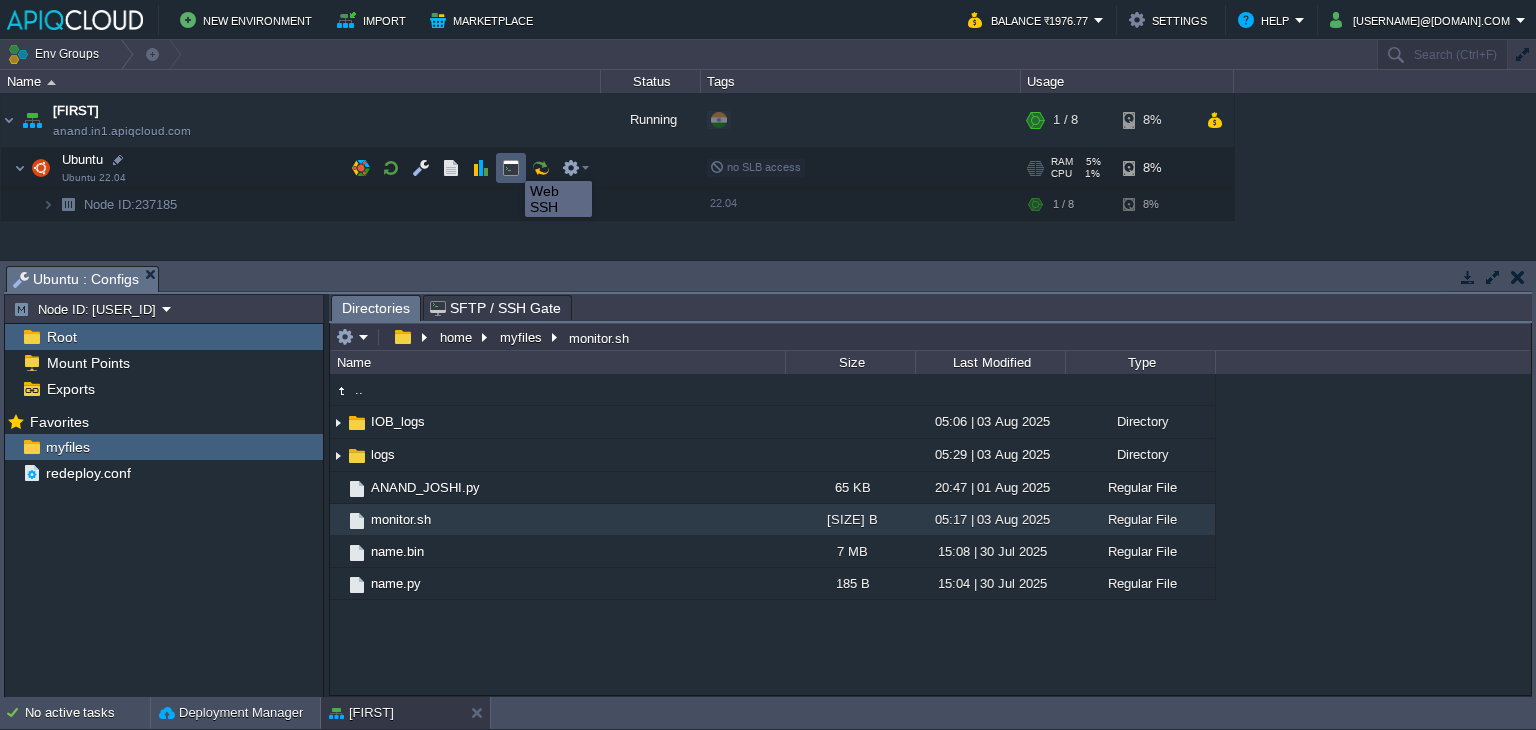 click at bounding box center [511, 168] 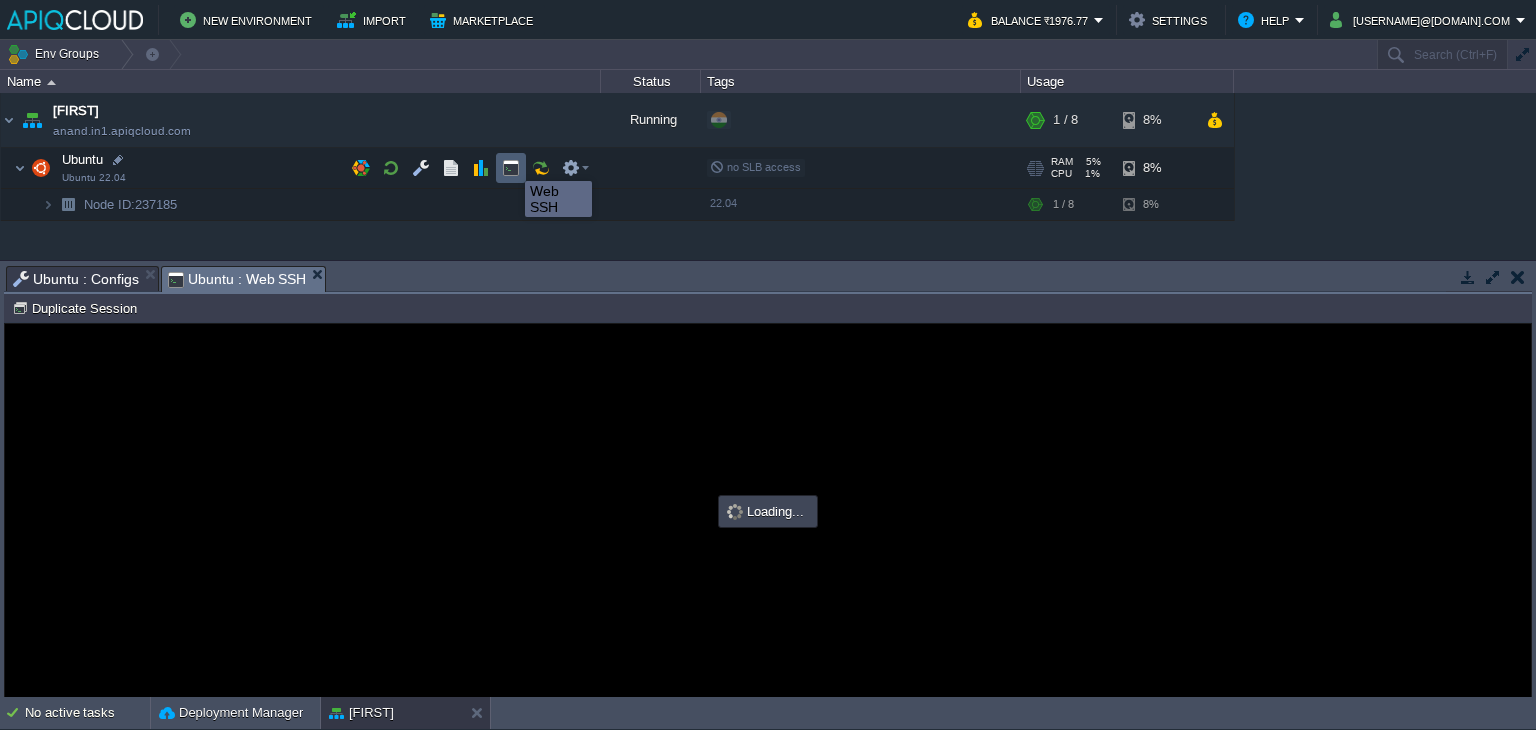 scroll, scrollTop: 0, scrollLeft: 0, axis: both 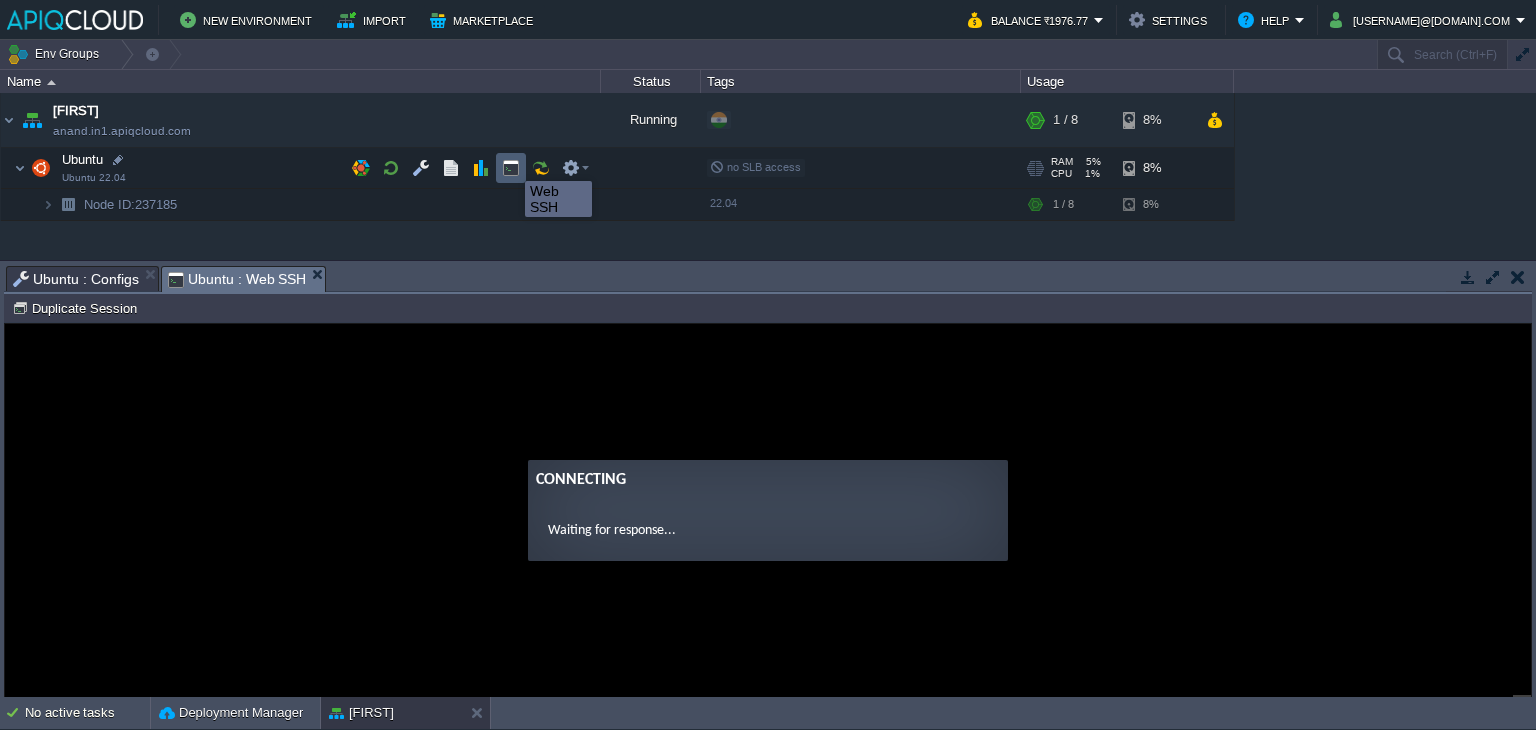 type on "#000000" 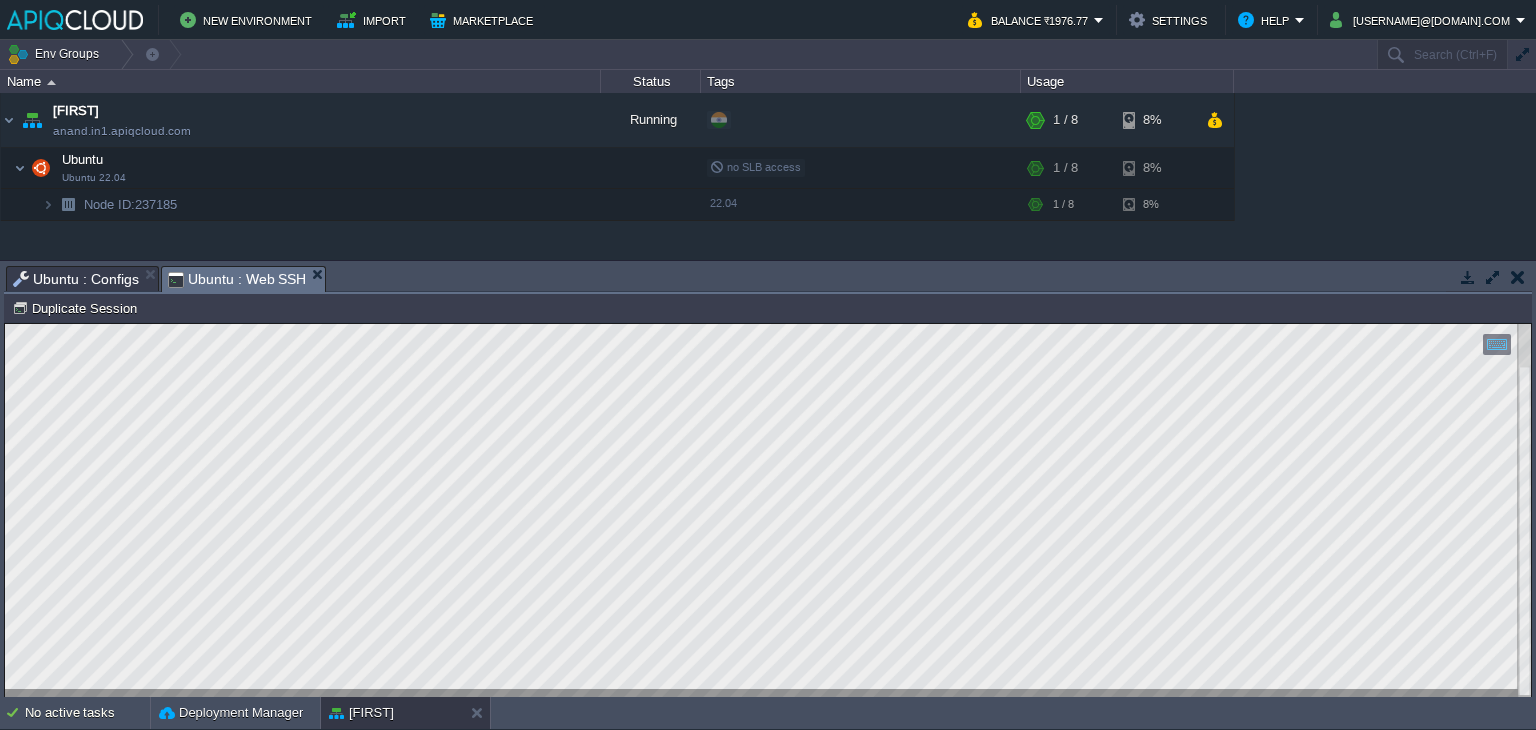 click on "Ubuntu : Configs" at bounding box center (76, 279) 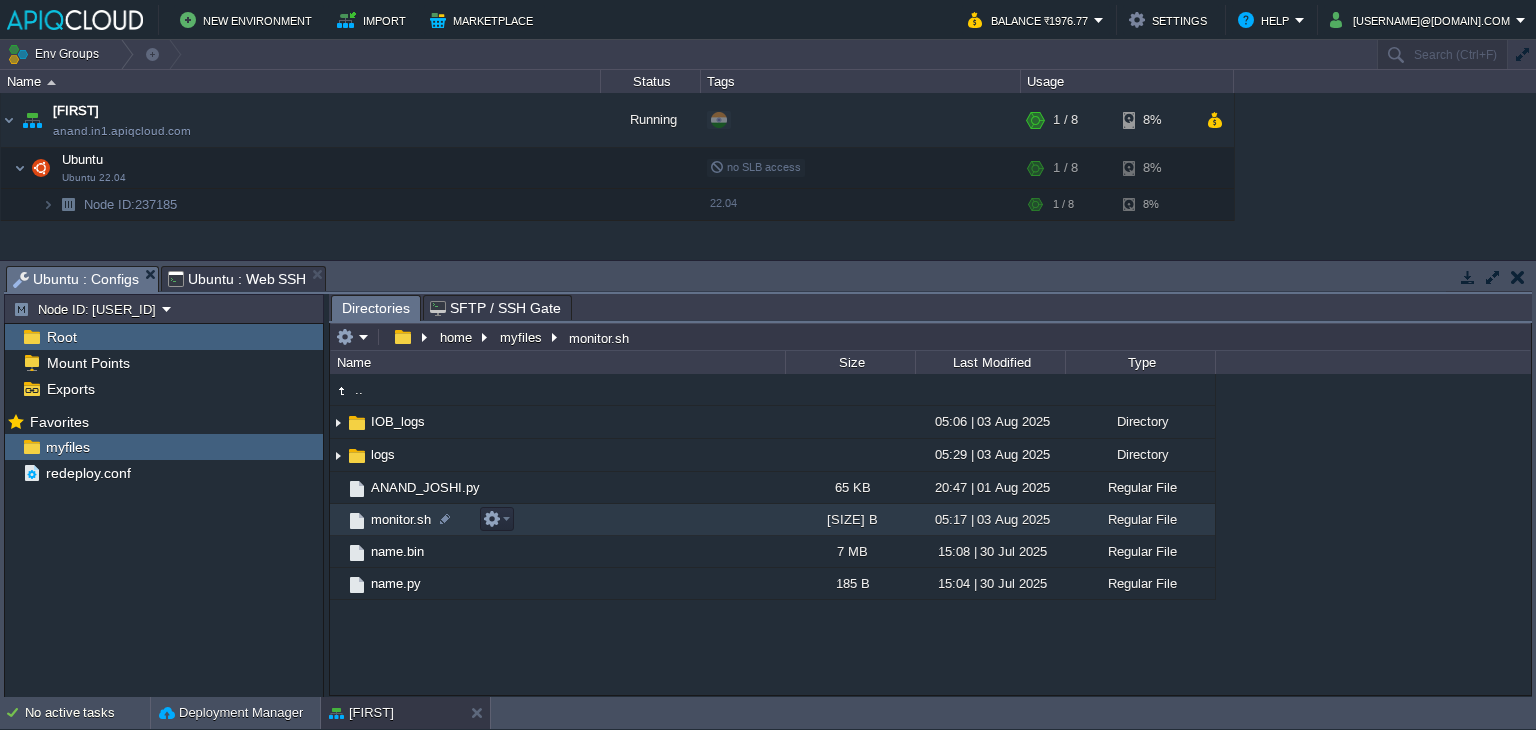 click on "monitor.sh" at bounding box center (401, 519) 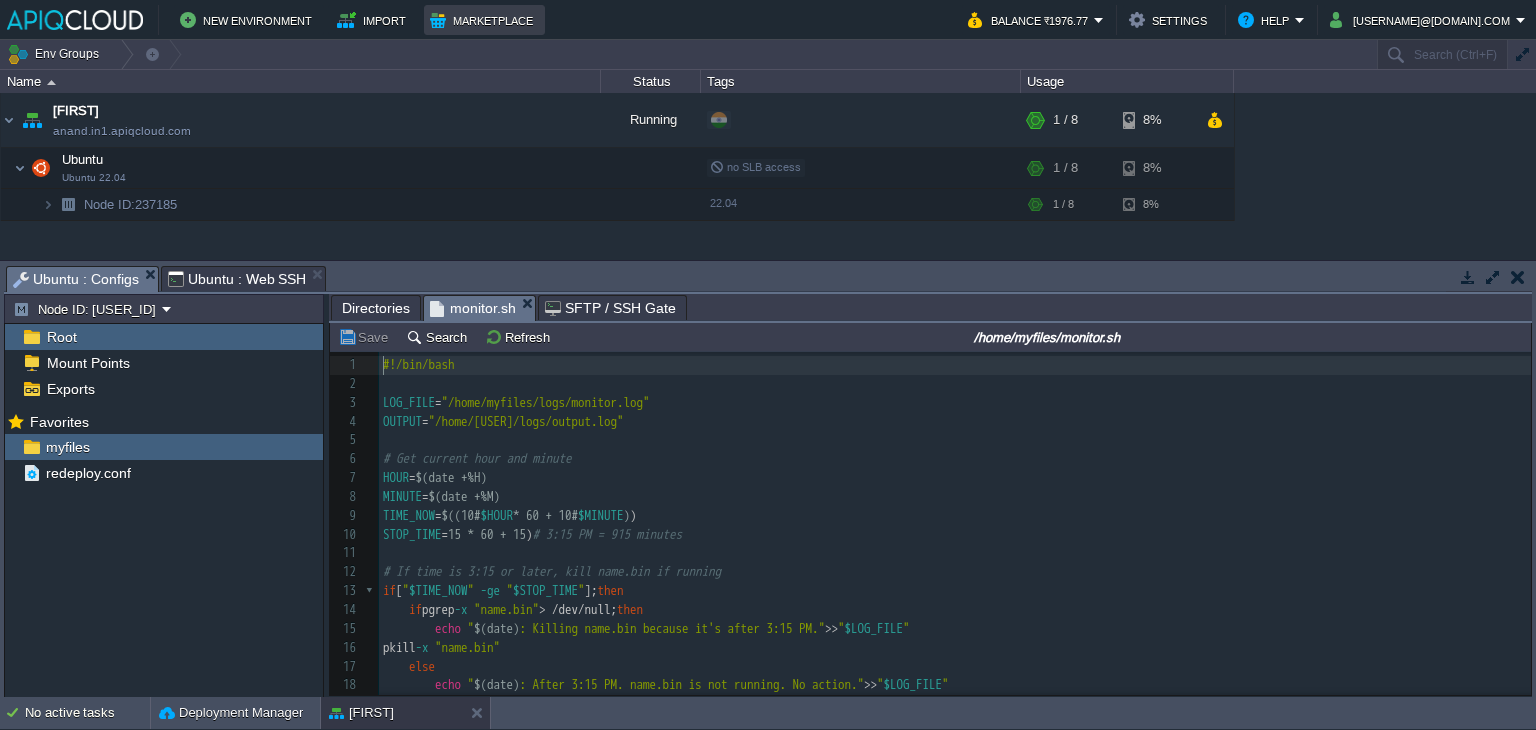 scroll, scrollTop: 6, scrollLeft: 0, axis: vertical 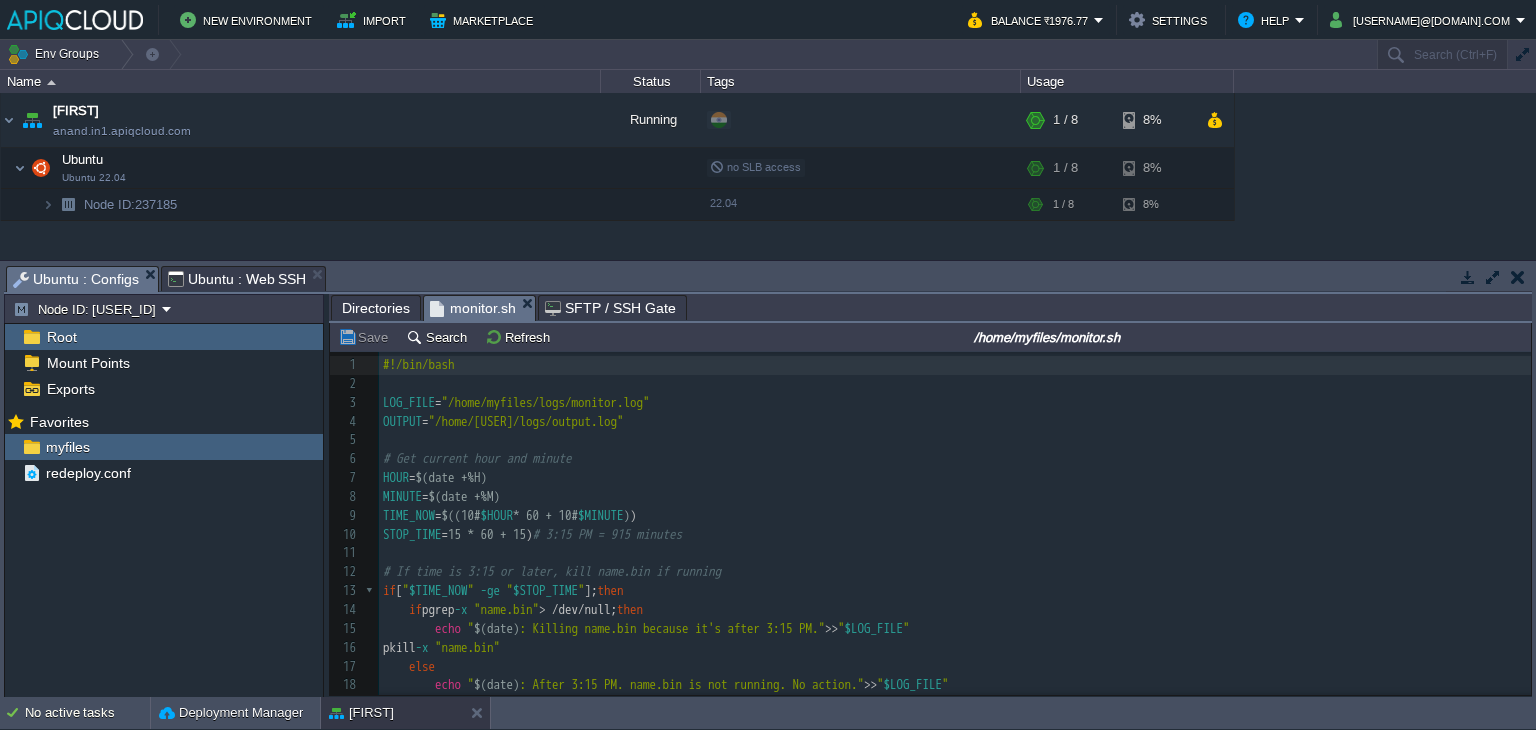 click on "Ubuntu : Web SSH" at bounding box center (237, 279) 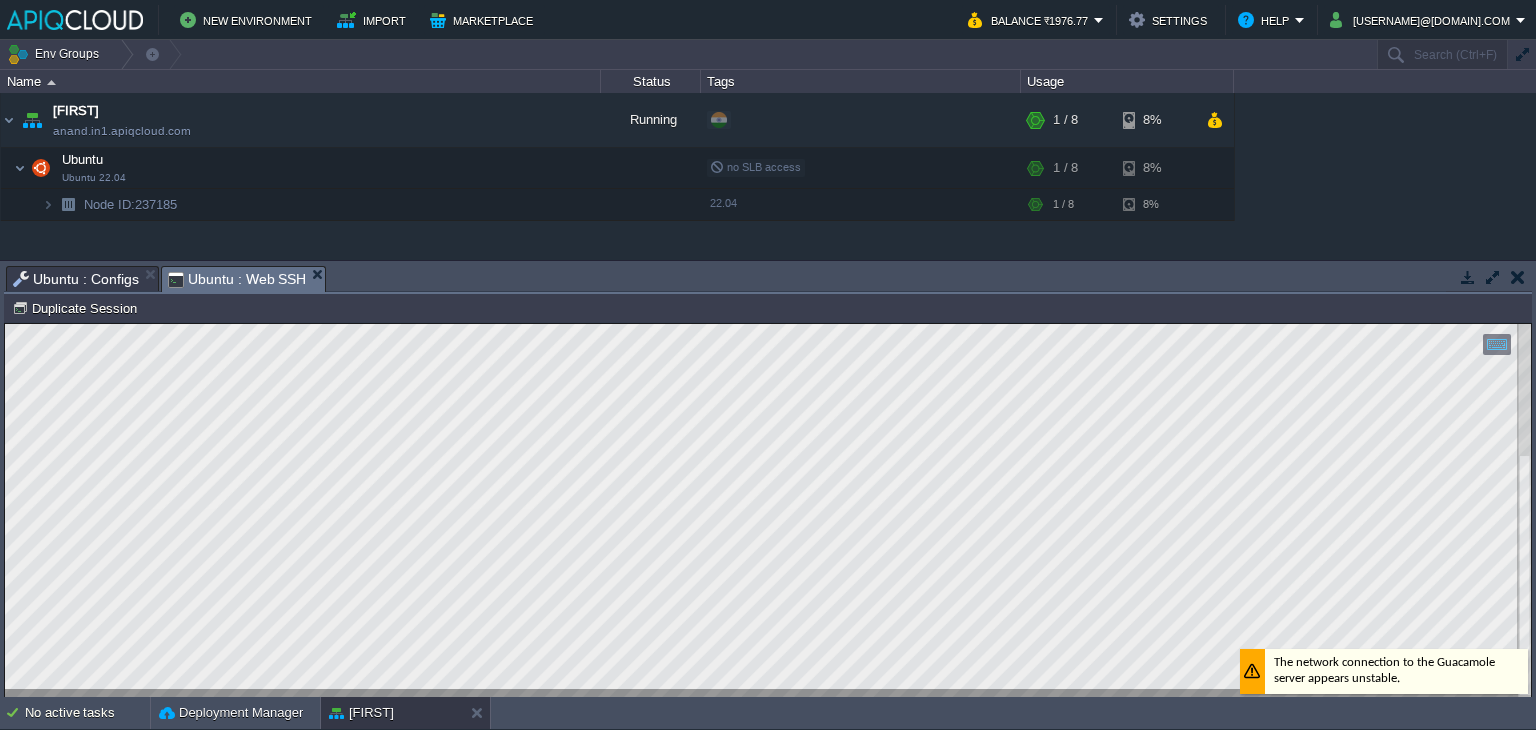 scroll, scrollTop: 40, scrollLeft: 0, axis: vertical 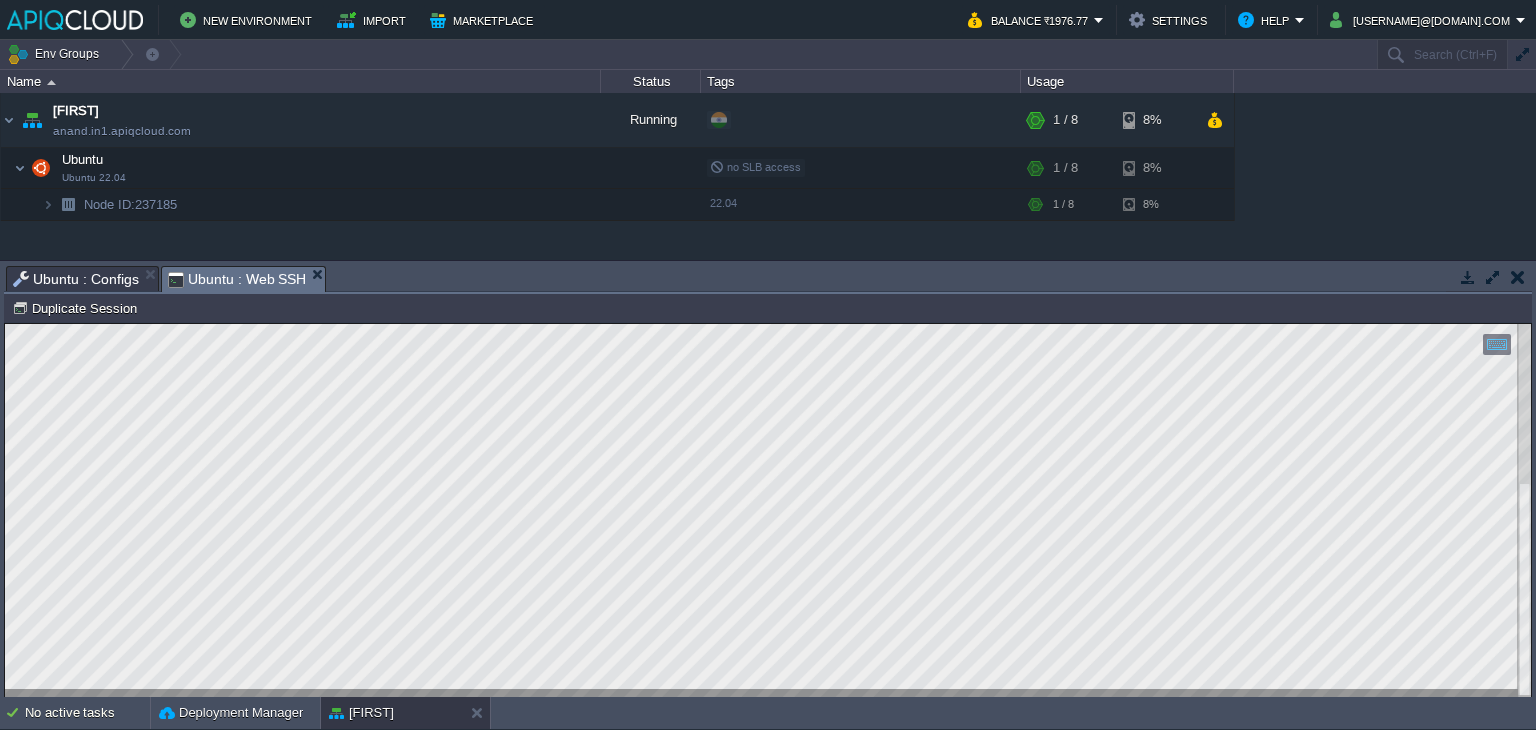 type on "sudo systemctl start namebin.timer" 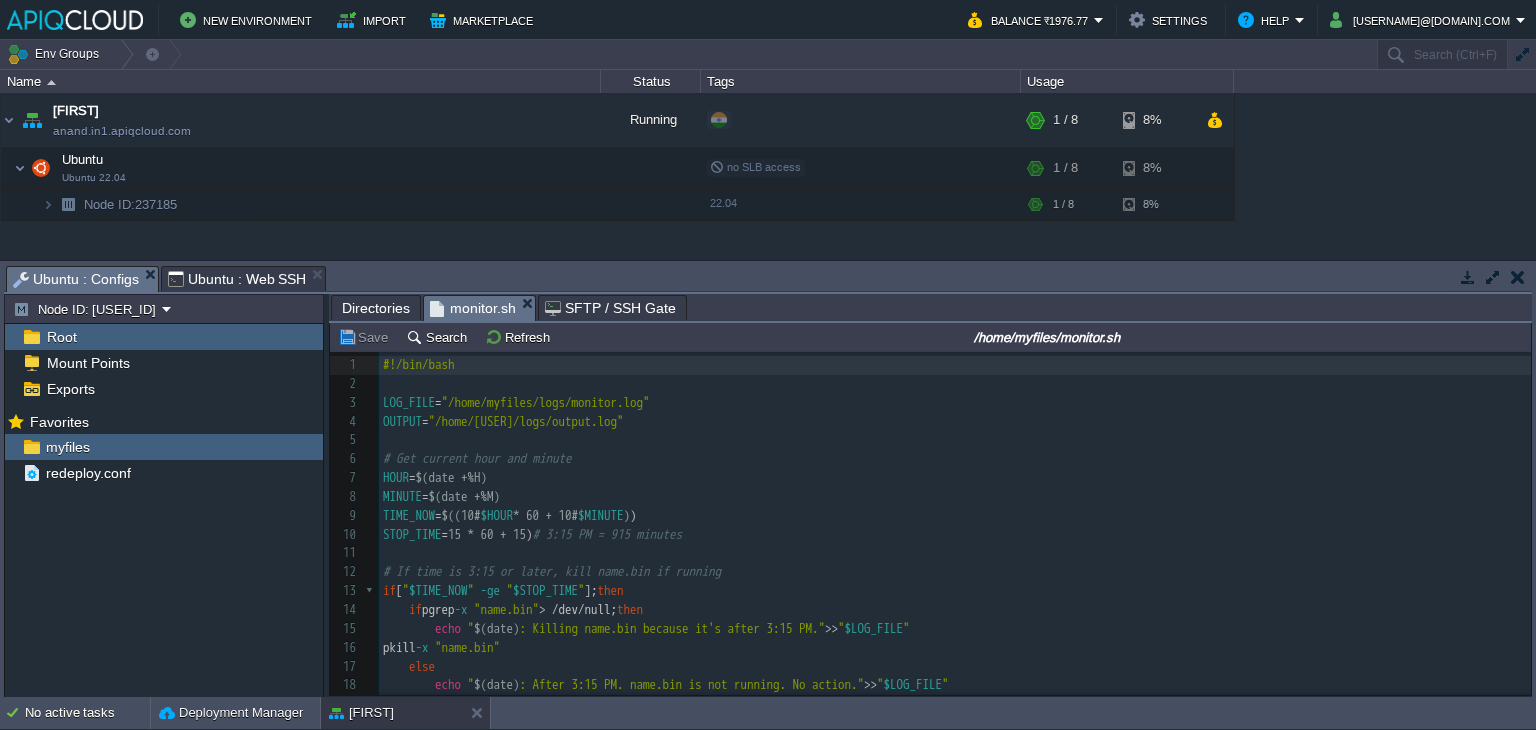 click on "Ubuntu : Configs" at bounding box center (76, 279) 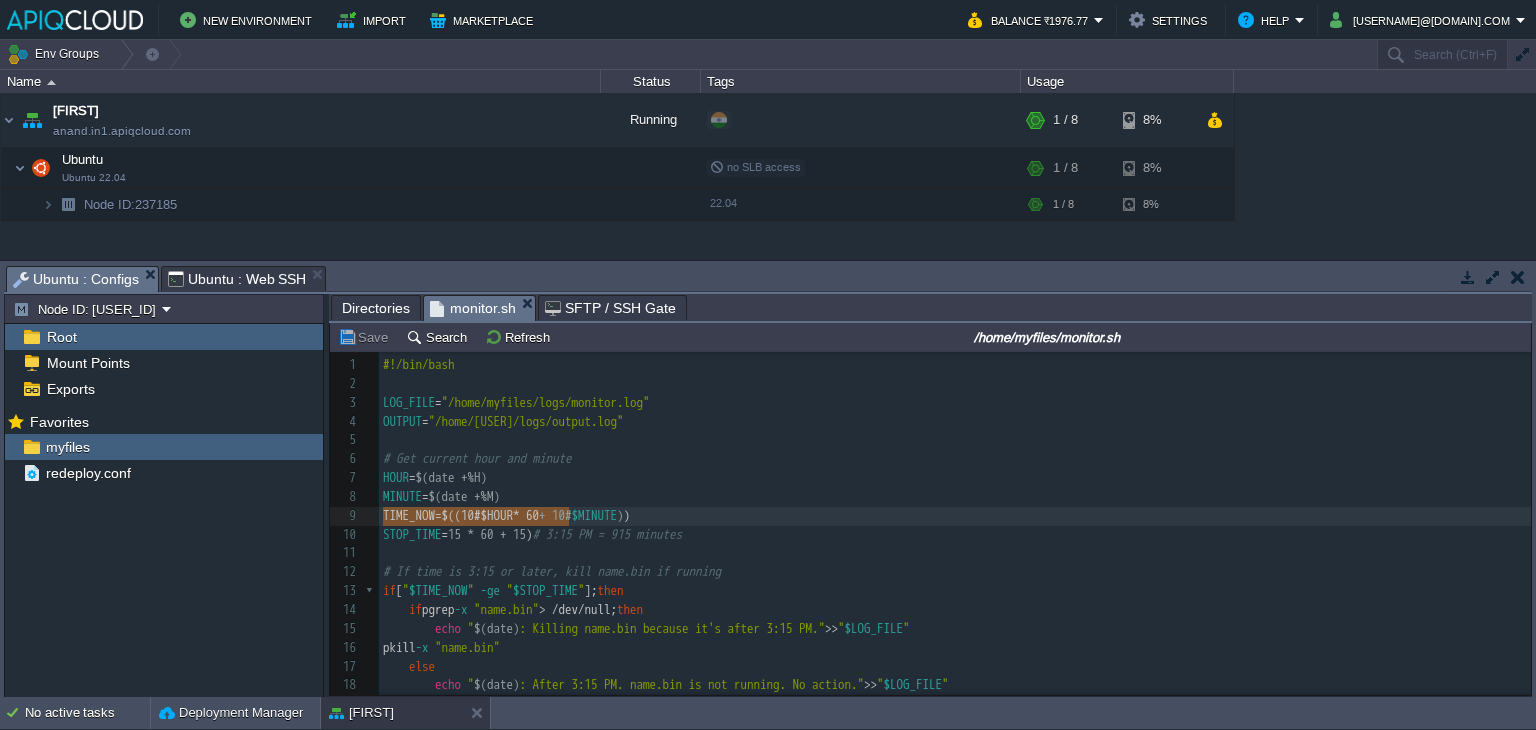 type on "TIME_NOW=$((10#$HOUR * 60 + 10#$MINUTE))" 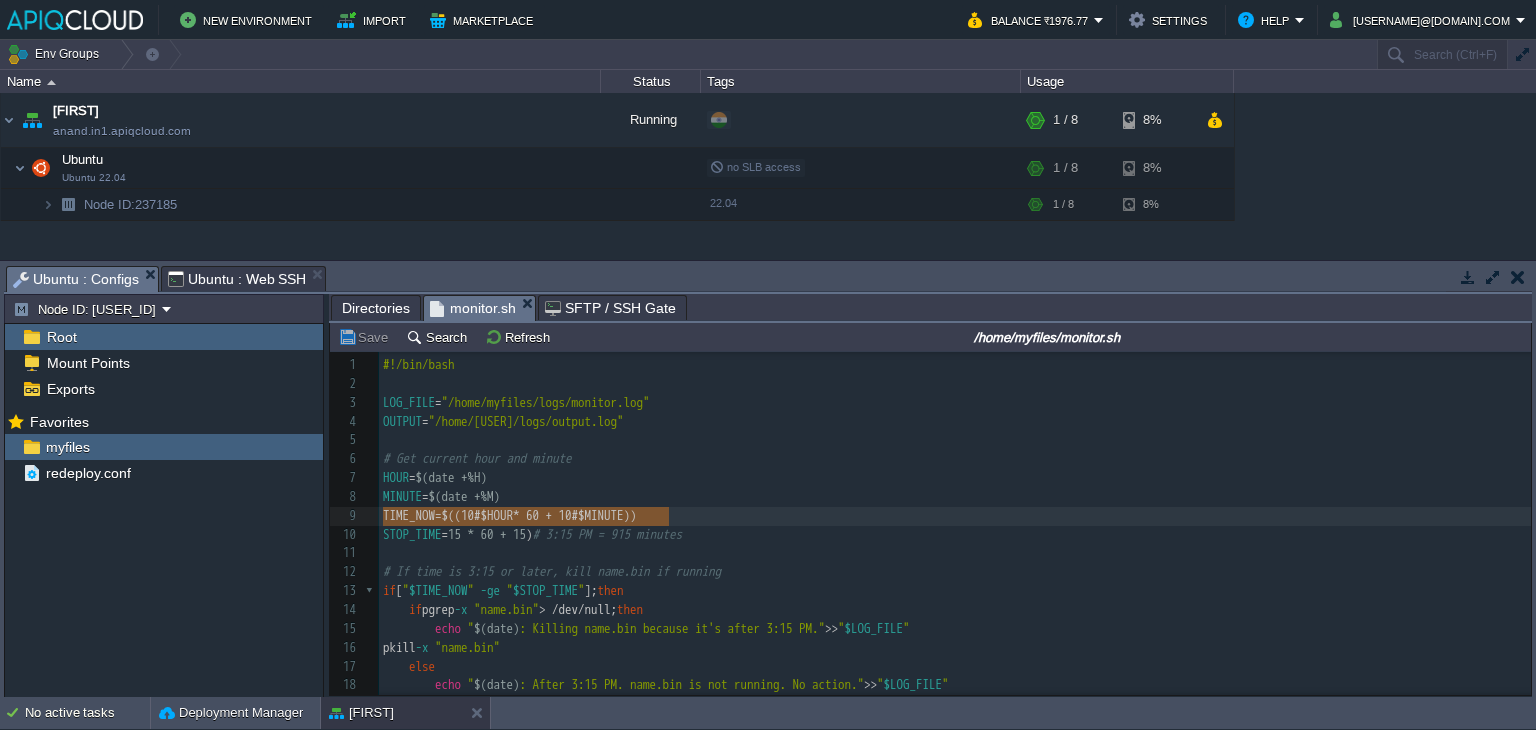 drag, startPoint x: 384, startPoint y: 519, endPoint x: 586, endPoint y: 522, distance: 202.02228 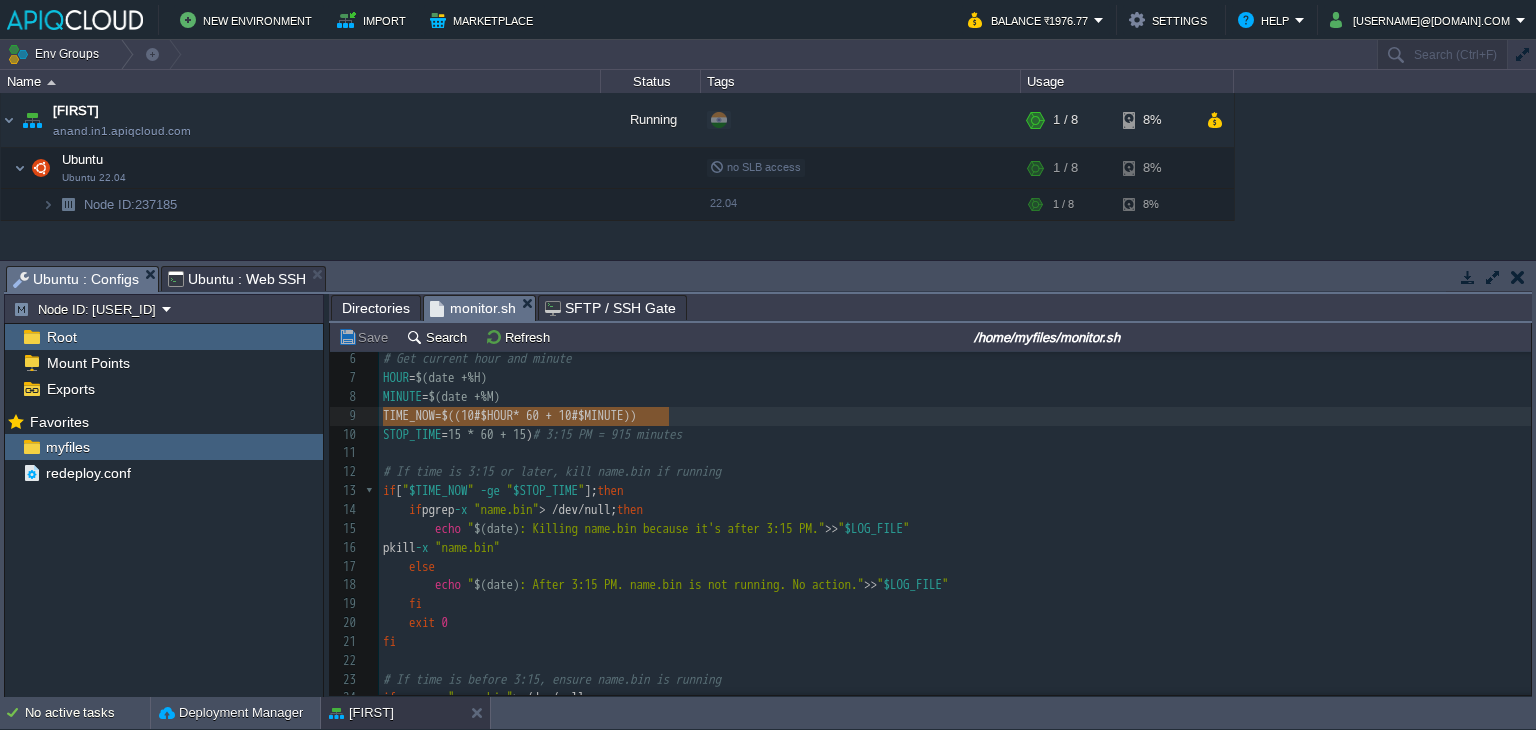 scroll, scrollTop: 200, scrollLeft: 0, axis: vertical 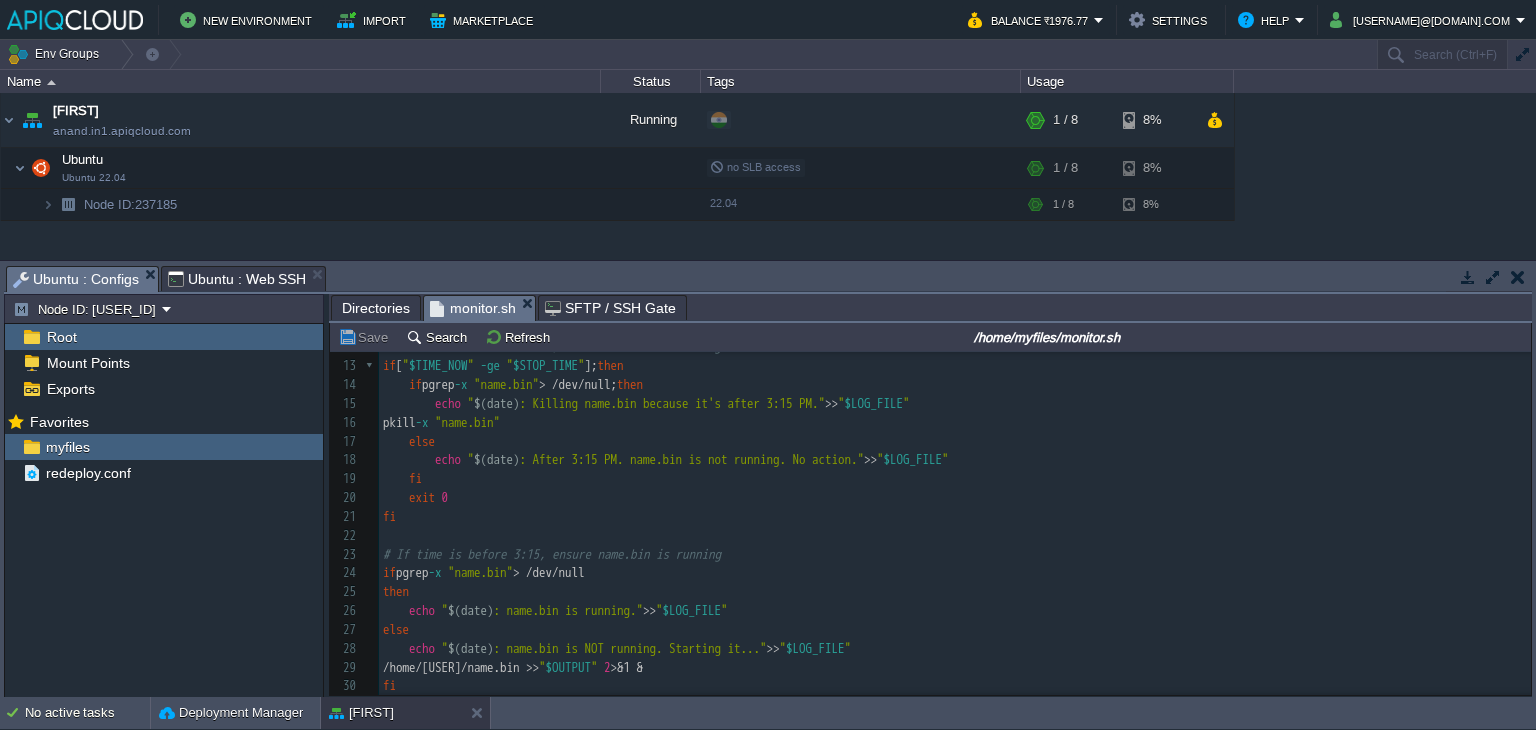 click on "Ubuntu : Web SSH" at bounding box center [237, 279] 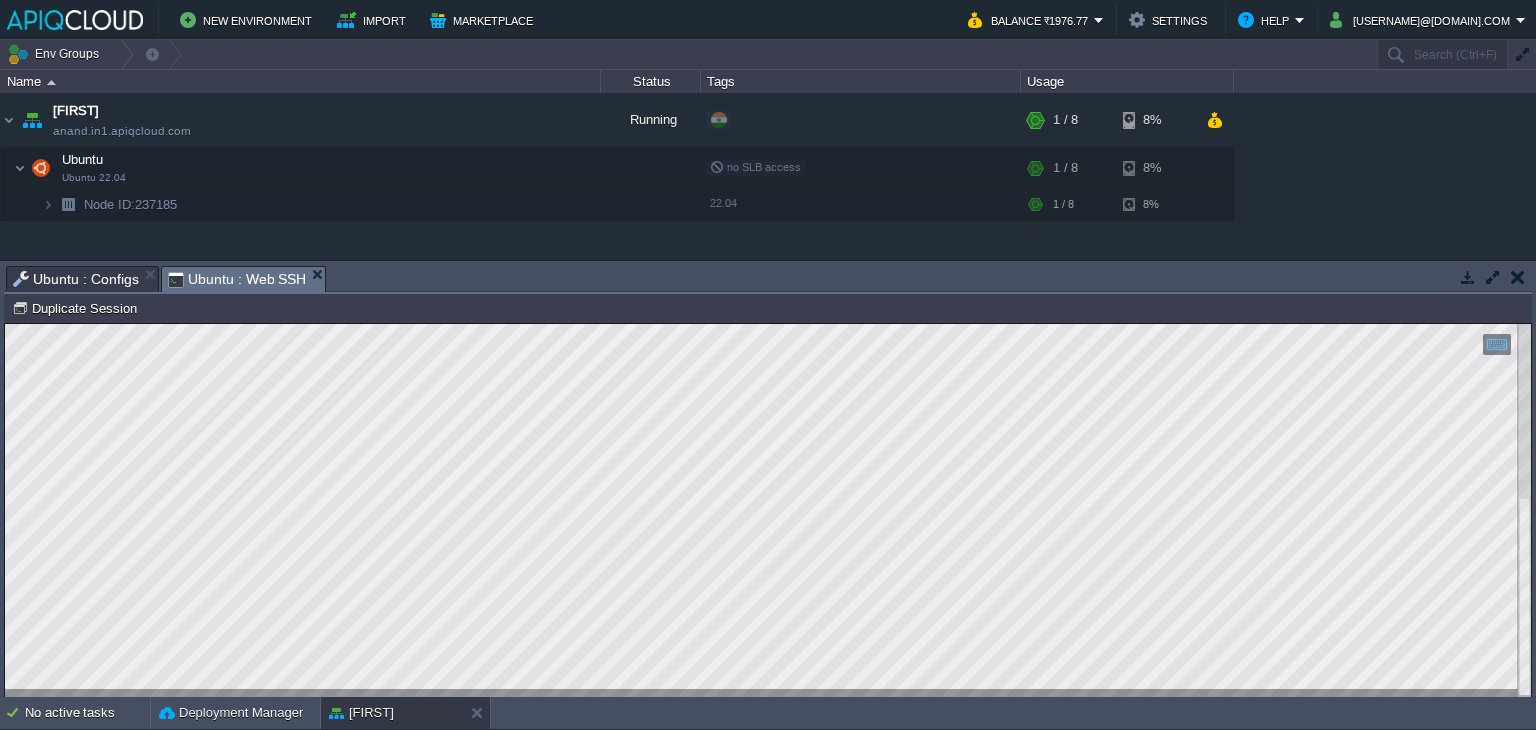 click on "Ubuntu : Configs" at bounding box center [76, 279] 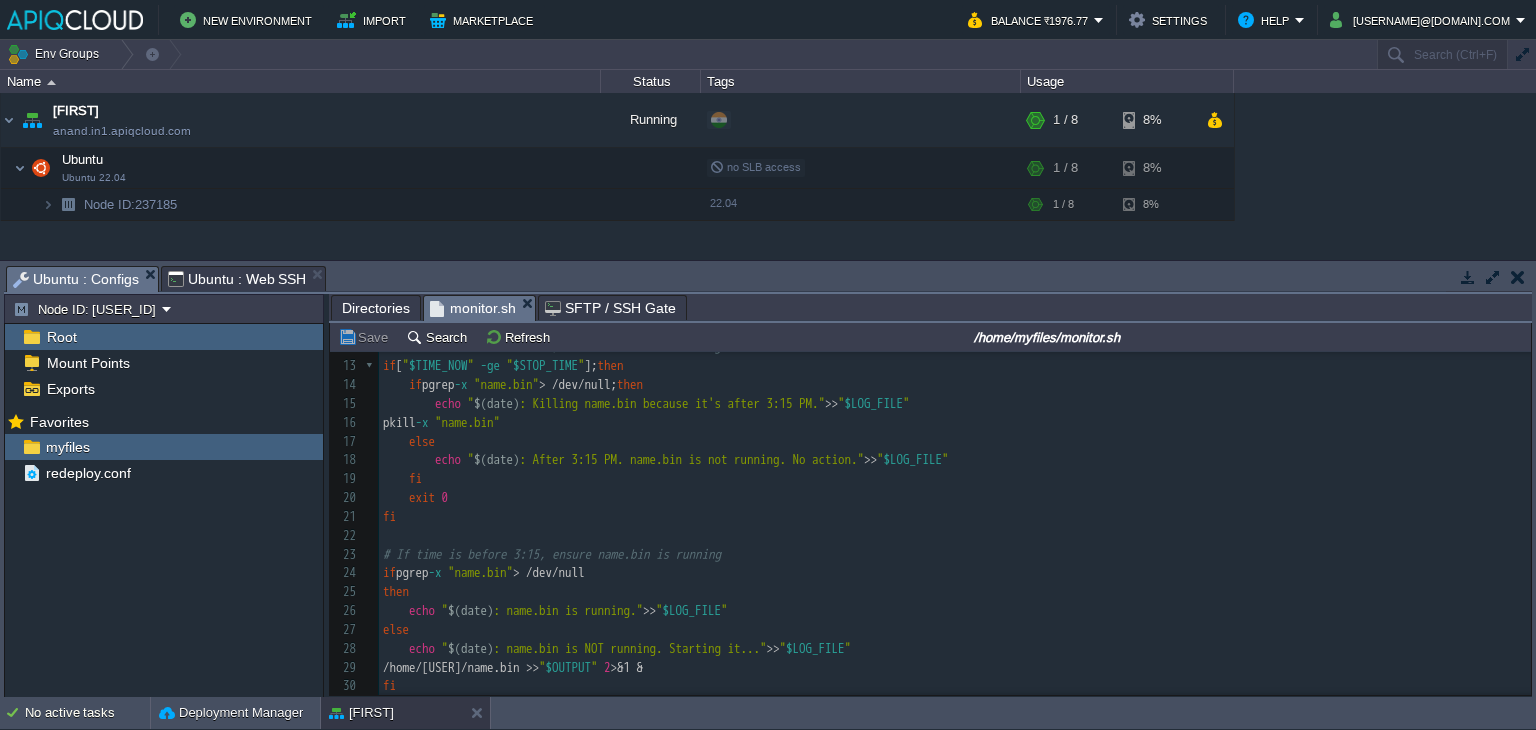 scroll, scrollTop: 31, scrollLeft: 0, axis: vertical 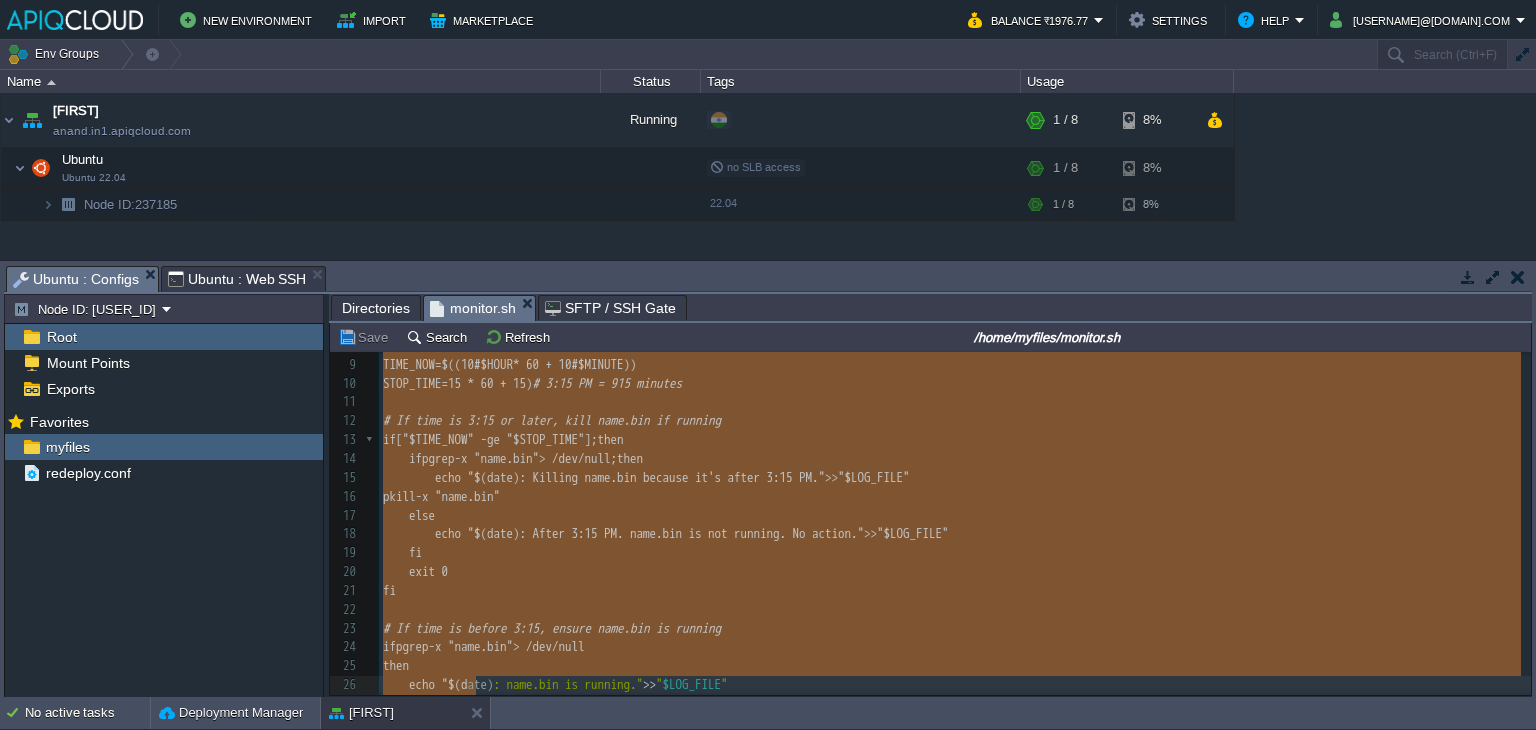 type on "#!/bin/bash
LOG_FILE="/home/[USER]/logs/monitor.log"
OUTPUT="/home/[USER]/logs/output.log"
# Get current hour and minute
HOUR=$(date +%H)
MINUTE=$(date +%M)
TIME_NOW=$((10#$HOUR * 60 + 10#$MINUTE))
STOP_TIME=$((15 * 60 + 15))  # 3:15 PM = 915 minutes
# If time is 3:15 or later, kill name.bin if running
if [ "$TIME_NOW" -ge "$STOP_TIME" ]; then
if pgrep -x "name.bin" > /dev/null; then
echo "$(date): Killing name.bin because it's after 3:15 PM." >> "$LOG_FILE"
pkill -x "name.bin"
else
echo "$(date): After 3:15 PM. name.bin is not running. No action." >> "$LOG_FILE"
fi
exit 0
fi
# If time is before 3:15, ensure name.bin is running
if pgrep -x "name.bin" > /dev/null
then
echo "$(date): name.bin is running." >> "$LOG_FILE"
else
echo "$(date): name.bin is NOT running. Starting it..." >> "$LOG_FILE"
/home/[USER]/name.bin >> "$OUTPUT" 2>&1 &
fi" 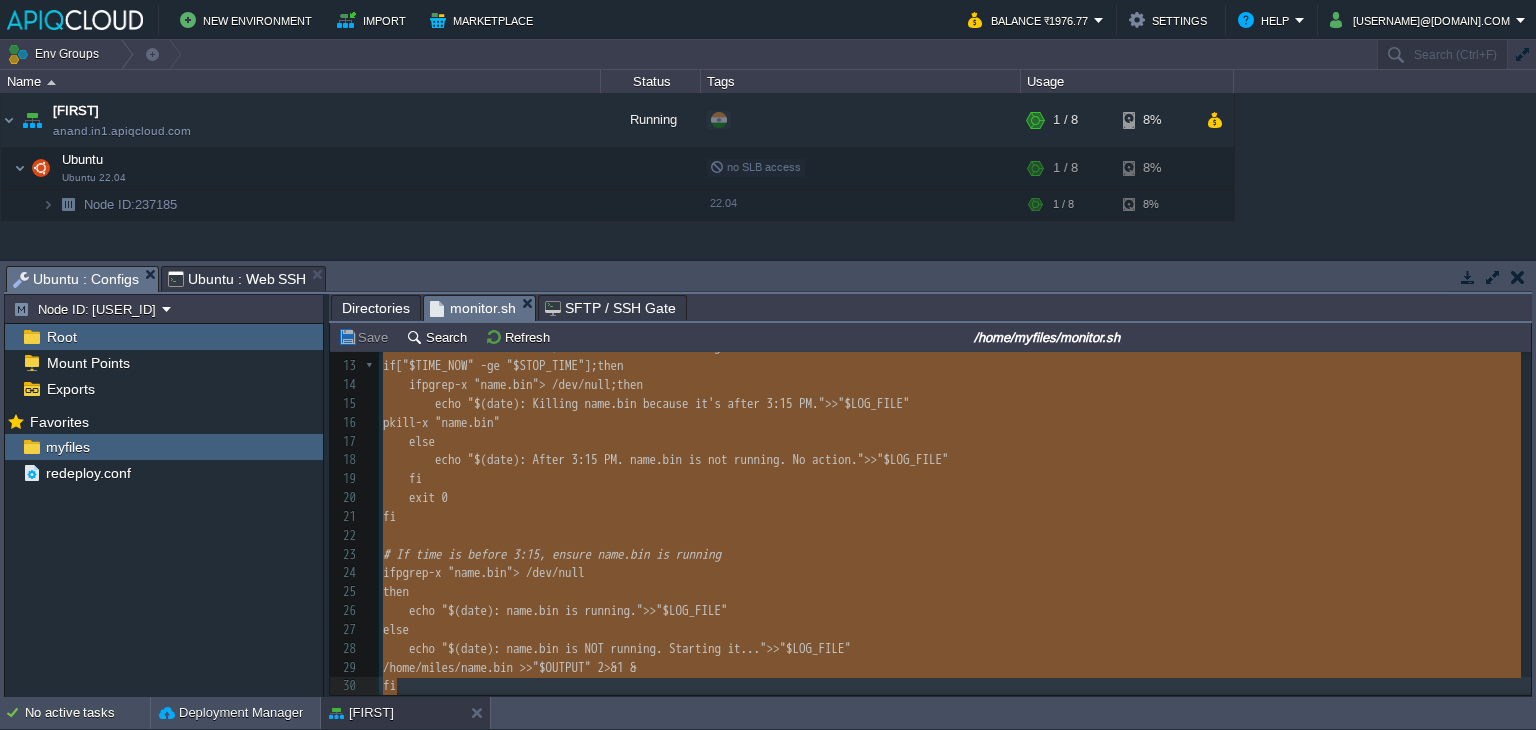 scroll, scrollTop: 232, scrollLeft: 0, axis: vertical 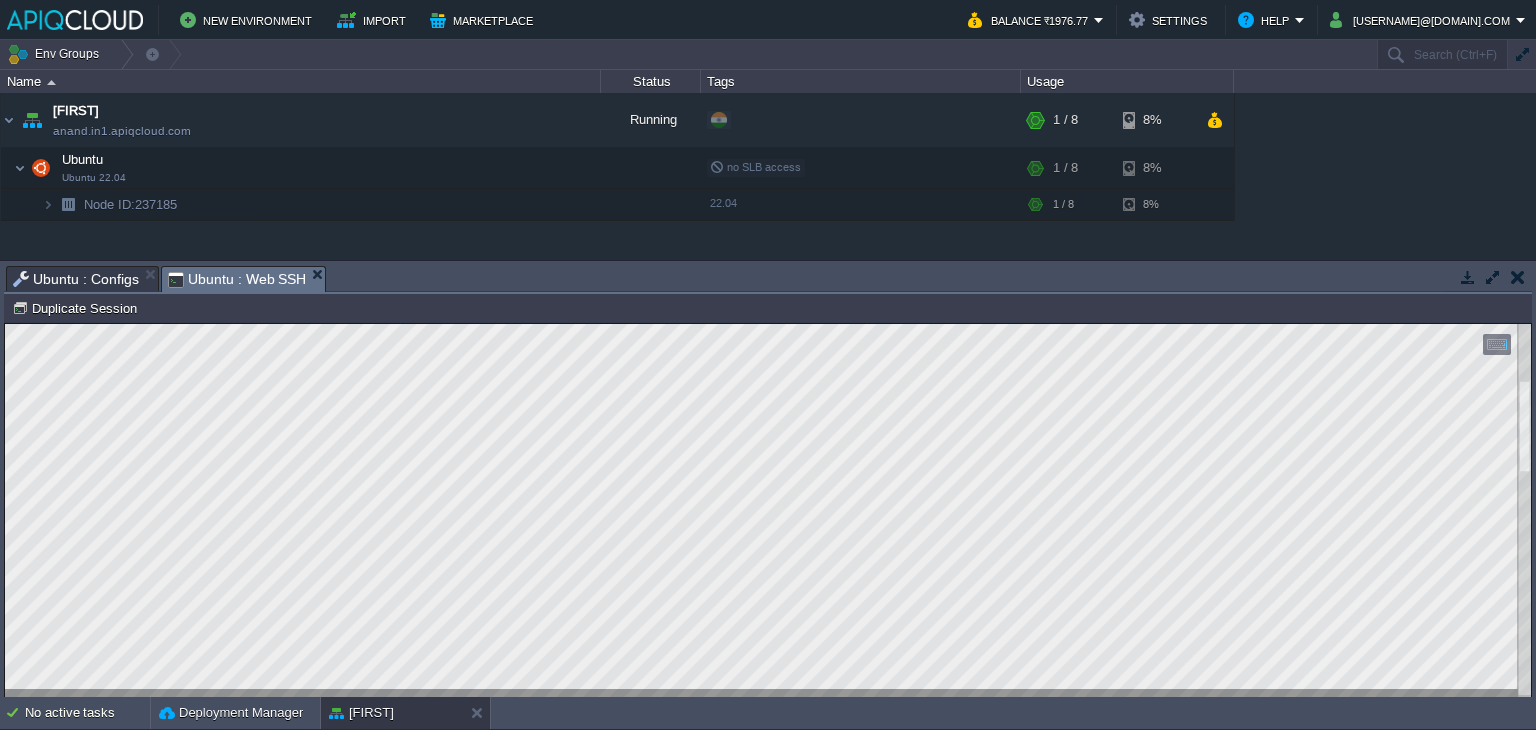 type on "lo442107-ipsum:~# dolo sitametco adipis-elitse
doei temporinc utlabo etdolor.magna
aliq enimadmin venia quisnos.exerc
ulla@labo440743-nisia:~# exea commodoco duisau irurein.repre
Volupta velites /cil/fugiatn/pariat/except.sintoc.cupid/nonproi.suntc → /qui/officia/deseru/mollita.idest.
labo@pers891029-undeo:~# ^I
natu@erro744987-volup:~# accu doloremqu laudan-totamr
aper@eaqu734350-ipsaq:~# abil inventore verita quasiar.beata
vita@dict534378-expli:~# nemo enimipsam quiav asperna.autod
fugi@cons392789-magni:~# doloreseos -r sequine.nequepo -q
Dol 10 77:18:42 adip841430-numqu.ei8.moditempo.inc magnamq[5]: Etiammi Sol nobi.eli op 1:20 CU.
Nih 53 84:79:02 impe415239-quopl.fa2.possimusa.rep temp.aut[1577]: Quibu Offic
Deb 17 61:81:96 reru523425-neces.sa8.evenietvo.rep recu.ita[3294]: Earum Hicte
Sap 17 46:57:90 dele573204-reici.vo6.maioresal.per dolo.asp[6767]: Repel Minim
Nos 18 75:17:37 exer682258-ullam.co8.suscipitl.ali comm.con[6576]: Quidm Molli
Mol 21 81:81:01 haru517597-quide.re9.facilisex.dis naml.te..." 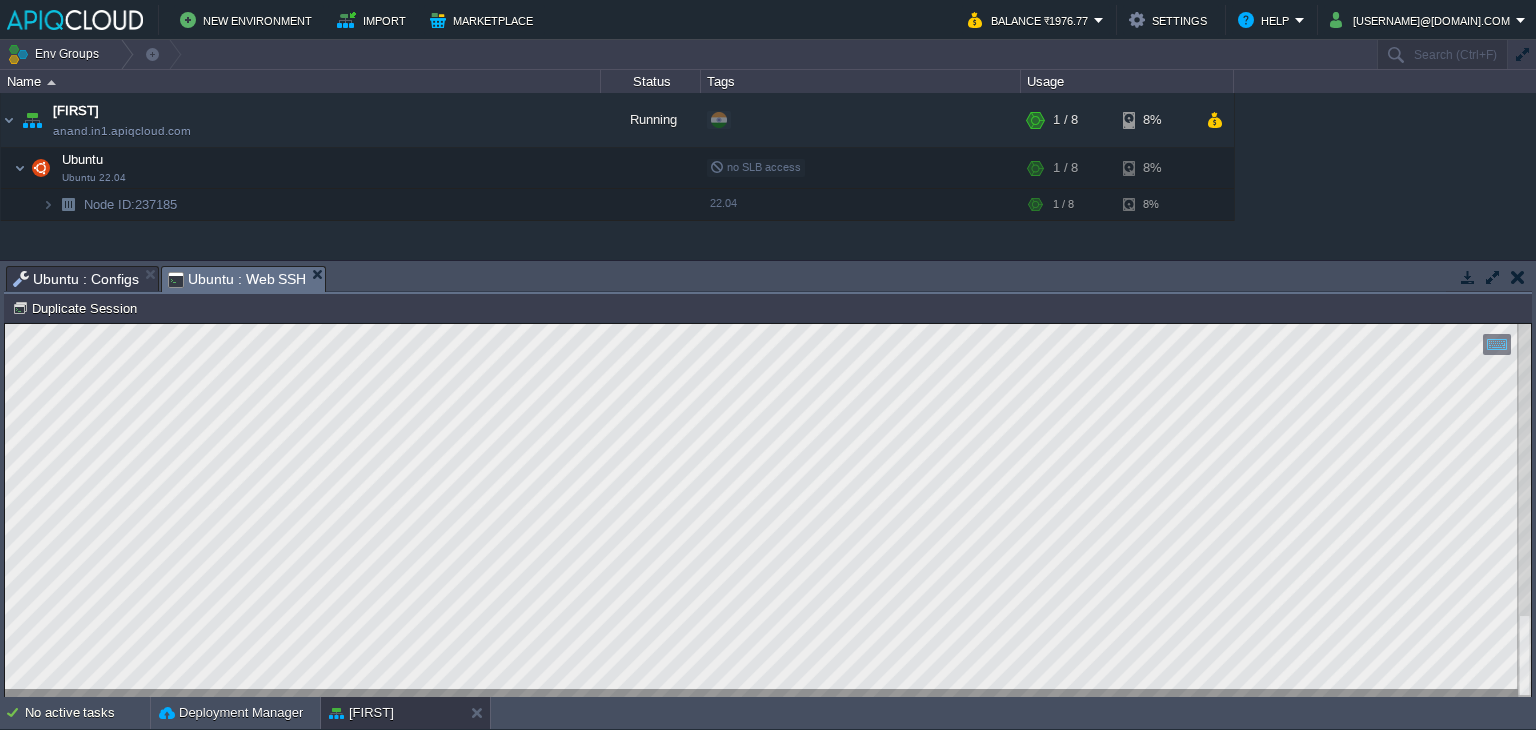 click on "Ubuntu : Configs" at bounding box center (76, 279) 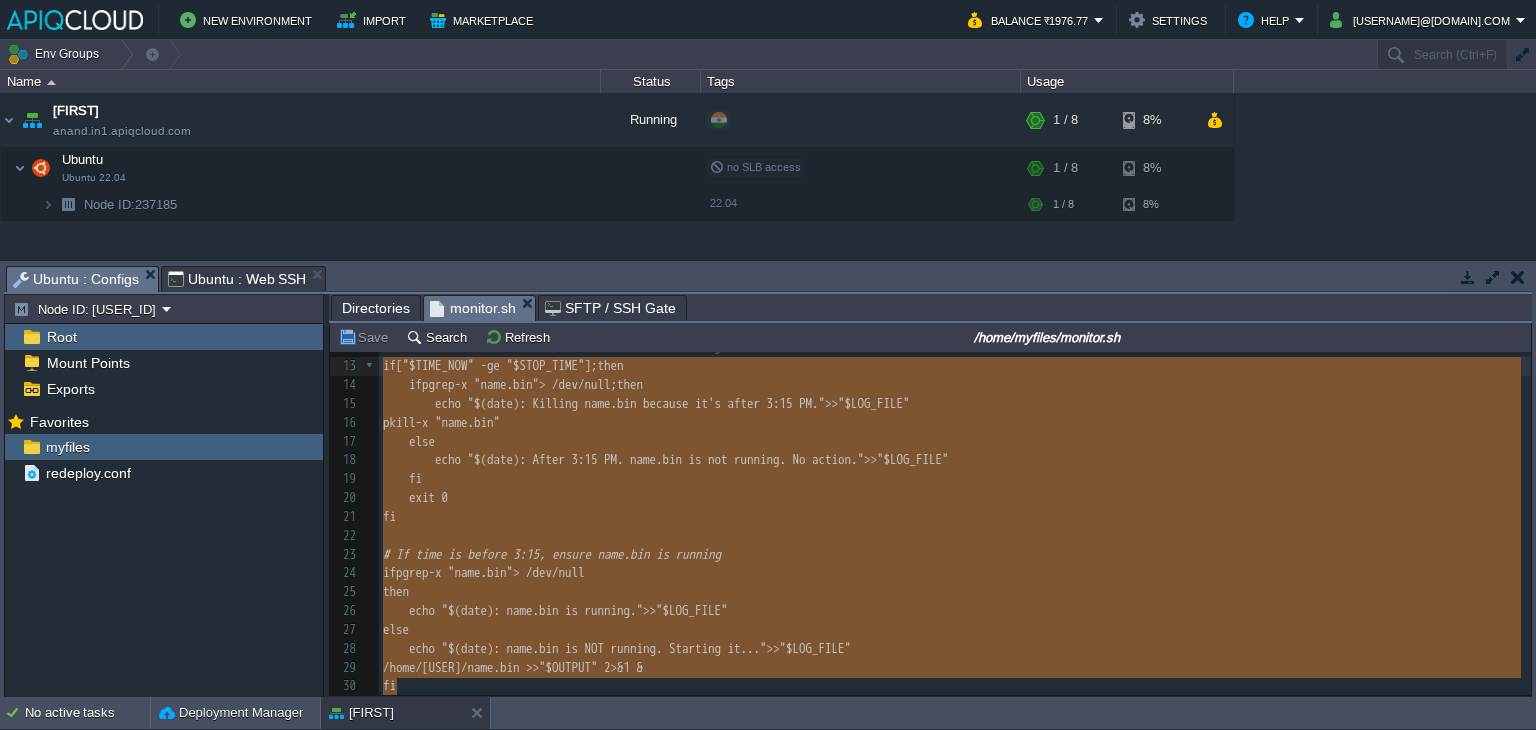 type on "# Get current hour and minute
HOUR=$(date +%H)
MINUTE=$(date +%M)
TIME_NOW=$((10#$HOUR * 60 + 10#$MINUTE))
STOP_TIME=$((15 * 60 + 15))  # 3:15 PM = 915 minutes
# If time is 3:15 or later, kill name.bin if running
if [ "$TIME_NOW" -ge "$STOP_TIME" ]; then
if pgrep -x "name.bin" > /dev/null; then
echo "$(date): Killing name.bin because it's after 3:15 PM." >> "$LOG_FILE"
pkill -x "name.bin"
else
echo "$(date): After 3:15 PM. name.bin is not running. No action." >> "$LOG_FILE"
fi
exit 0
fi
# If time is before 3:15, ensure name.bin is running
if pgrep -x "name.bin" > /dev/null
then
echo "$(date): name.bin is running." >> "$LOG_FILE"
else
echo "$(date): name.bin is NOT running. Starting it..." >> "$LOG_FILE"
/home/myfiles/name.bin >> "$OUTPUT" 2>&1 &" 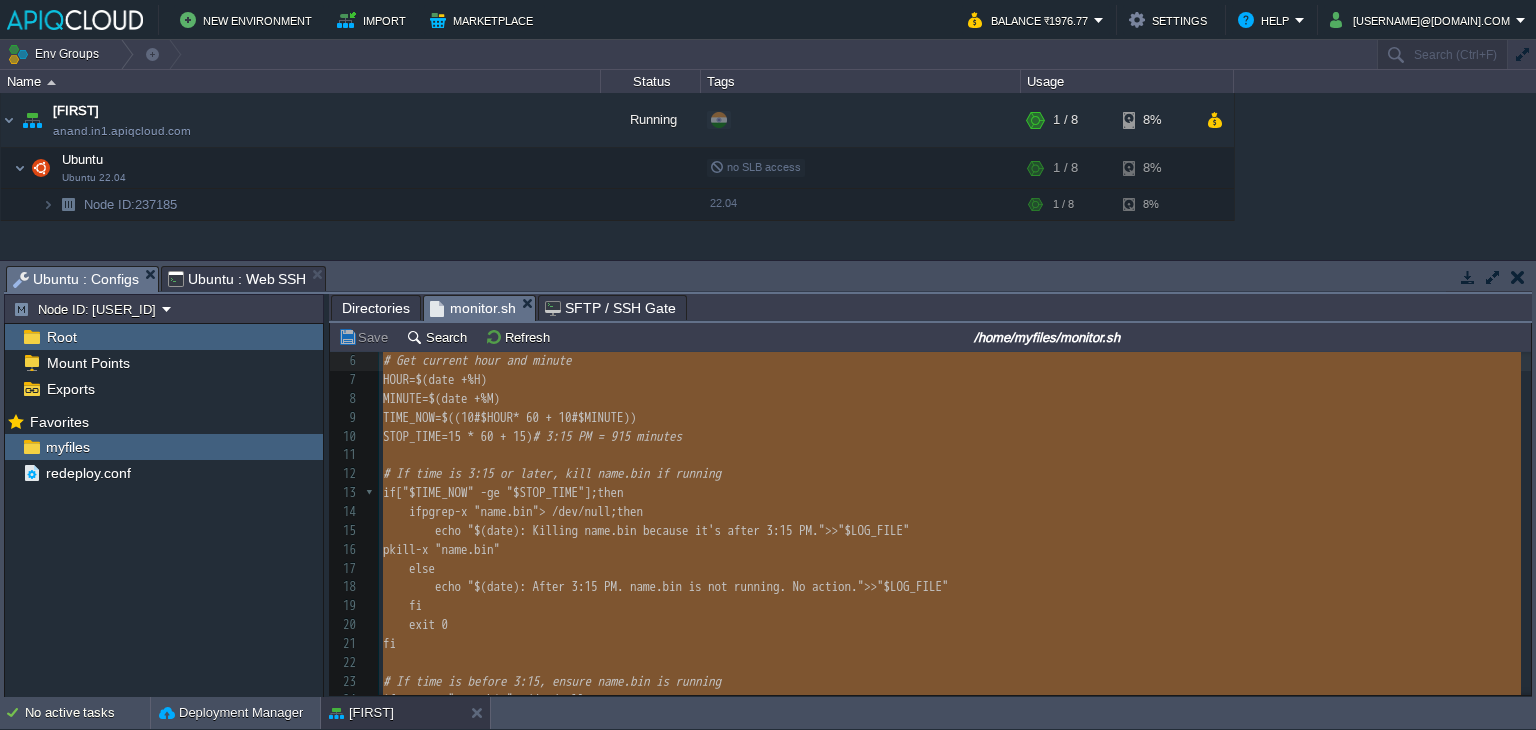 drag, startPoint x: 406, startPoint y: 685, endPoint x: 342, endPoint y: 336, distance: 354.81967 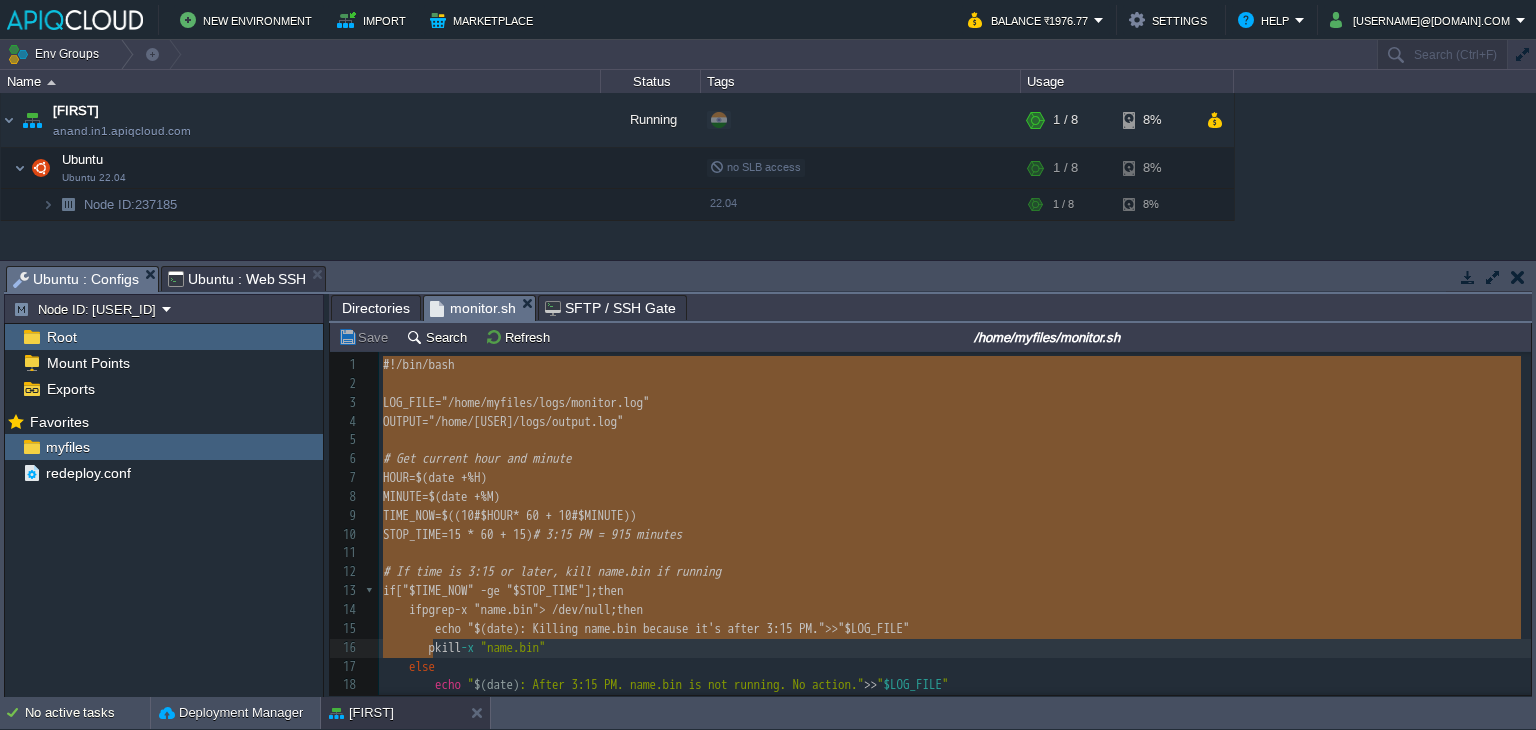 type on "#!/bin/bash
LOG_FILE="/home/[USER]/logs/monitor.log"
OUTPUT="/home/[USER]/logs/output.log"
# Get current hour and minute
HOUR=$(date +%H)
MINUTE=$(date +%M)
TIME_NOW=$((10#$HOUR * 60 + 10#$MINUTE))
STOP_TIME=$((15 * 60 + 15))  # 3:15 PM = 915 minutes
# If time is 3:15 or later, kill name.bin if running
if [ "$TIME_NOW" -ge "$STOP_TIME" ]; then
if pgrep -x "name.bin" > /dev/null; then
echo "$(date): Killing name.bin because it's after 3:15 PM." >> "$LOG_FILE"
pkill -x "name.bin"
else
echo "$(date): After 3:15 PM. name.bin is not running. No action." >> "$LOG_FILE"
fi
exit 0
fi
# If time is before 3:15, ensure name.bin is running
if pgrep -x "name.bin" > /dev/null
then
echo "$(date): name.bin is running." >> "$LOG_FILE"
else
echo "$(date): name.bin is NOT running. Starting it..." >> "$LOG_FILE"
/home/[USER]/name.bin >> "$OUTPUT" 2>&1 &
fi" 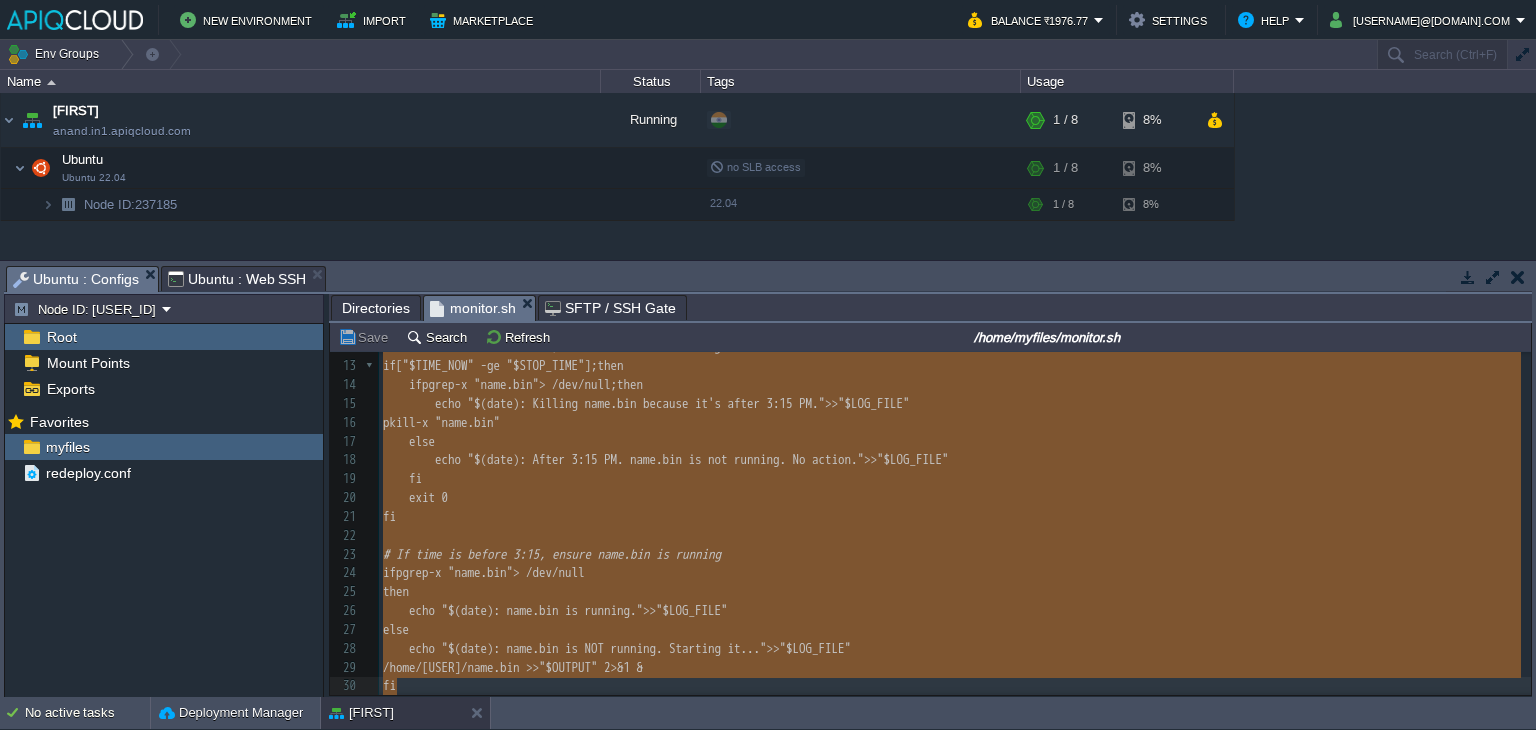 scroll, scrollTop: 232, scrollLeft: 0, axis: vertical 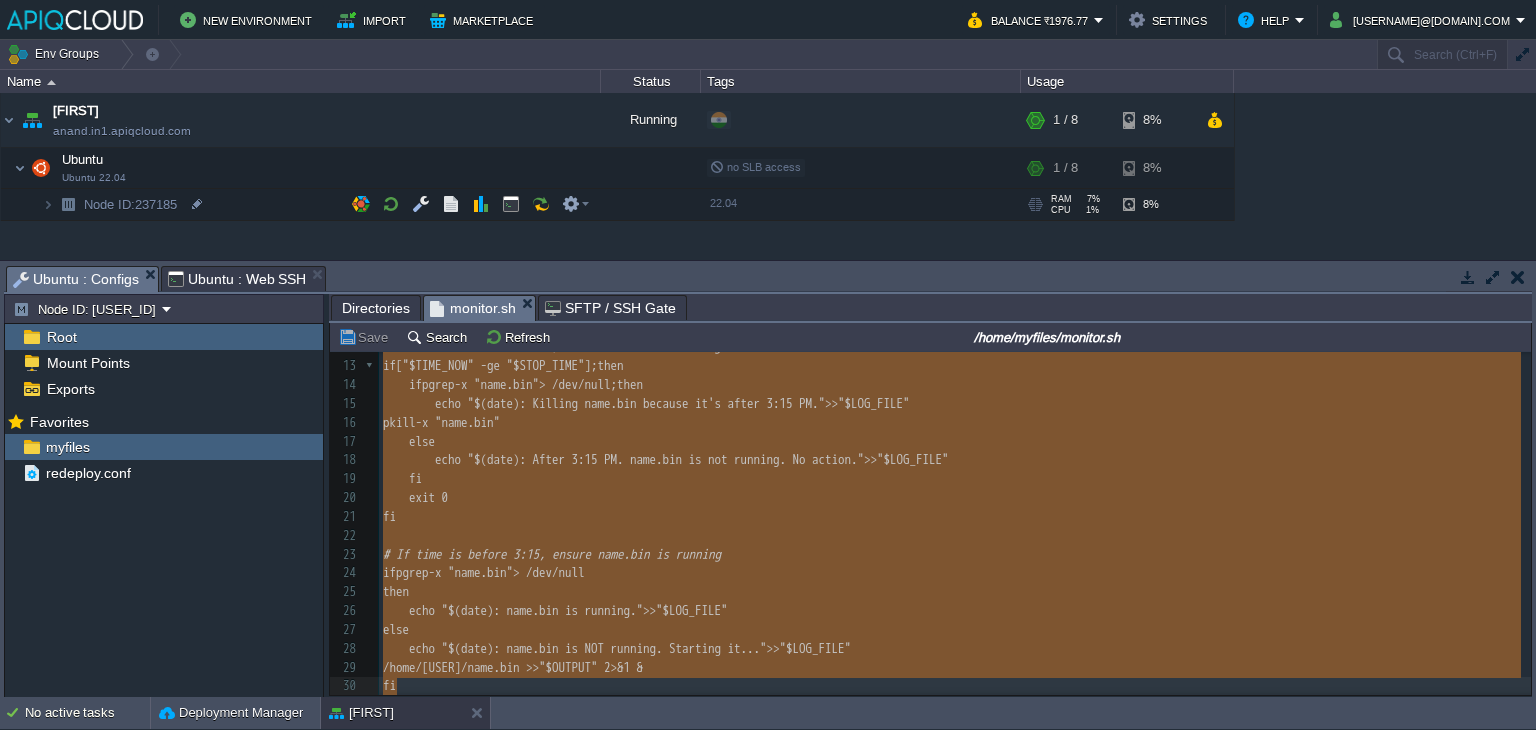type 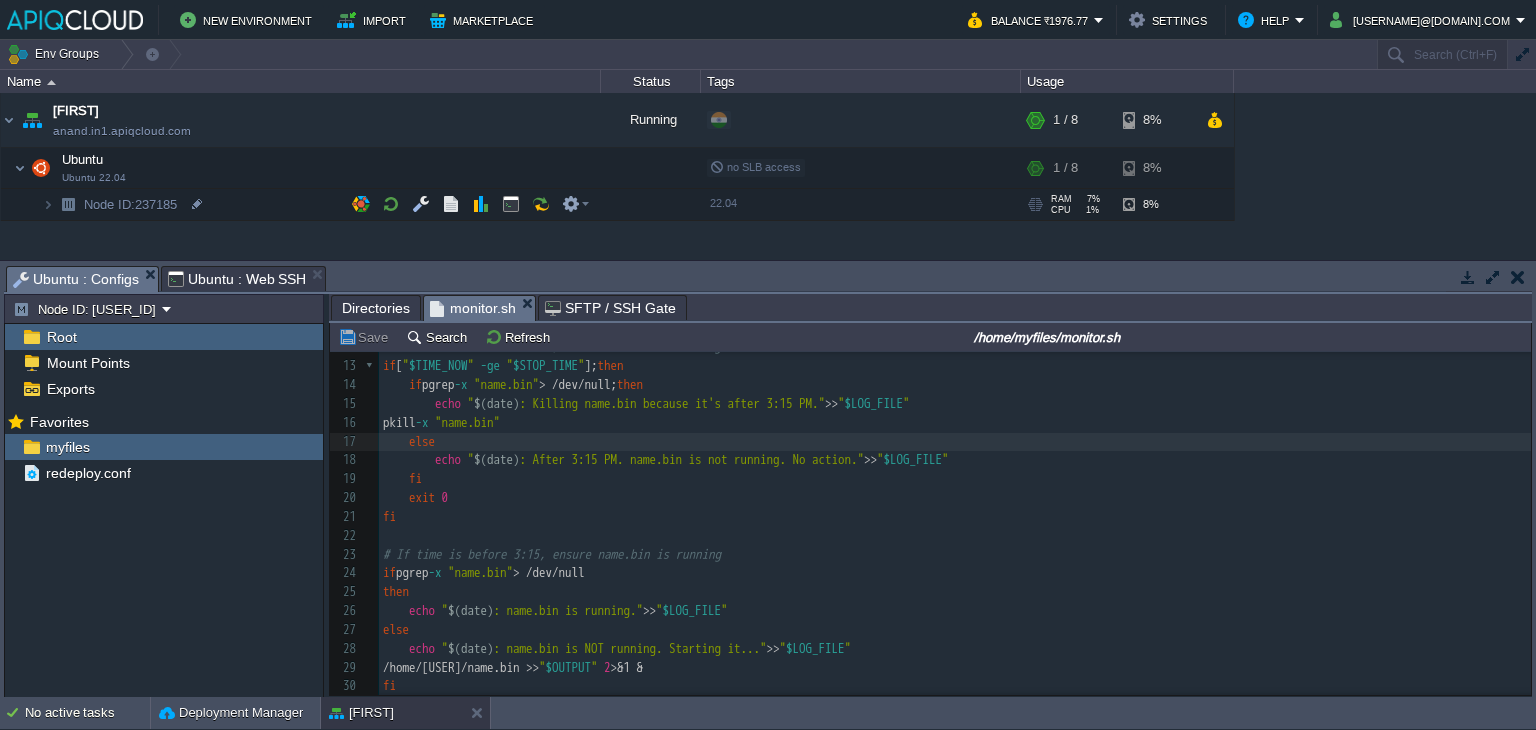 scroll, scrollTop: 132, scrollLeft: 0, axis: vertical 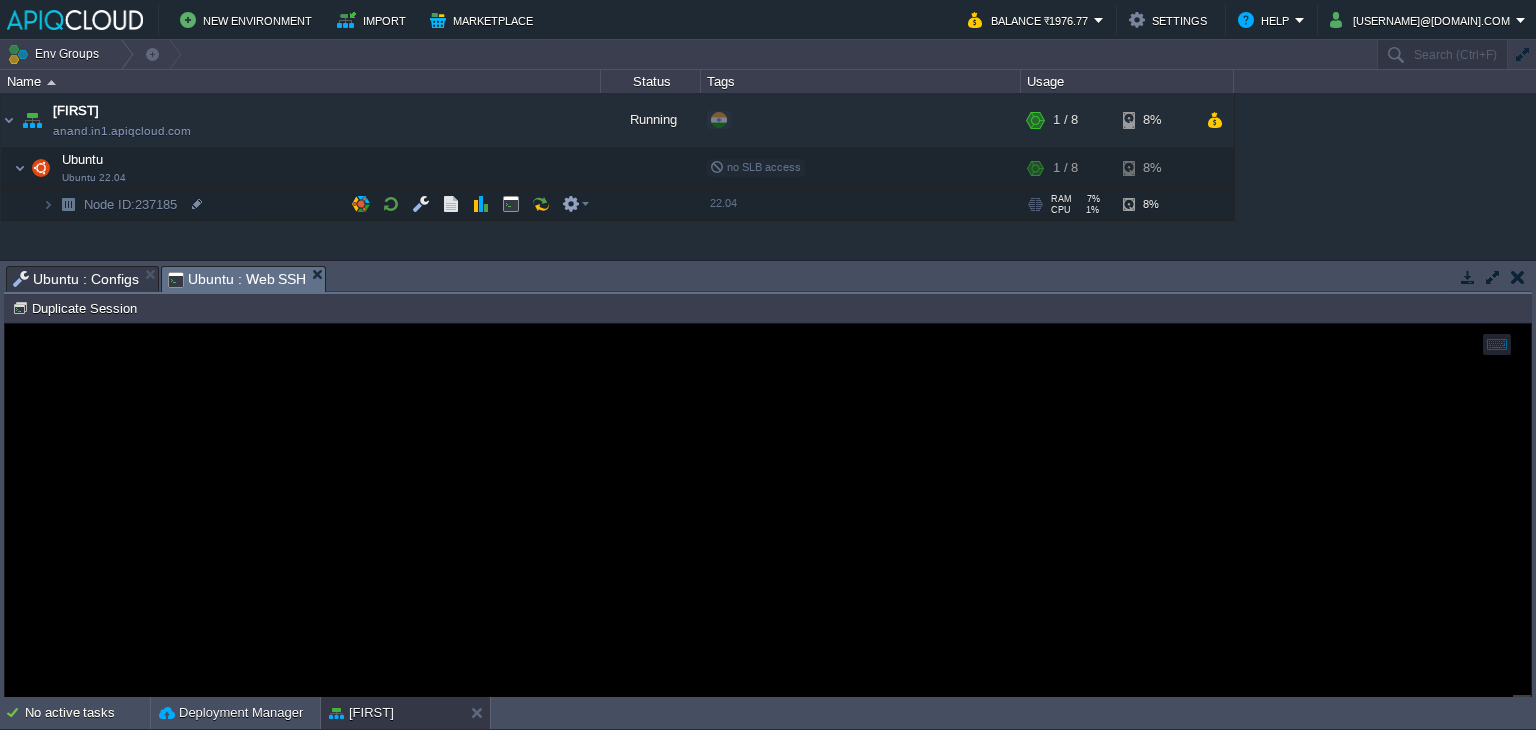 click on "Ubuntu : Web SSH" at bounding box center [237, 279] 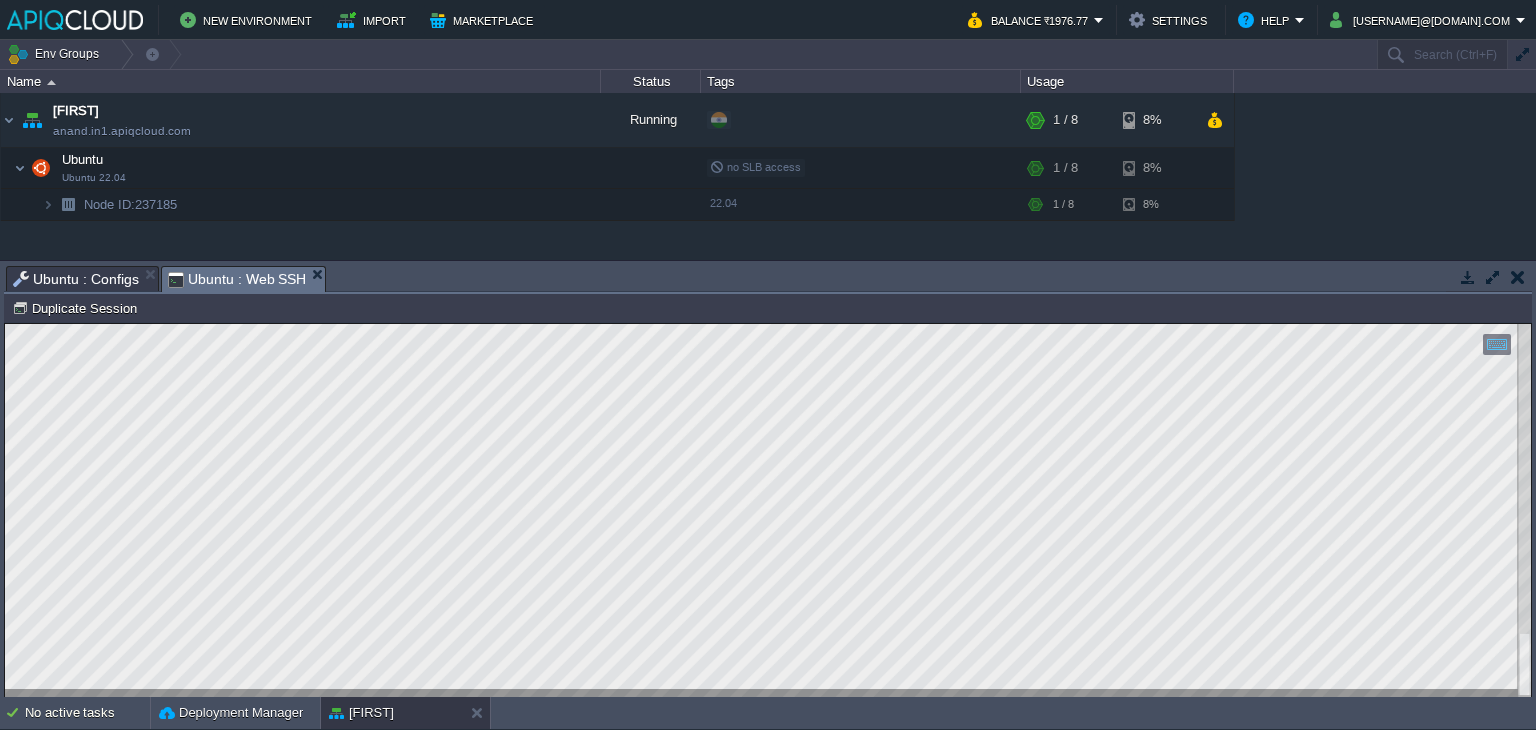 click on "Ubuntu : Web SSH" at bounding box center [237, 279] 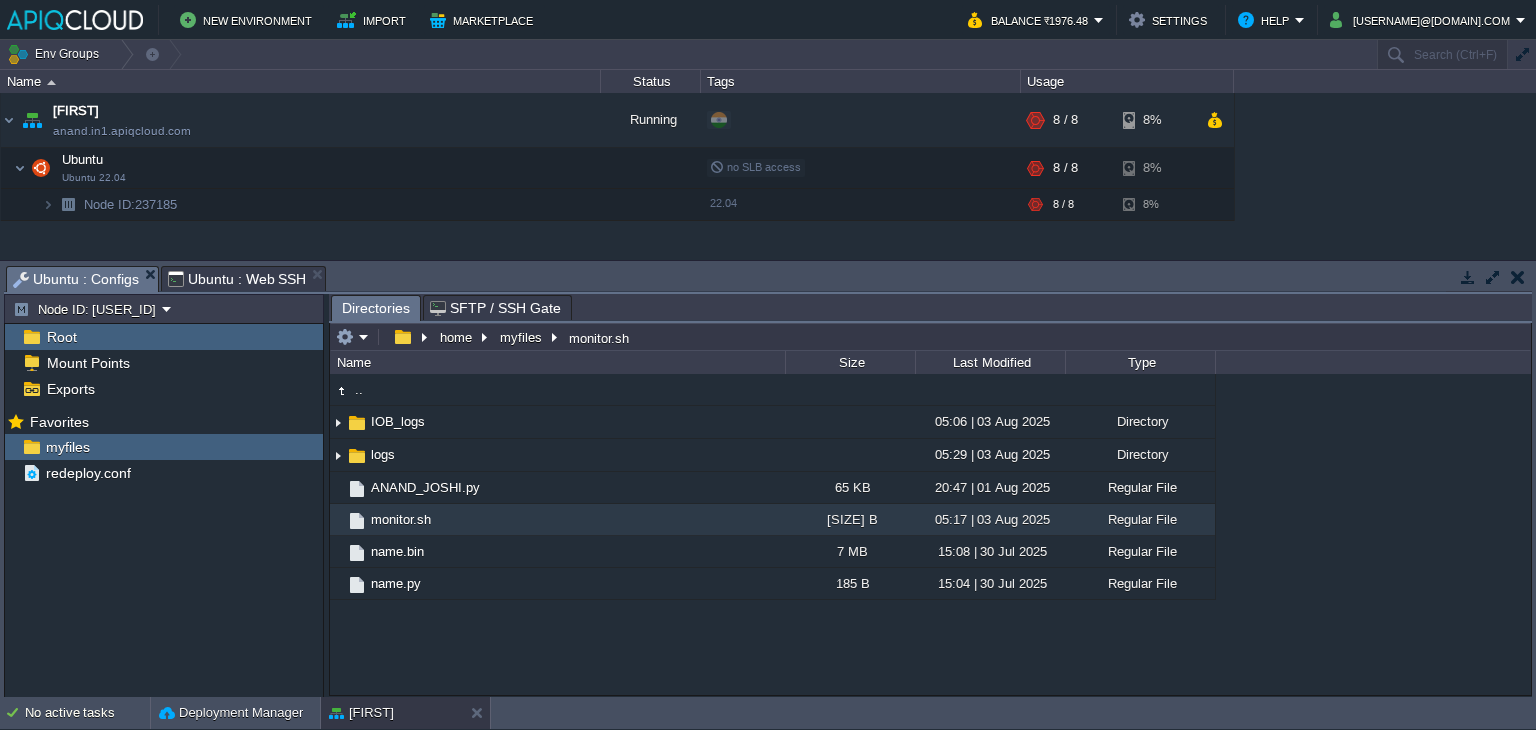 click on "Ubuntu : Configs" at bounding box center (76, 279) 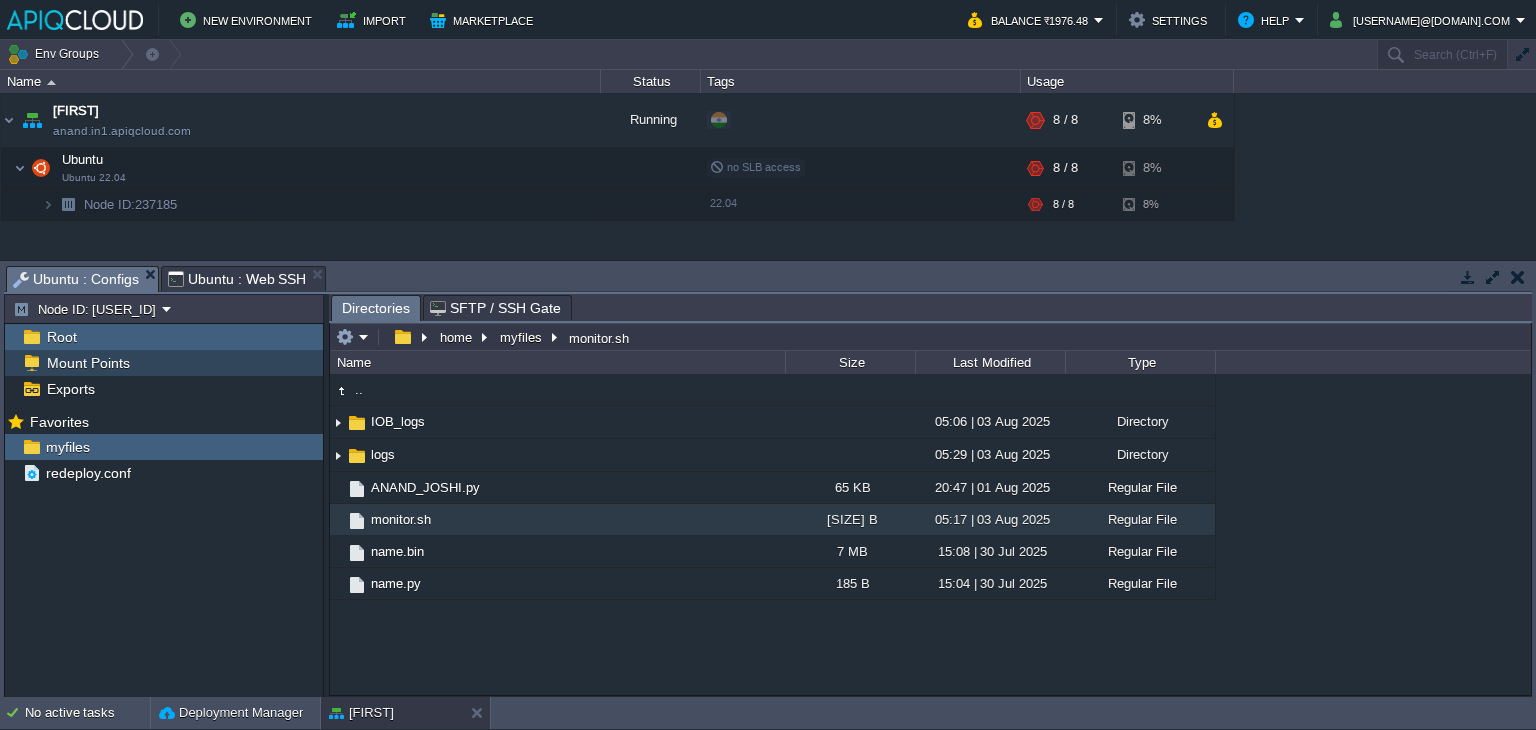 click on "Mount Points" at bounding box center [88, 363] 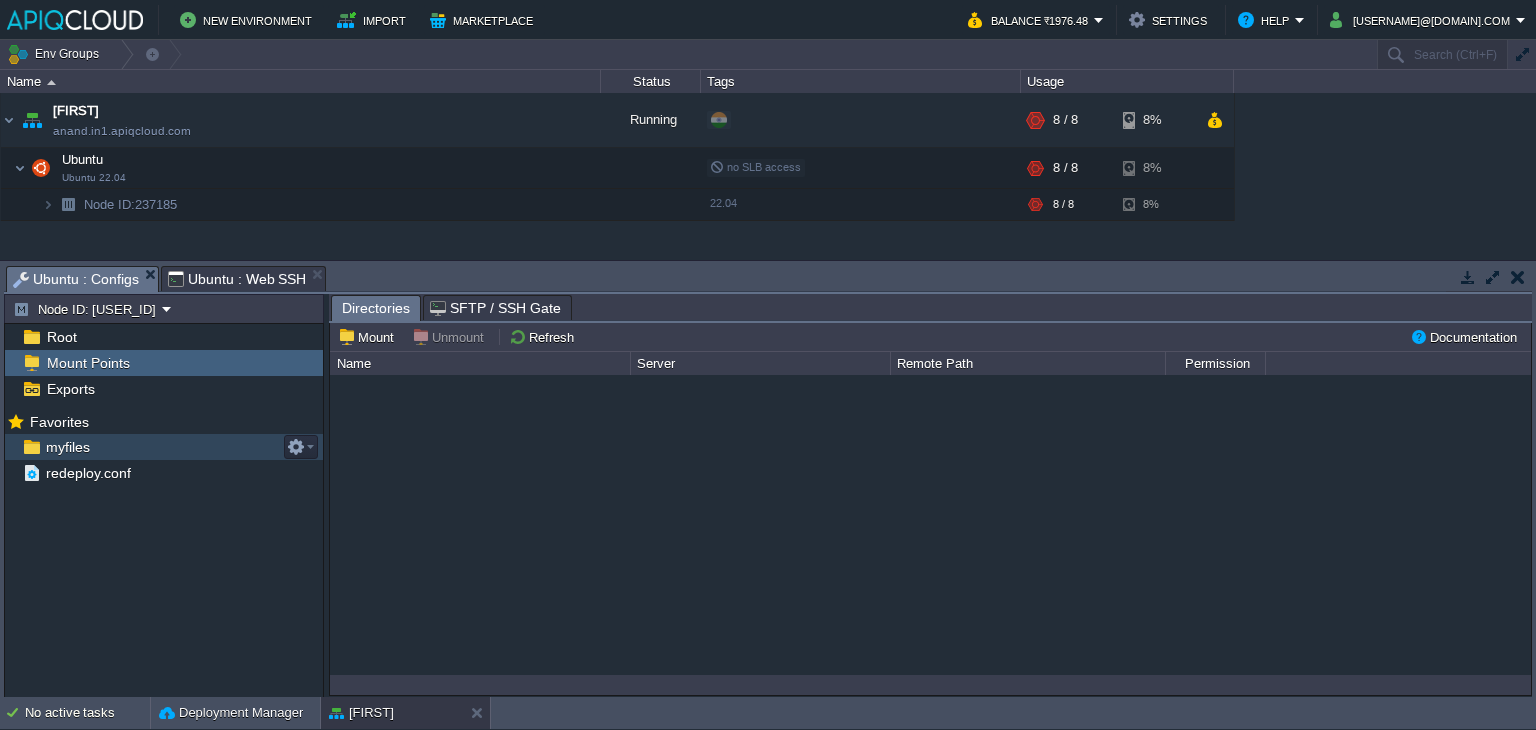 click on "myfiles" at bounding box center [67, 447] 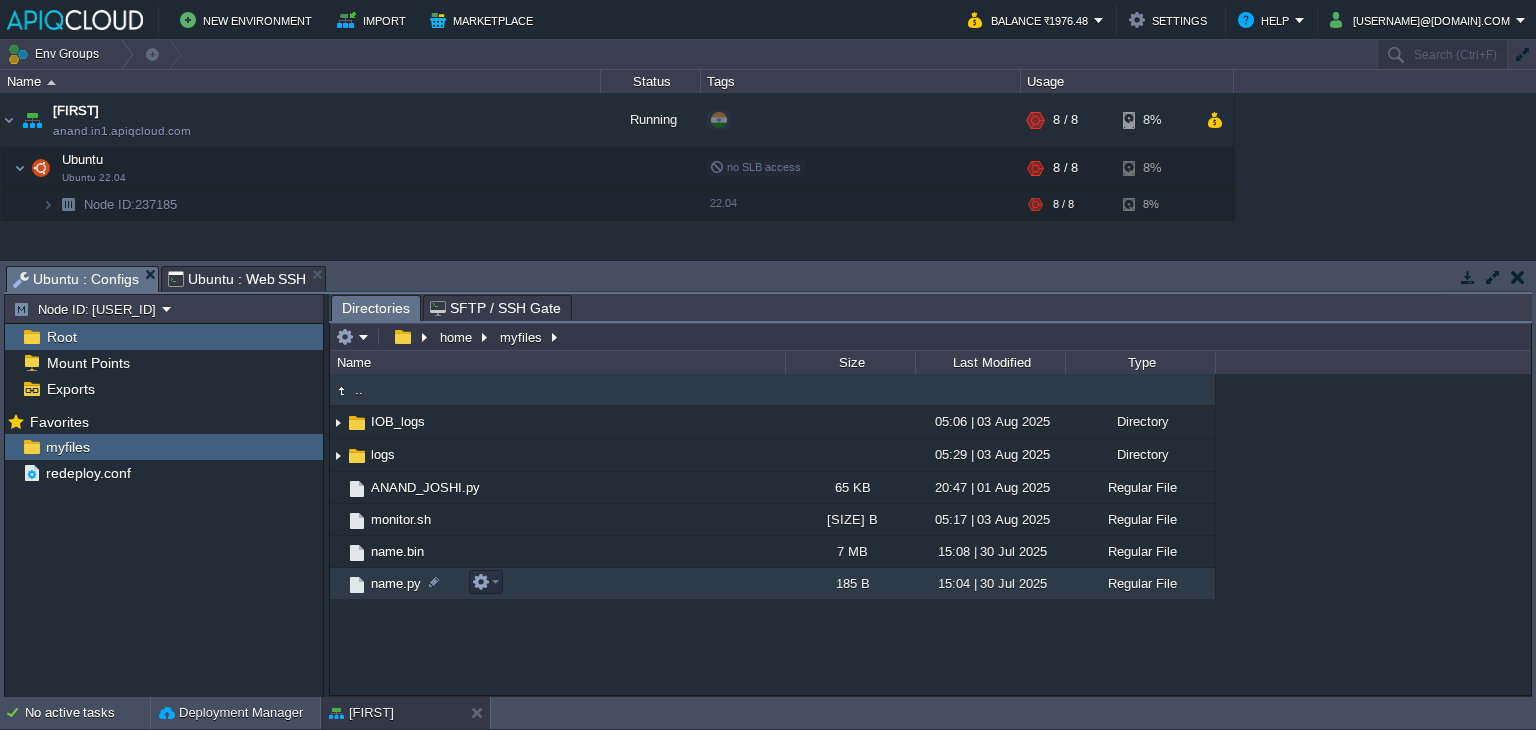 click on ".. IOB_logs 05:06   |   03 Aug 2025 Directory logs 05:29   |   03 Aug 2025 Directory ANAND_JOSHI.py 65 KB 20:47   |   01 Aug 2025 Regular File monitor.sh 366 B 05:17   |   03 Aug 2025 Regular File name.bin 7 MB 15:08   |   30 Jul 2025 Regular File name.py 185 B 15:04   |   30 Jul 2025 Regular File" at bounding box center (930, 534) 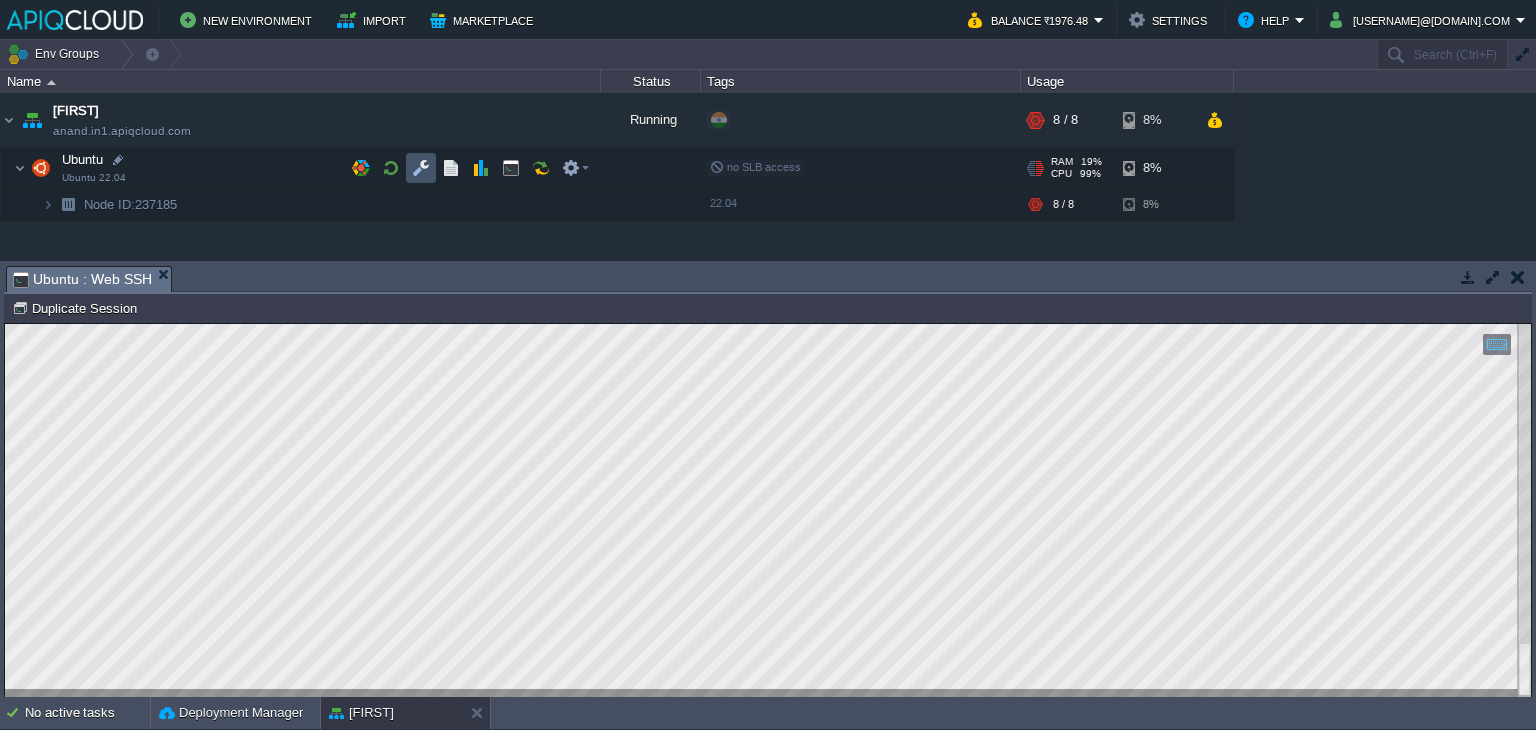 click at bounding box center (421, 168) 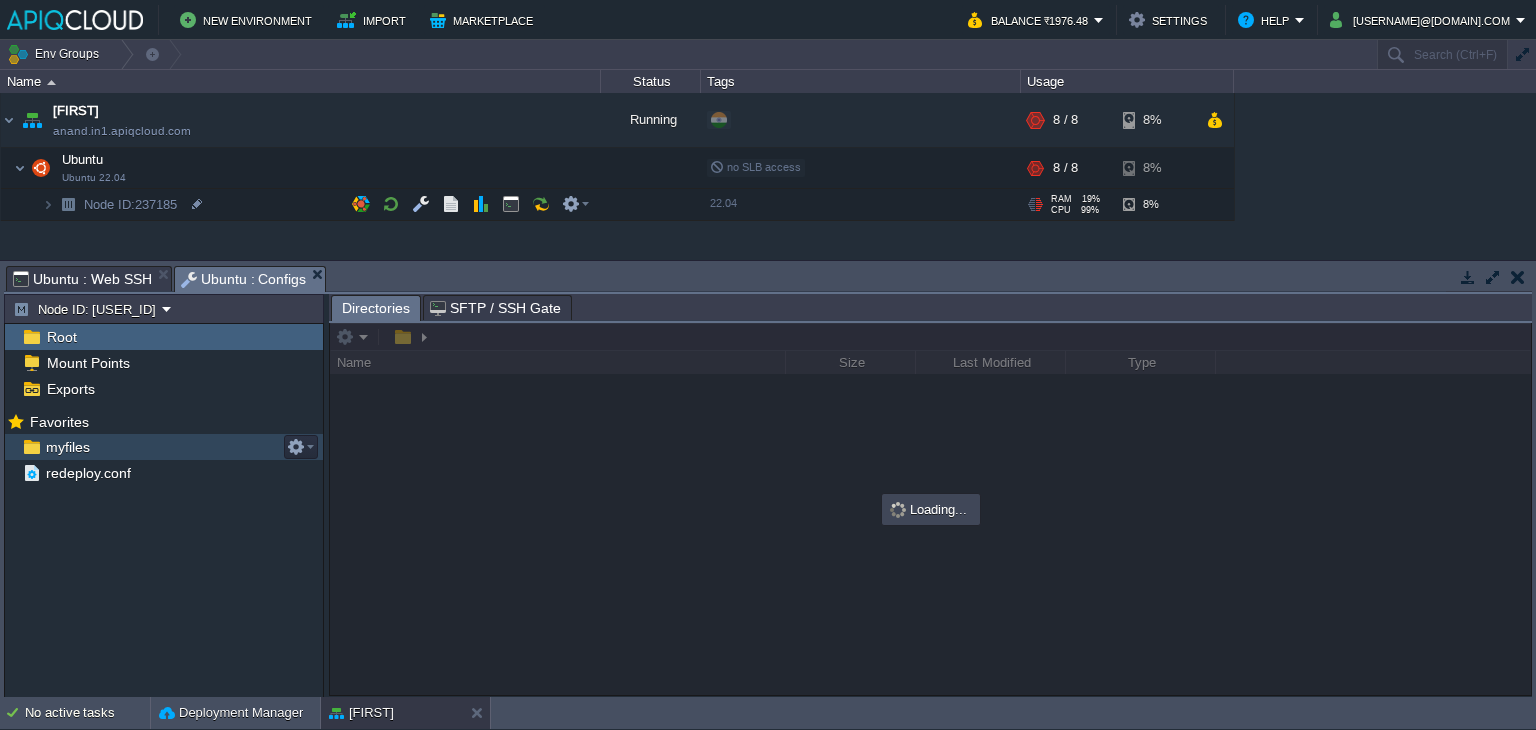 click on "myfiles" at bounding box center [67, 447] 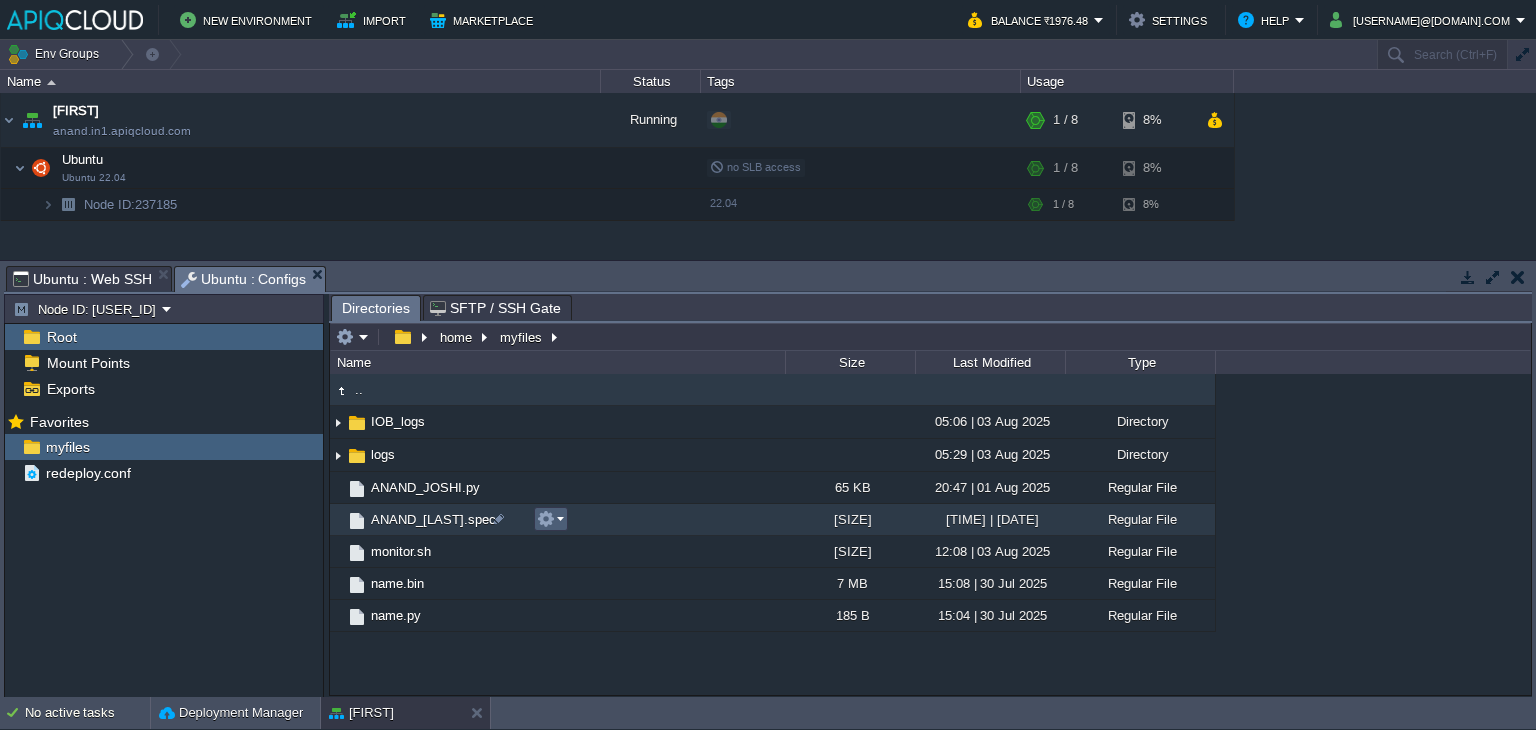 click at bounding box center [550, 519] 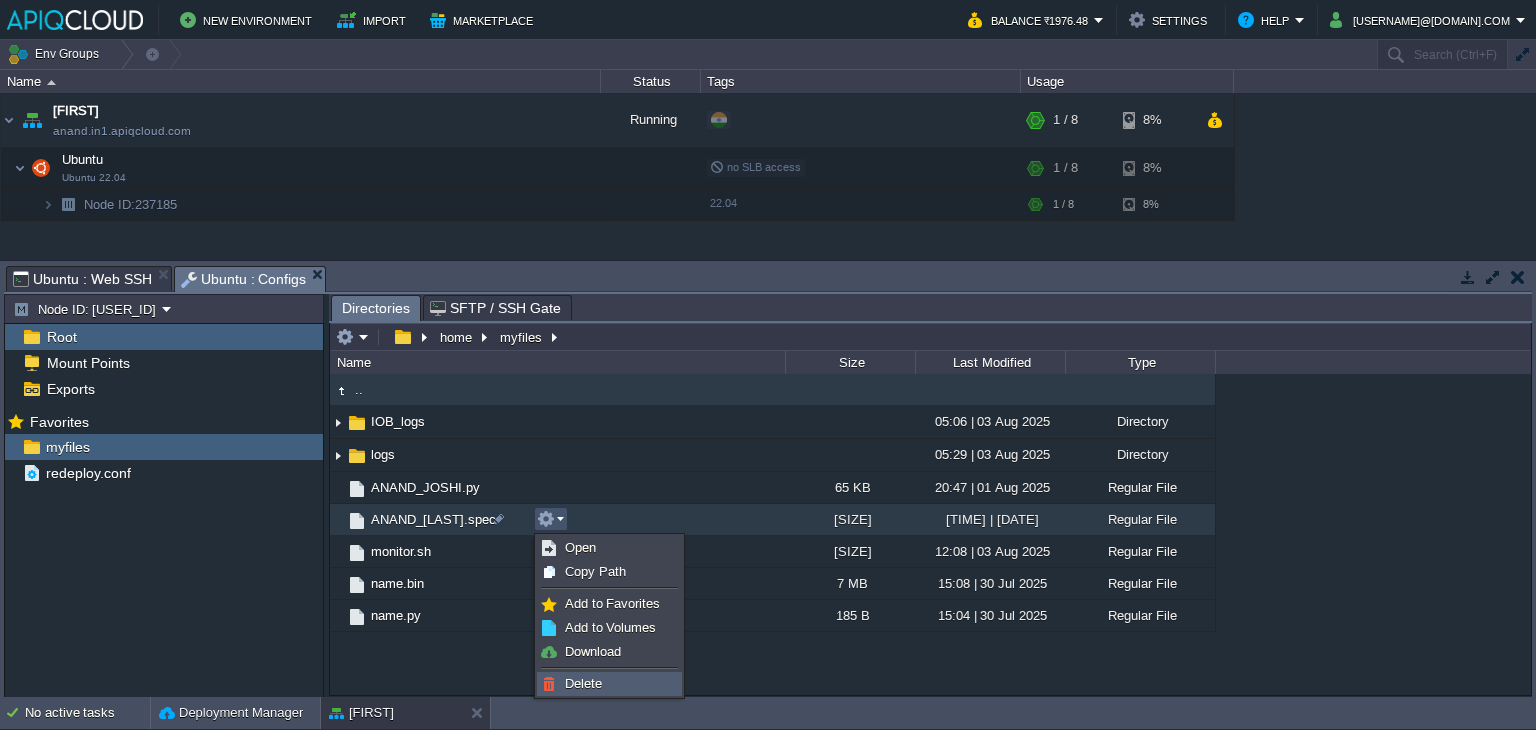 click on "Delete" at bounding box center [609, 684] 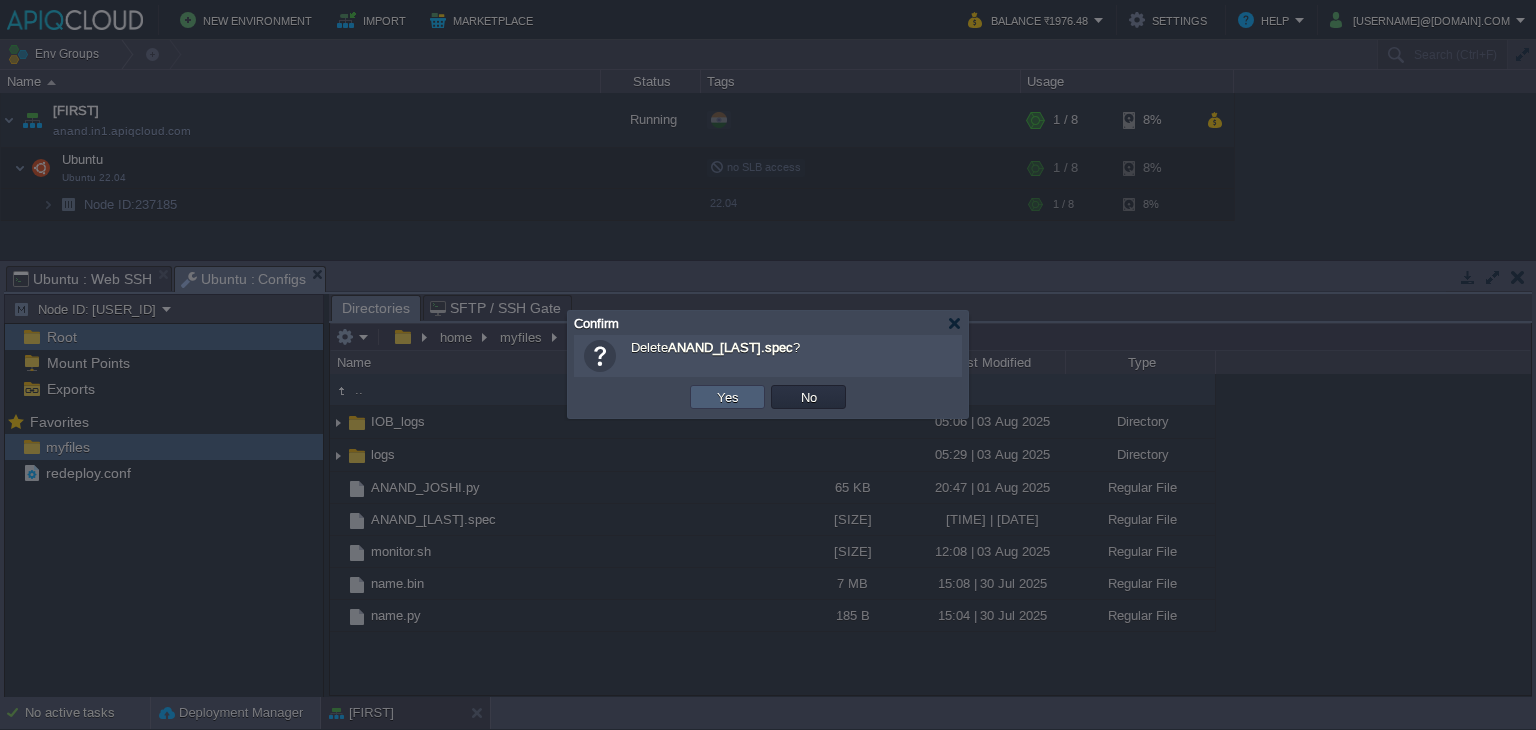 click on "Yes" at bounding box center (728, 397) 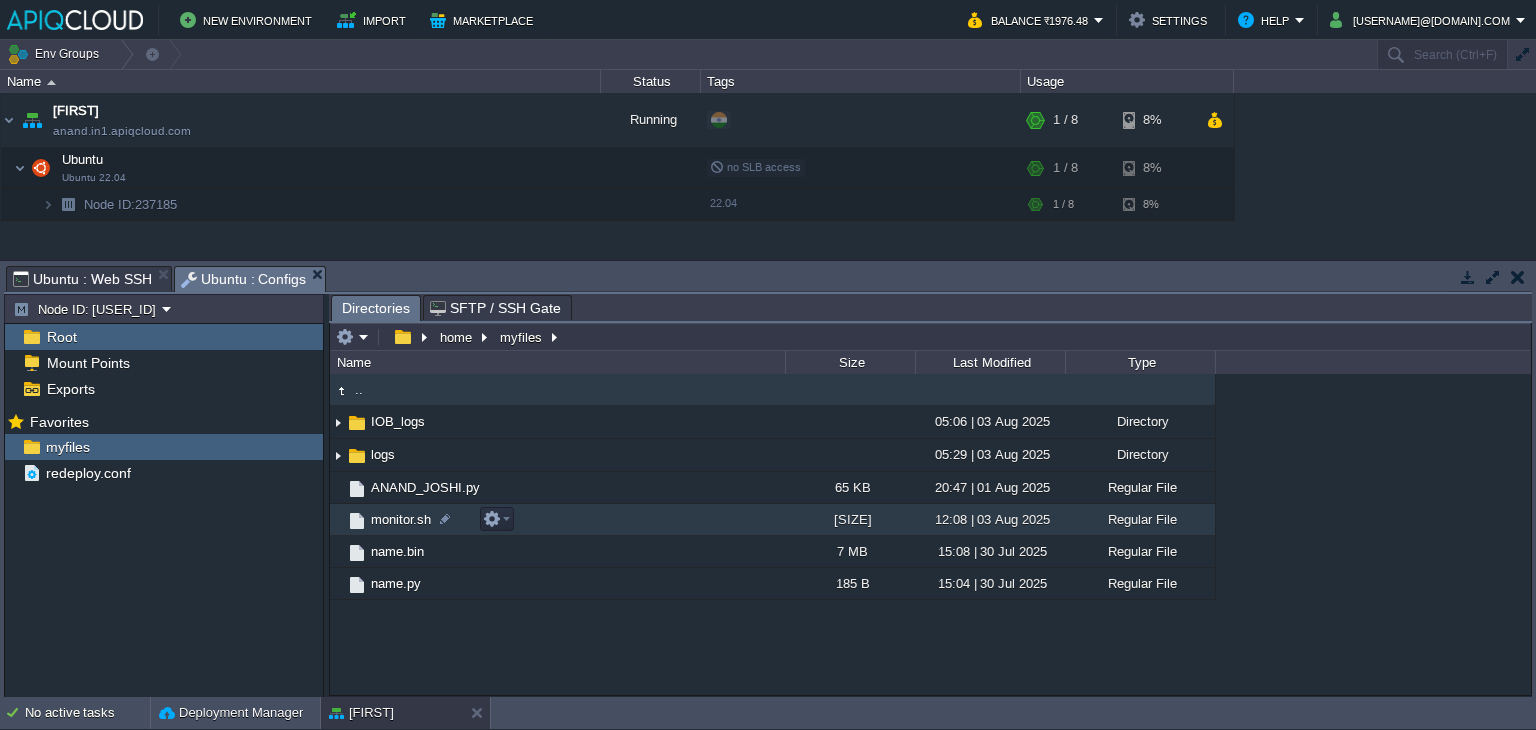 click on "monitor.sh" at bounding box center (401, 519) 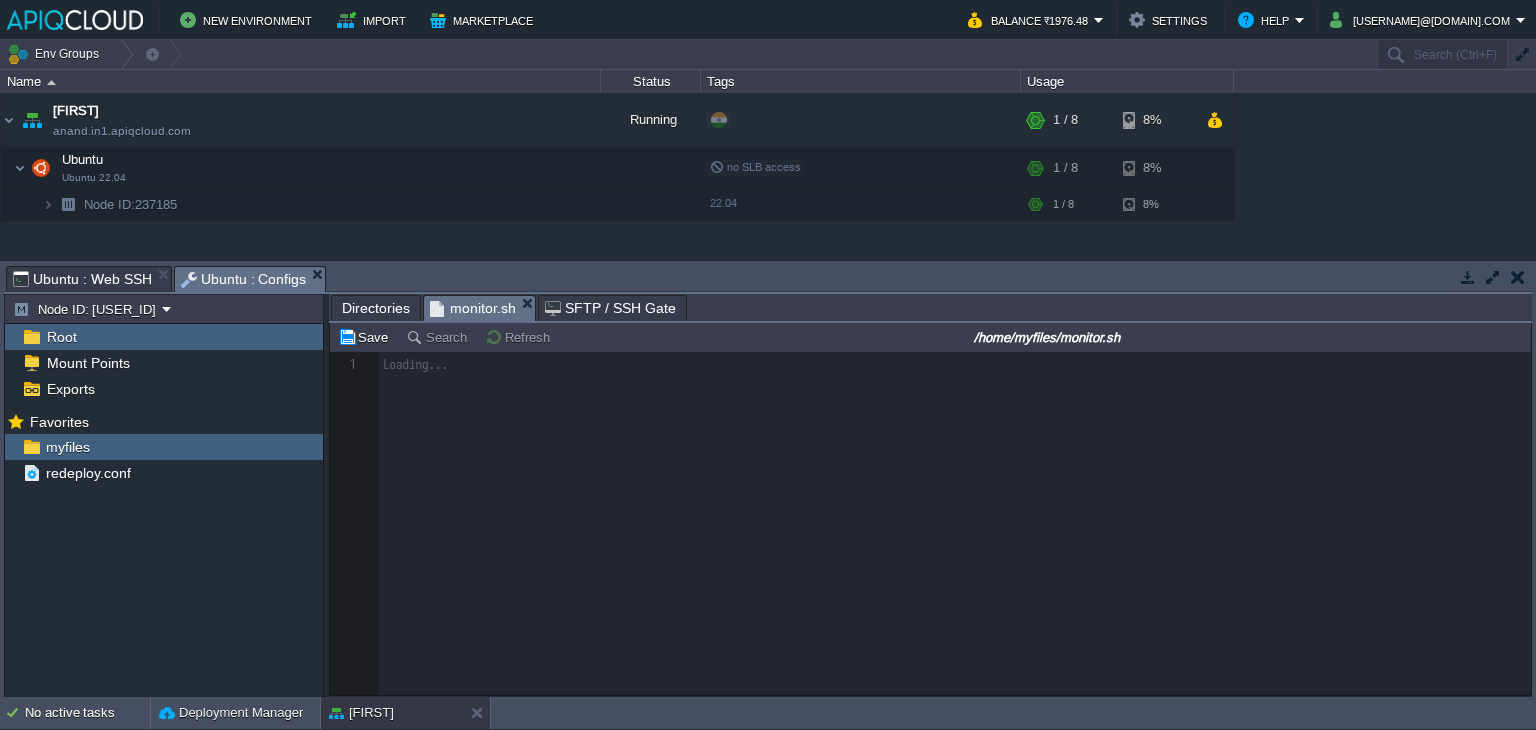 scroll, scrollTop: 6, scrollLeft: 0, axis: vertical 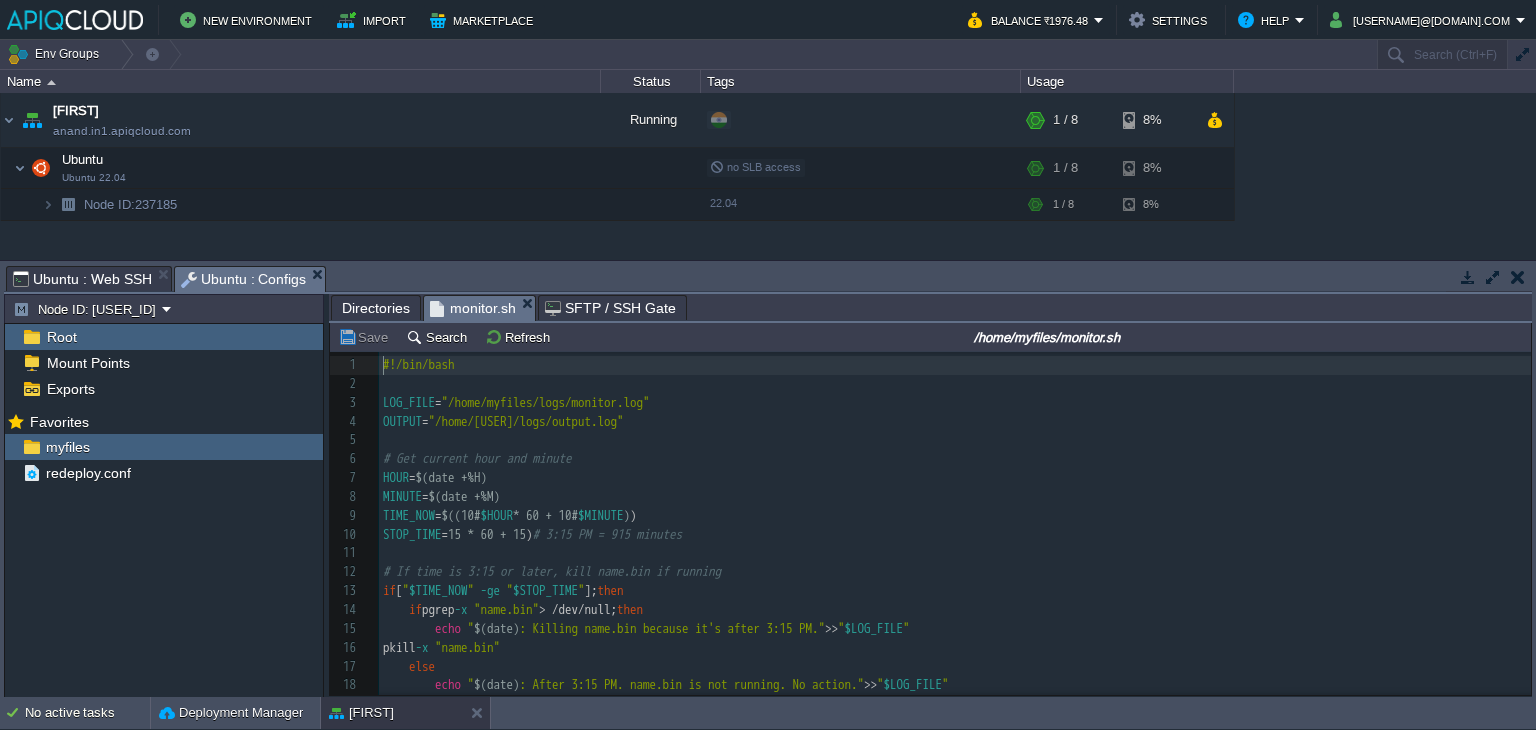 click on "30   1 #!/bin/bash
2 ​
3 LOG_FILE = "/home/myfiles/logs/monitor.log"
4 OUTPUT = "/home/myfiles/logs/output.log"
5 ​
6 # Get current hour and minute
7 HOUR = $(date +%H)
8 MINUTE = $(date +%M)
9 TIME_NOW = $((10# $HOUR  * 60 + 10# $MINUTE ) )
10 STOP_TIME = $((15 * 60 + 15) )   # 3:15 PM = 915 minutes
11 ​
12 # If time is 3:15 or later, kill name.bin if running
13 if  [  " $TIME_NOW "   -ge   " $STOP_TIME "  ];  then
14      if  pgrep  -x   "name.bin"  > /dev/null;  then
15          echo   " $(date) : Killing name.bin because it's after 3:15 PM."  >>  " $LOG_FILE "
16         pkill  -x   "name.bin"
17      else
18          echo   " $(date) : After 3:15 PM. name.bin is not running. No action."  >>  " $LOG_FILE "
19      fi
20      exit   0
21 fi
22 ​
23 # If time is before 3:15, ensure name.bin is running
24 if  pgrep  -x   "name.bin"  > /dev/null
25 then
26      echo   " $(date) : name.bin is running."  >>  " $LOG_FILE "
27 else" at bounding box center [955, 610] 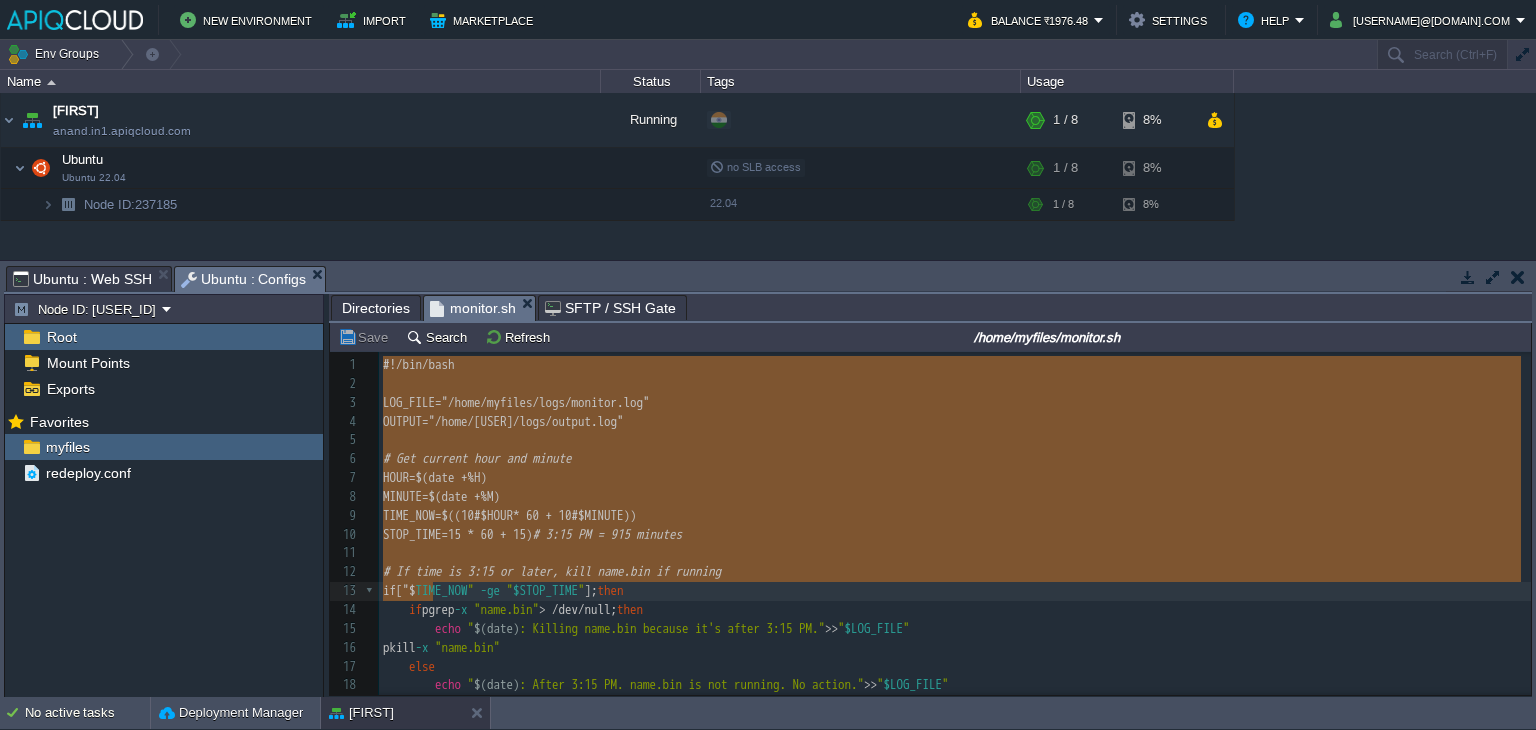type on "#!/bin/bash
LOG_FILE="/home/[USER]/logs/monitor.log"
OUTPUT="/home/[USER]/logs/output.log"
# Get current hour and minute
HOUR=$(date +%H)
MINUTE=$(date +%M)
TIME_NOW=$((10#$HOUR * 60 + 10#$MINUTE))
STOP_TIME=$((15 * 60 + 15))  # 3:15 PM = 915 minutes
# If time is 3:15 or later, kill name.bin if running
if [ "$TIME_NOW" -ge "$STOP_TIME" ]; then
if pgrep -x "name.bin" > /dev/null; then
echo "$(date): Killing name.bin because it's after 3:15 PM." >> "$LOG_FILE"
pkill -x "name.bin"
else
echo "$(date): After 3:15 PM. name.bin is not running. No action." >> "$LOG_FILE"
fi
exit 0
fi
# If time is before 3:15, ensure name.bin is running
if pgrep -x "name.bin" > /dev/null
then
echo "$(date): name.bin is running." >> "$LOG_FILE"
else
echo "$(date): name.bin is NOT running. Starting it..." >> "$LOG_FILE"
/home/[USER]/name.bin >> "$OUTPUT" 2>&1 &
fi" 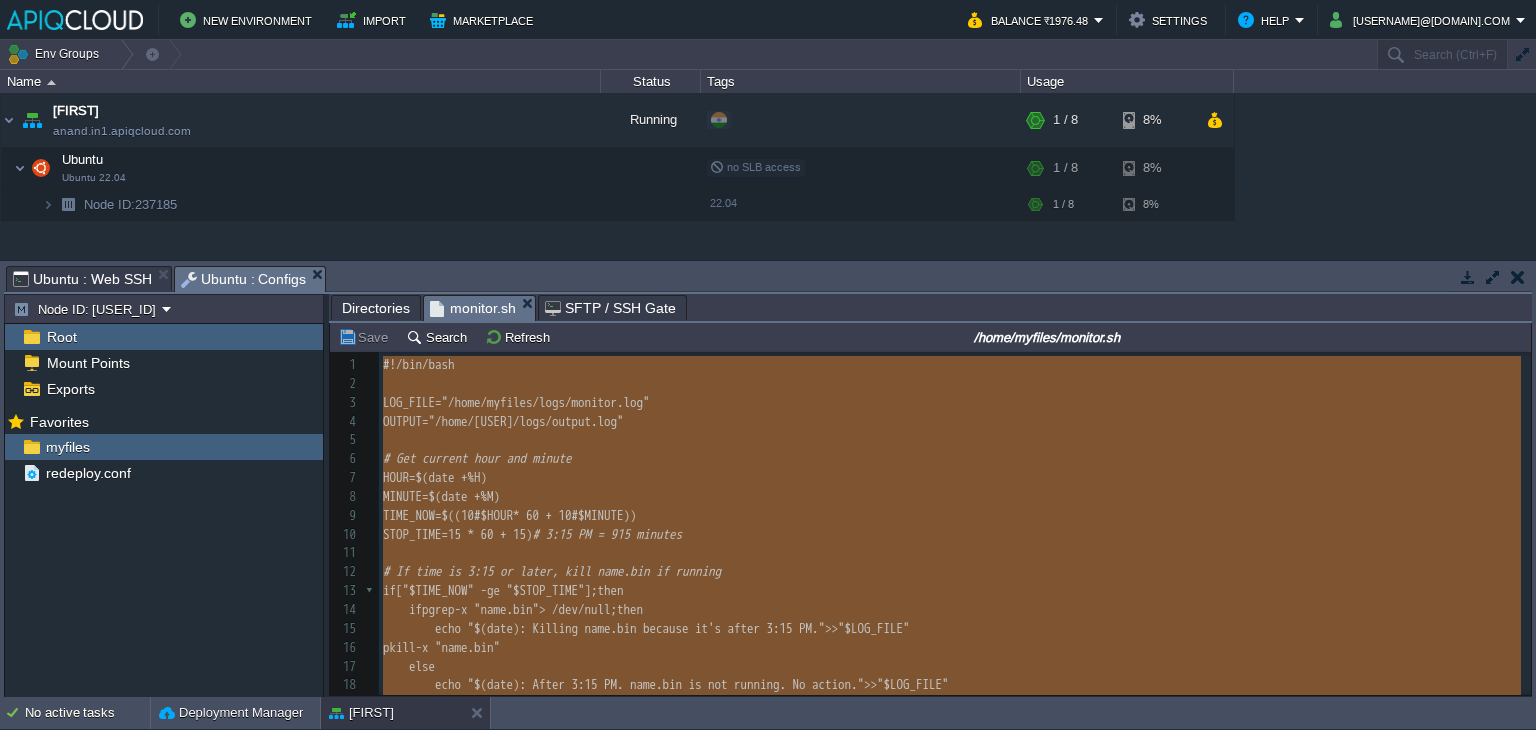scroll, scrollTop: 230, scrollLeft: 0, axis: vertical 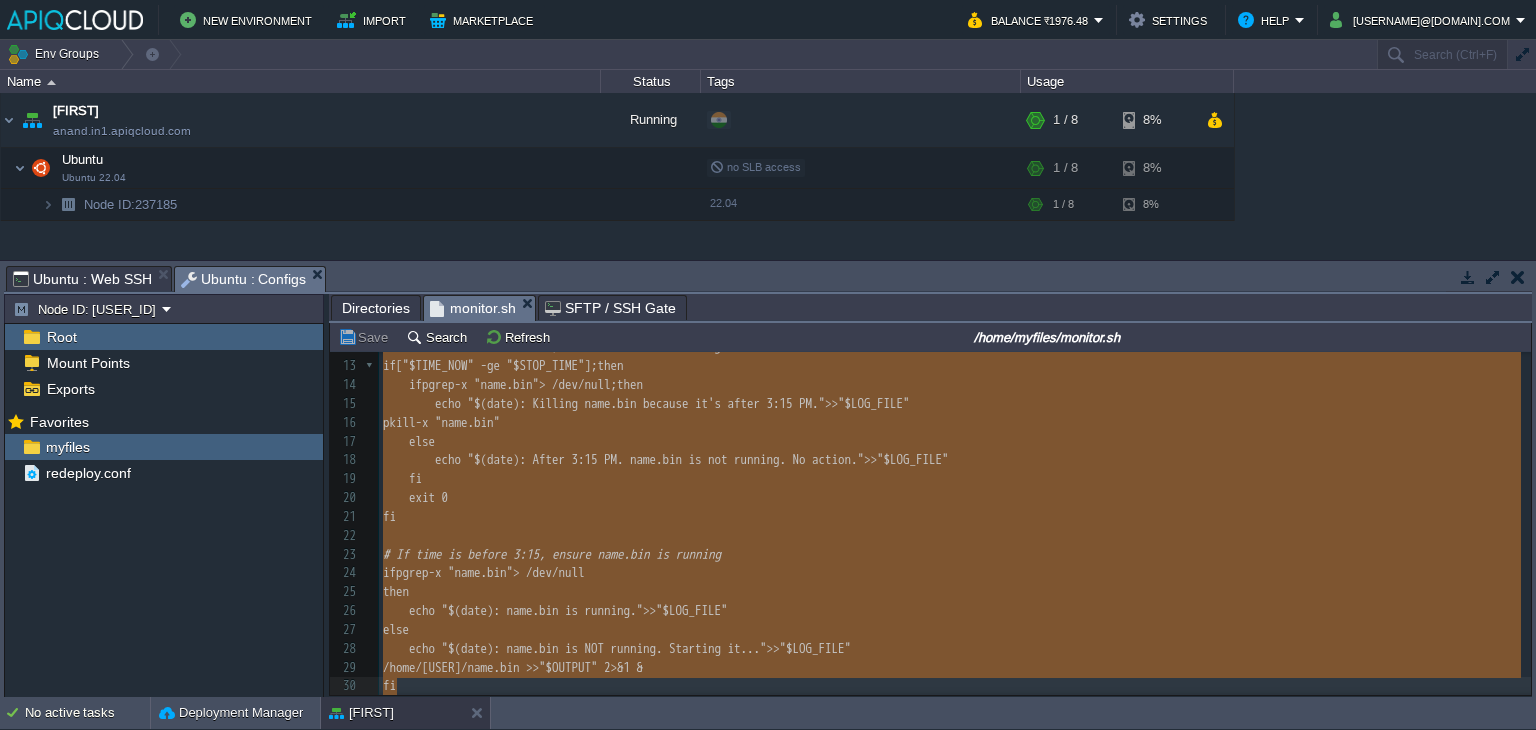 drag, startPoint x: 385, startPoint y: 361, endPoint x: 454, endPoint y: 773, distance: 417.73795 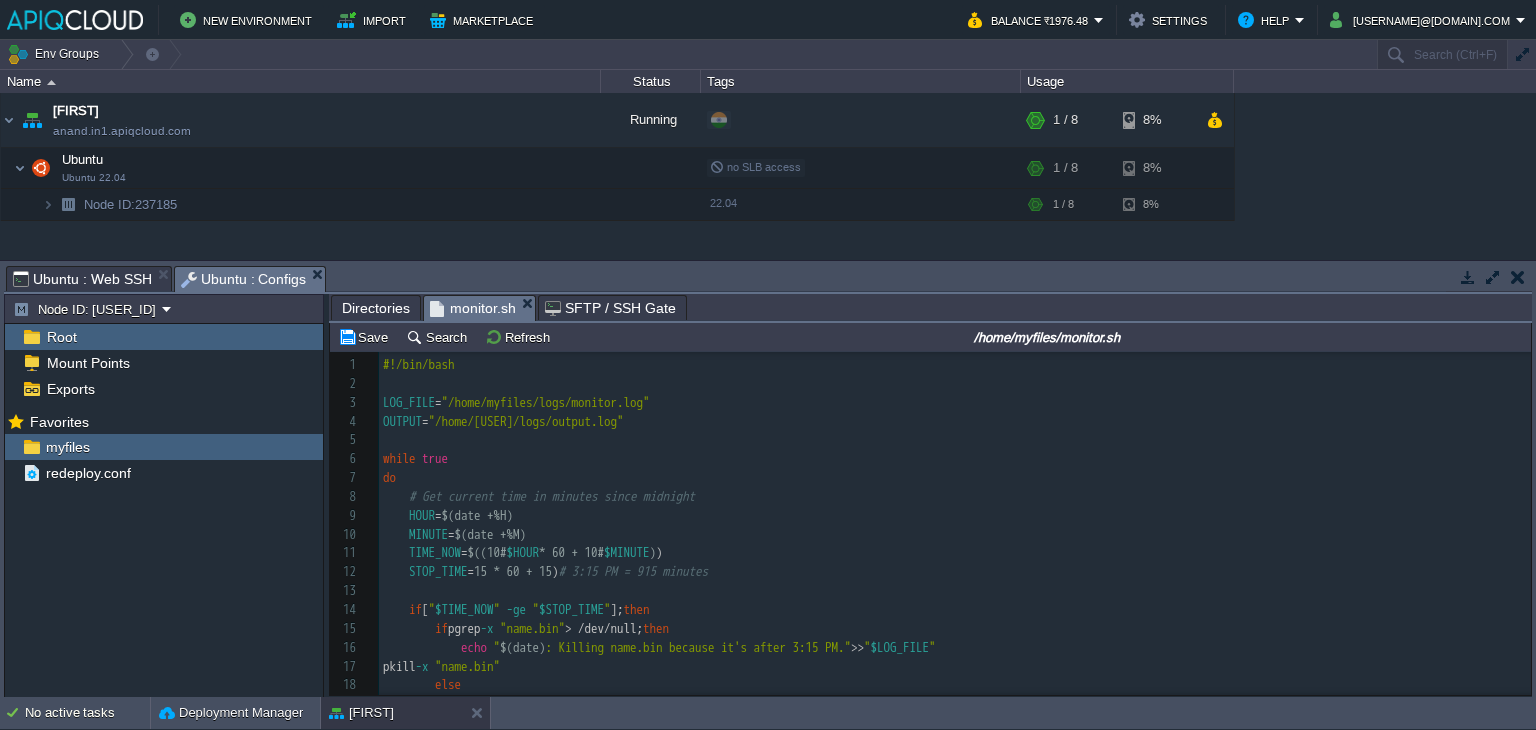 scroll, scrollTop: 287, scrollLeft: 0, axis: vertical 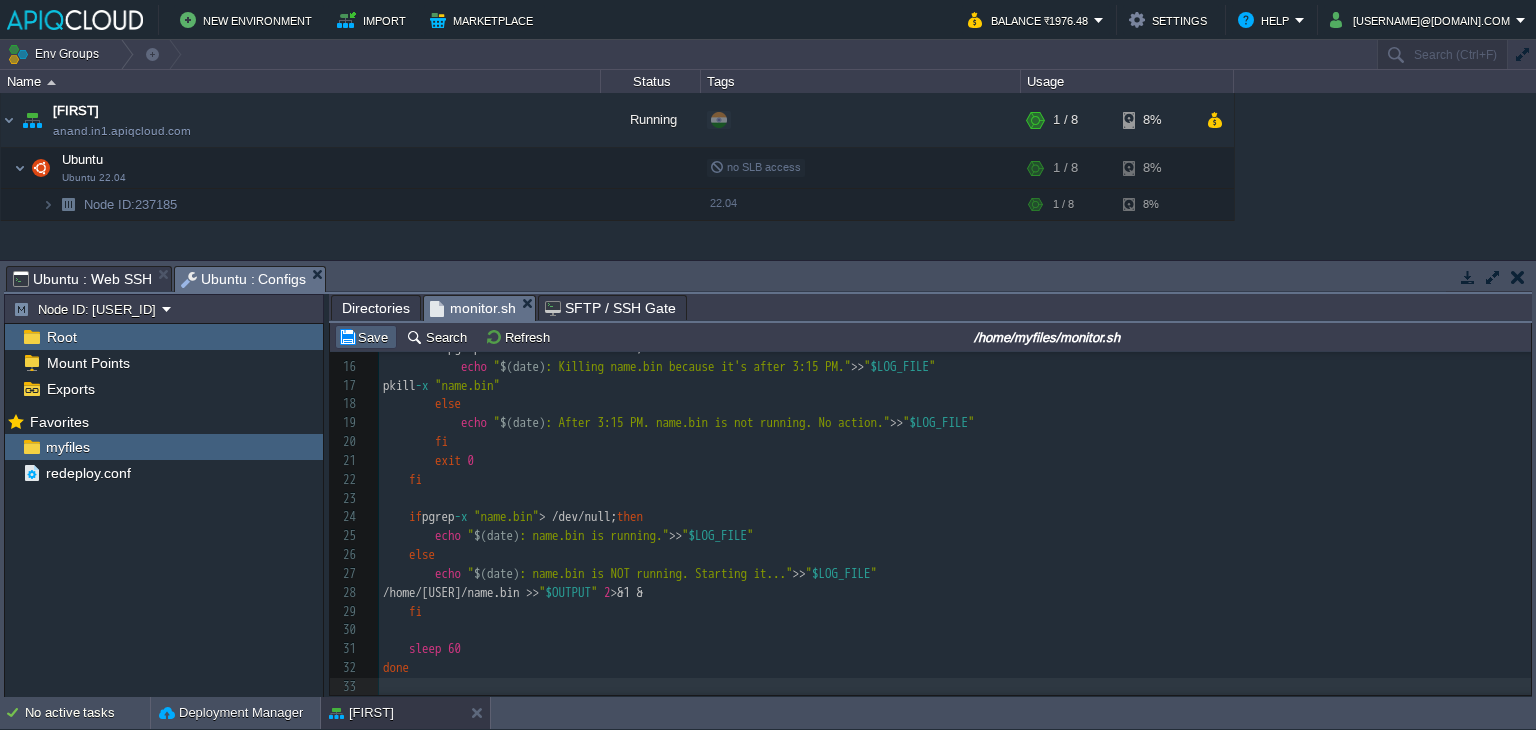 click on "Save" at bounding box center [366, 337] 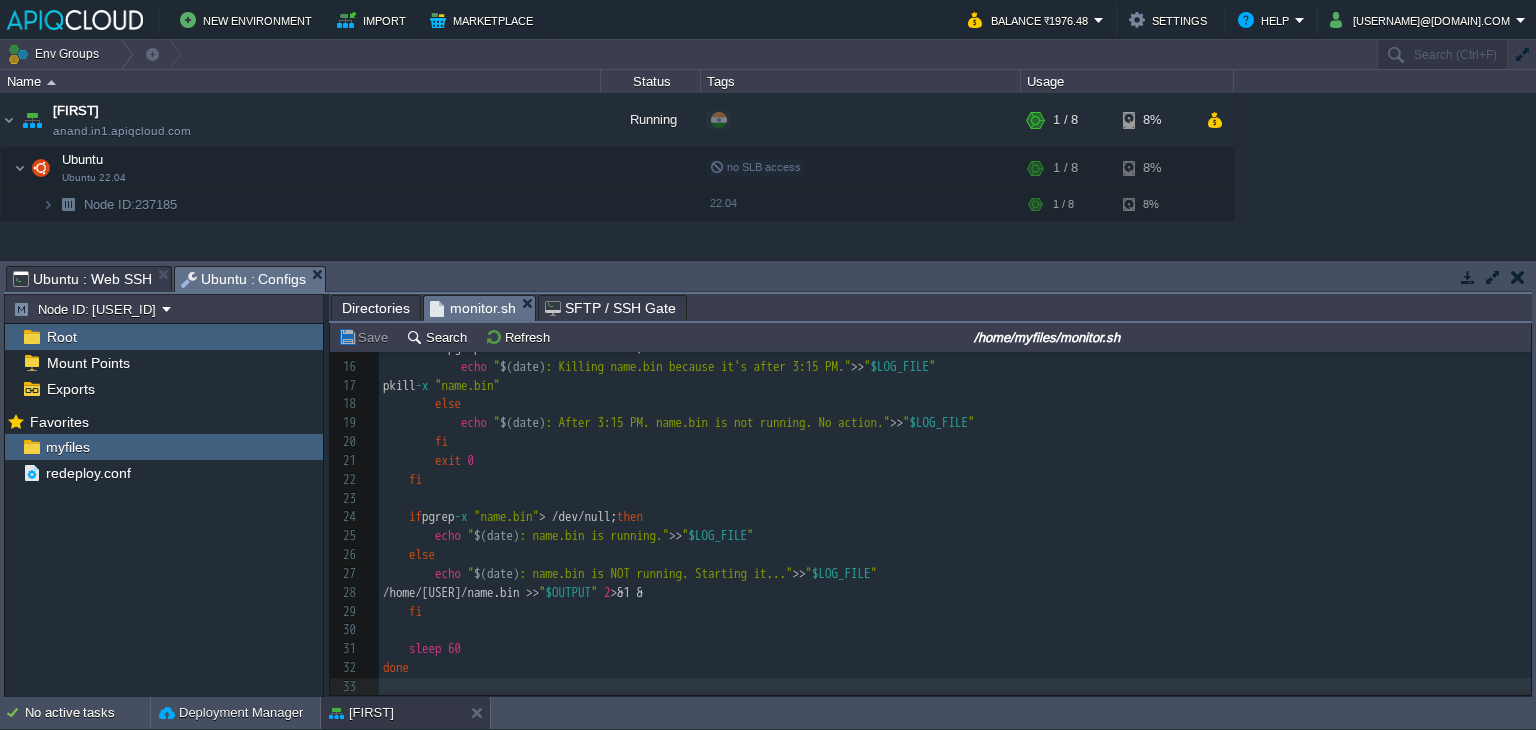 scroll, scrollTop: 1, scrollLeft: 0, axis: vertical 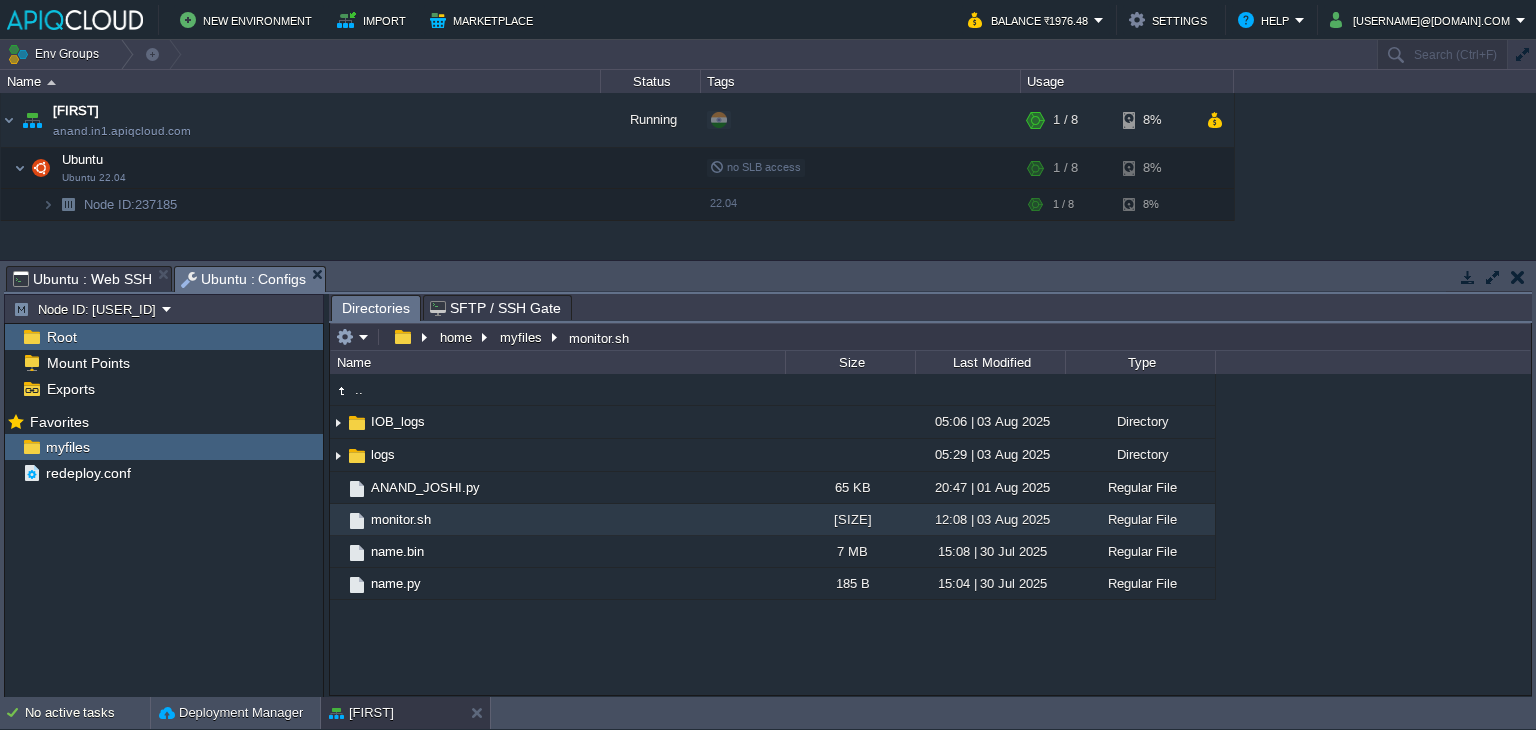 click on "Ubuntu : Web SSH" at bounding box center [82, 279] 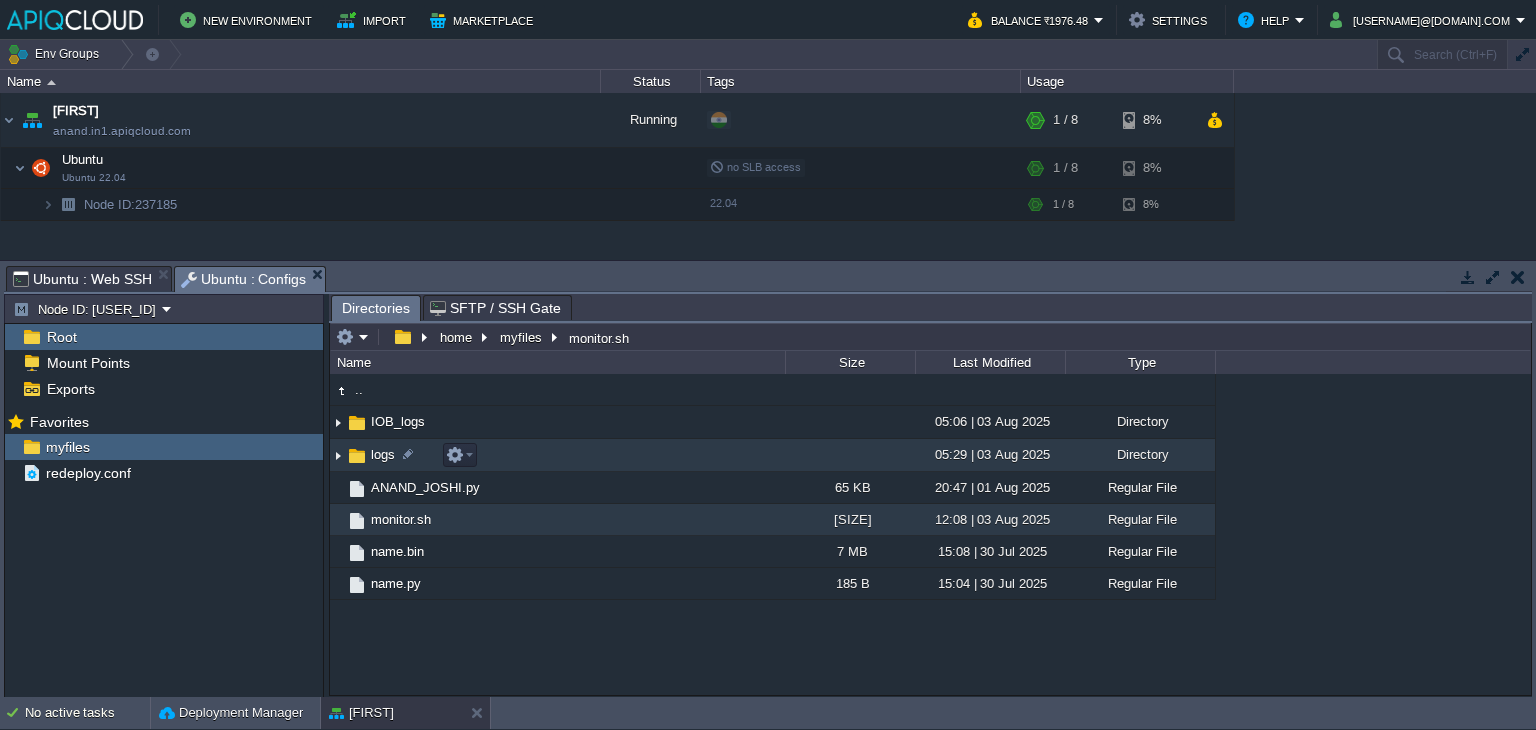click at bounding box center (338, 455) 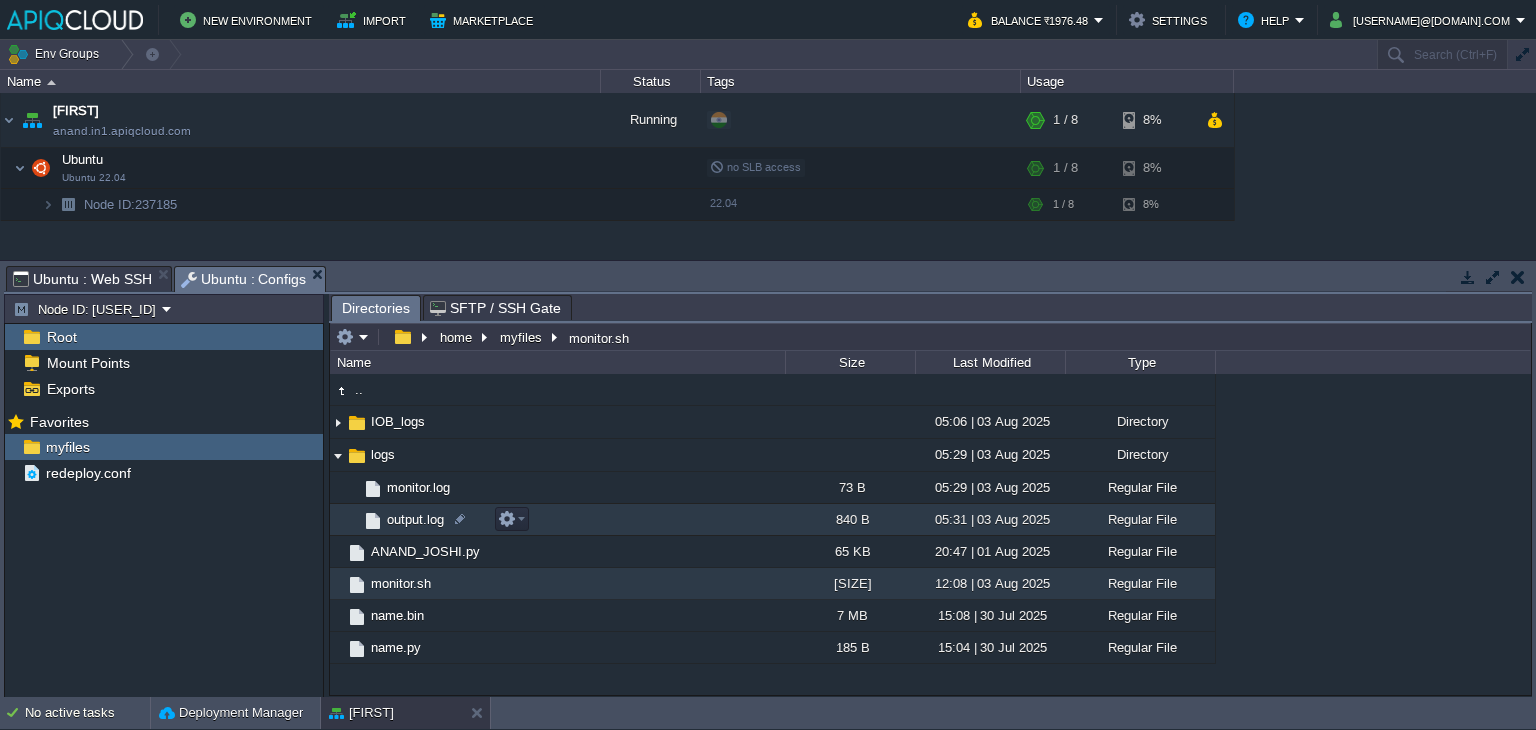 click on "output.log" at bounding box center [557, 520] 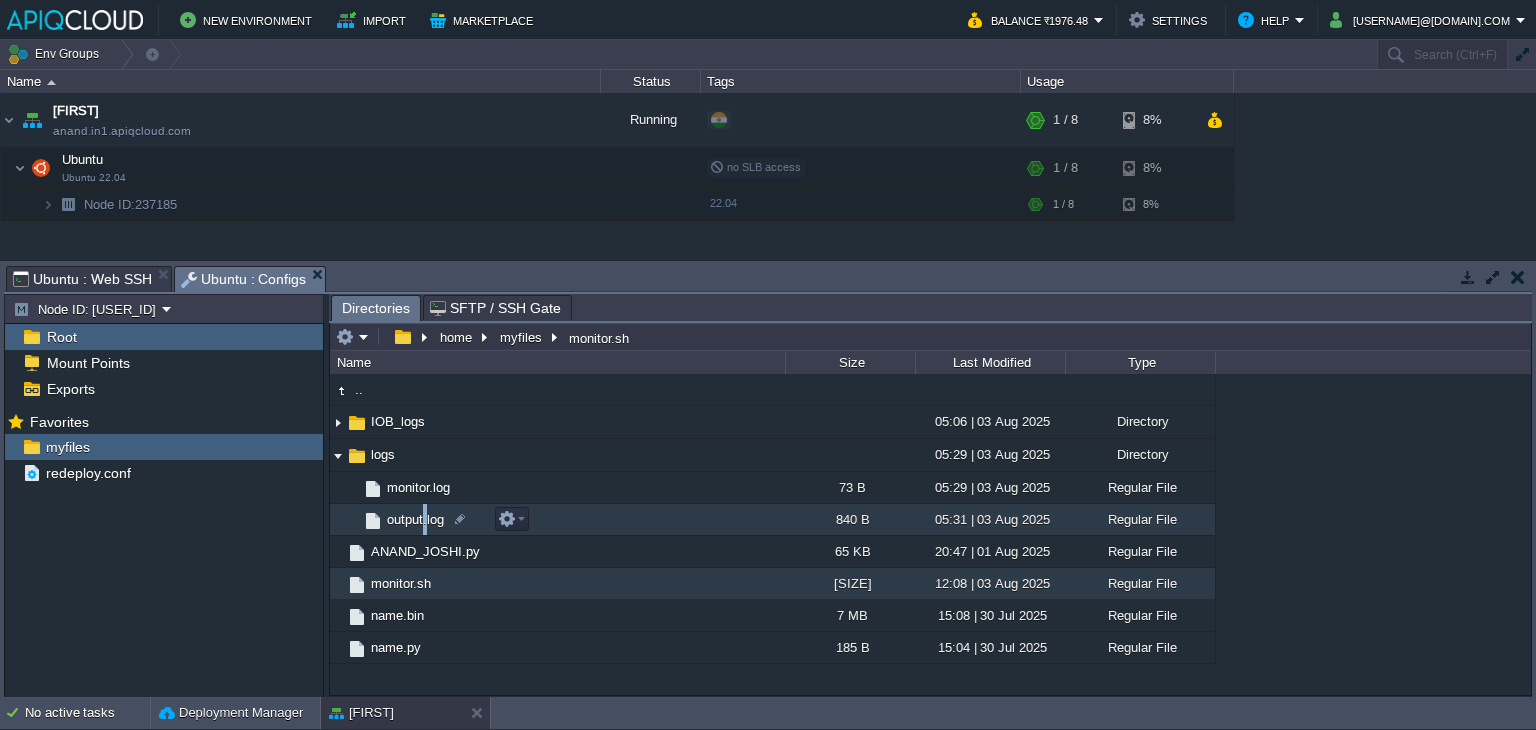 click on "output.log" at bounding box center [557, 520] 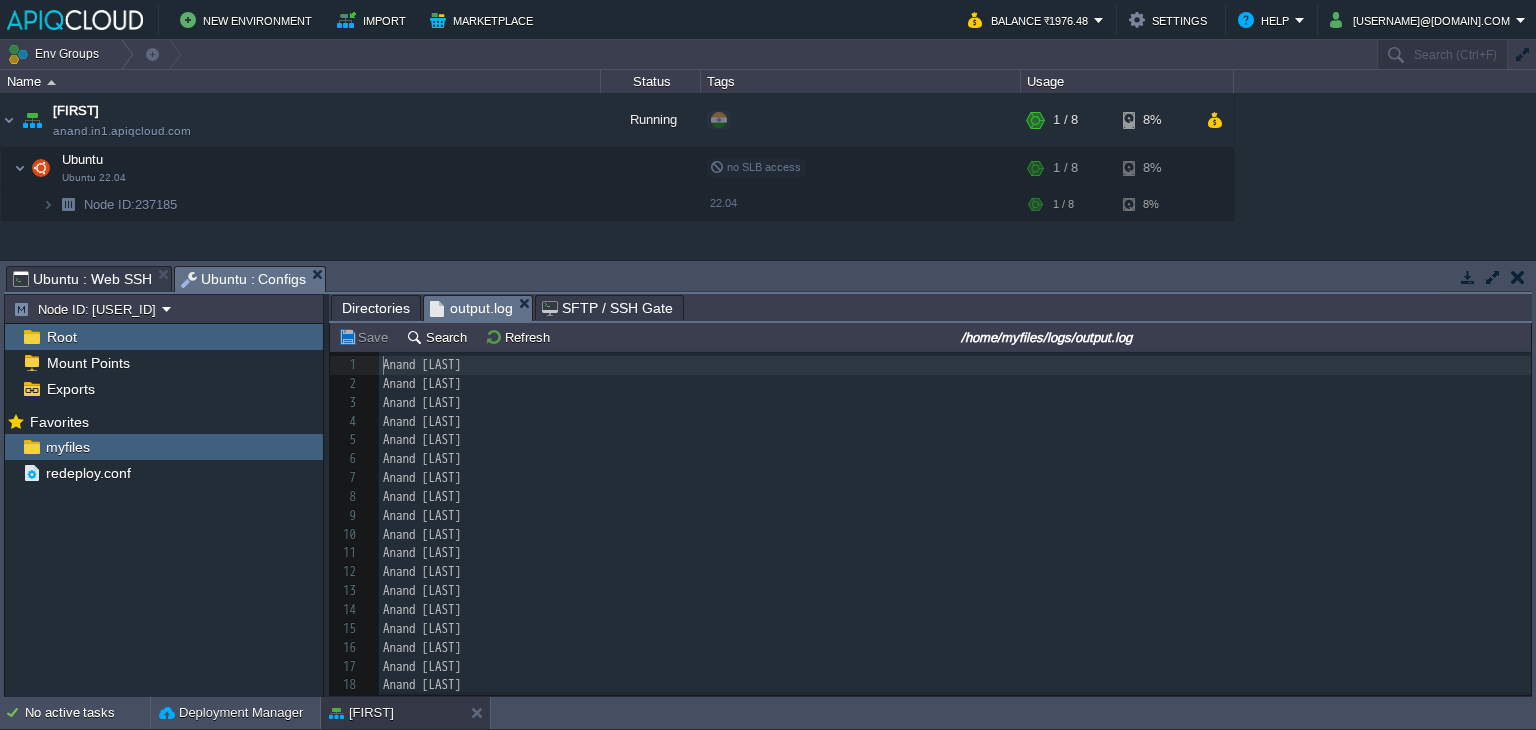 scroll, scrollTop: 6, scrollLeft: 0, axis: vertical 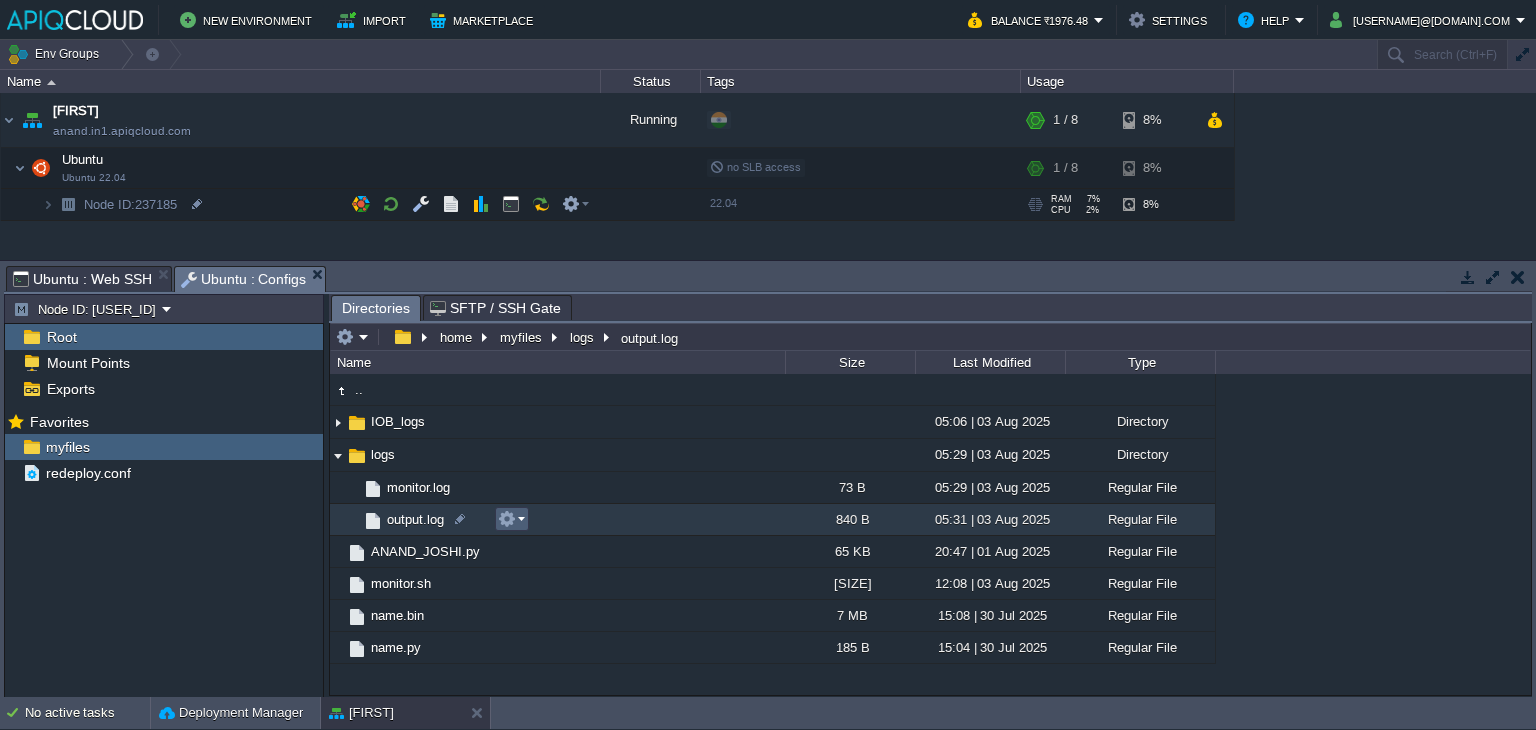 click at bounding box center (507, 519) 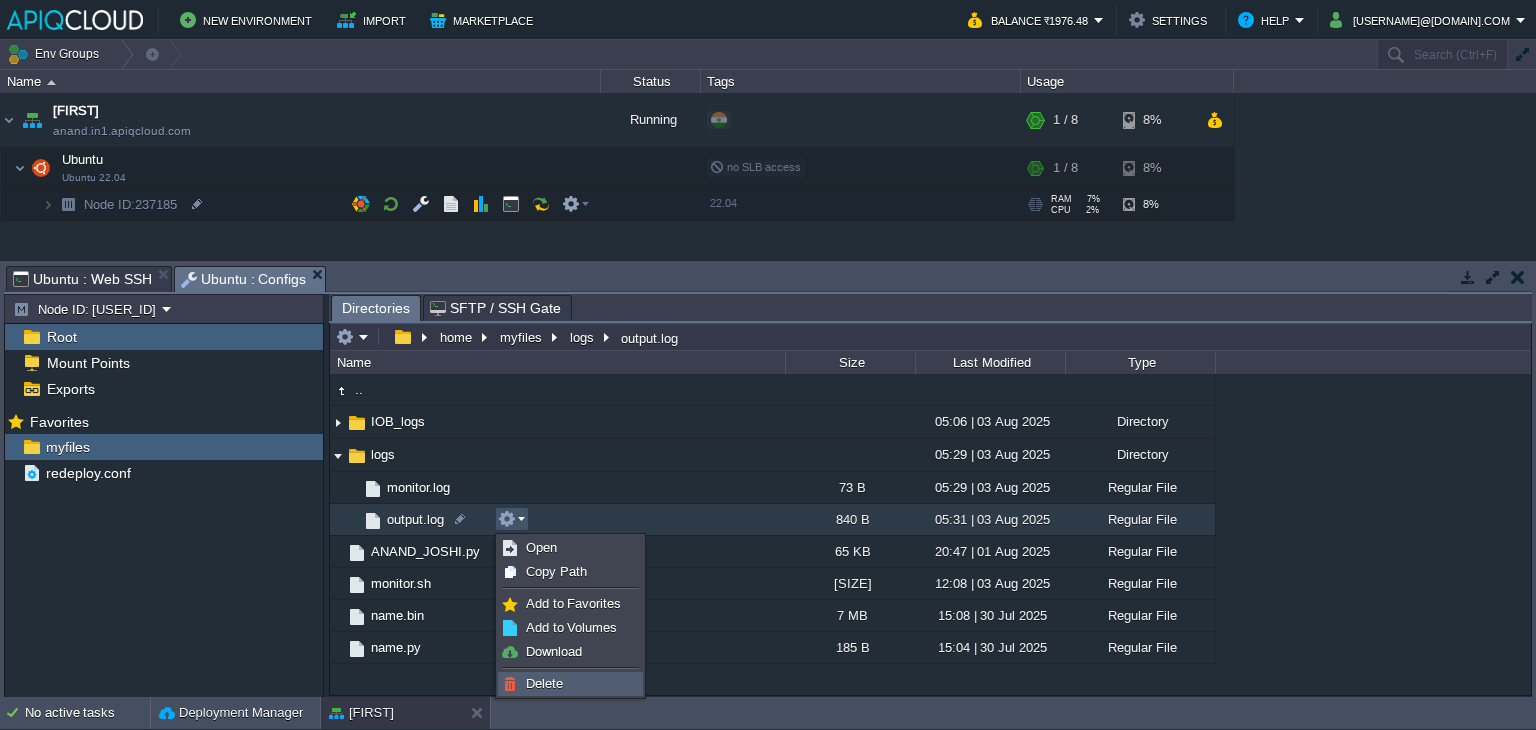 click on "Delete" at bounding box center [544, 683] 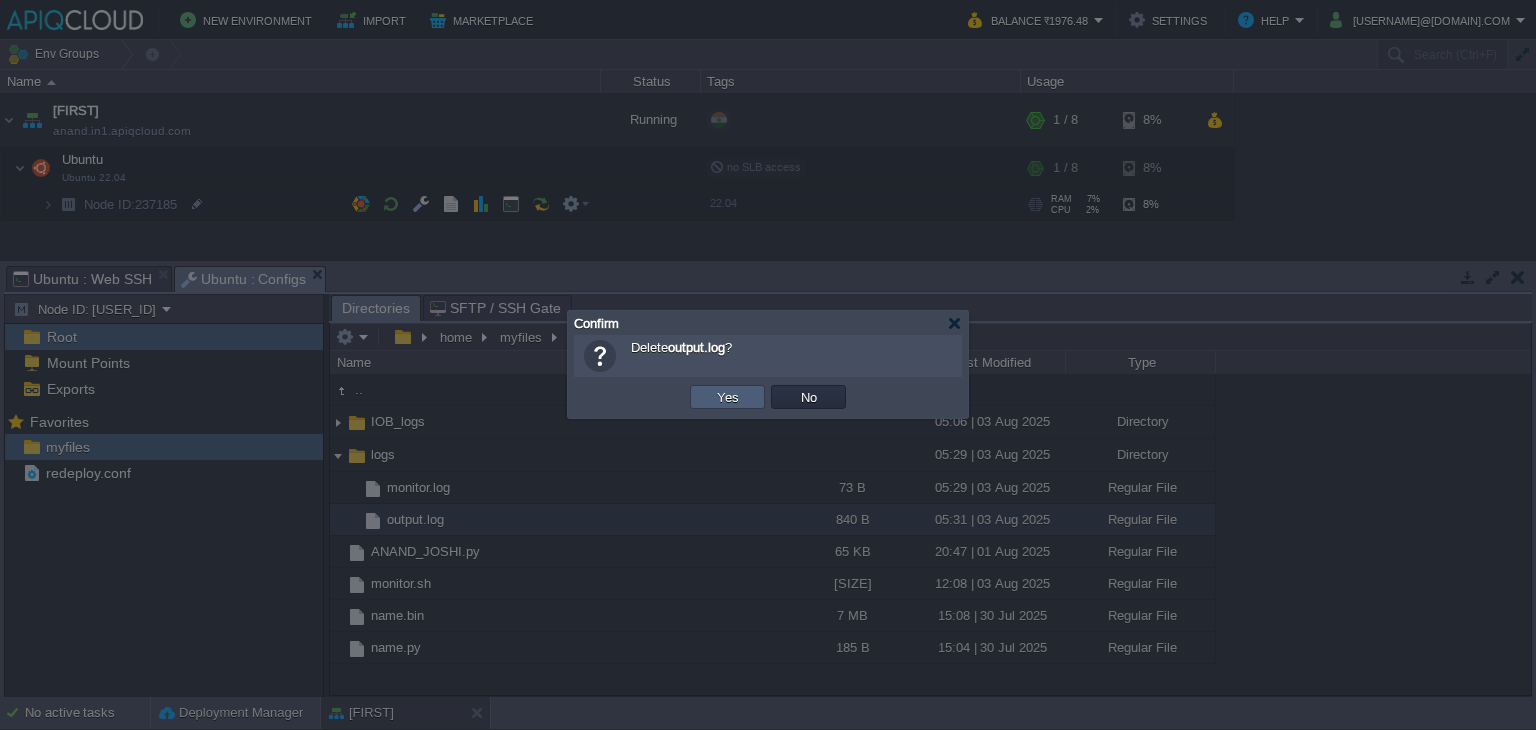 click on "Yes" at bounding box center (728, 397) 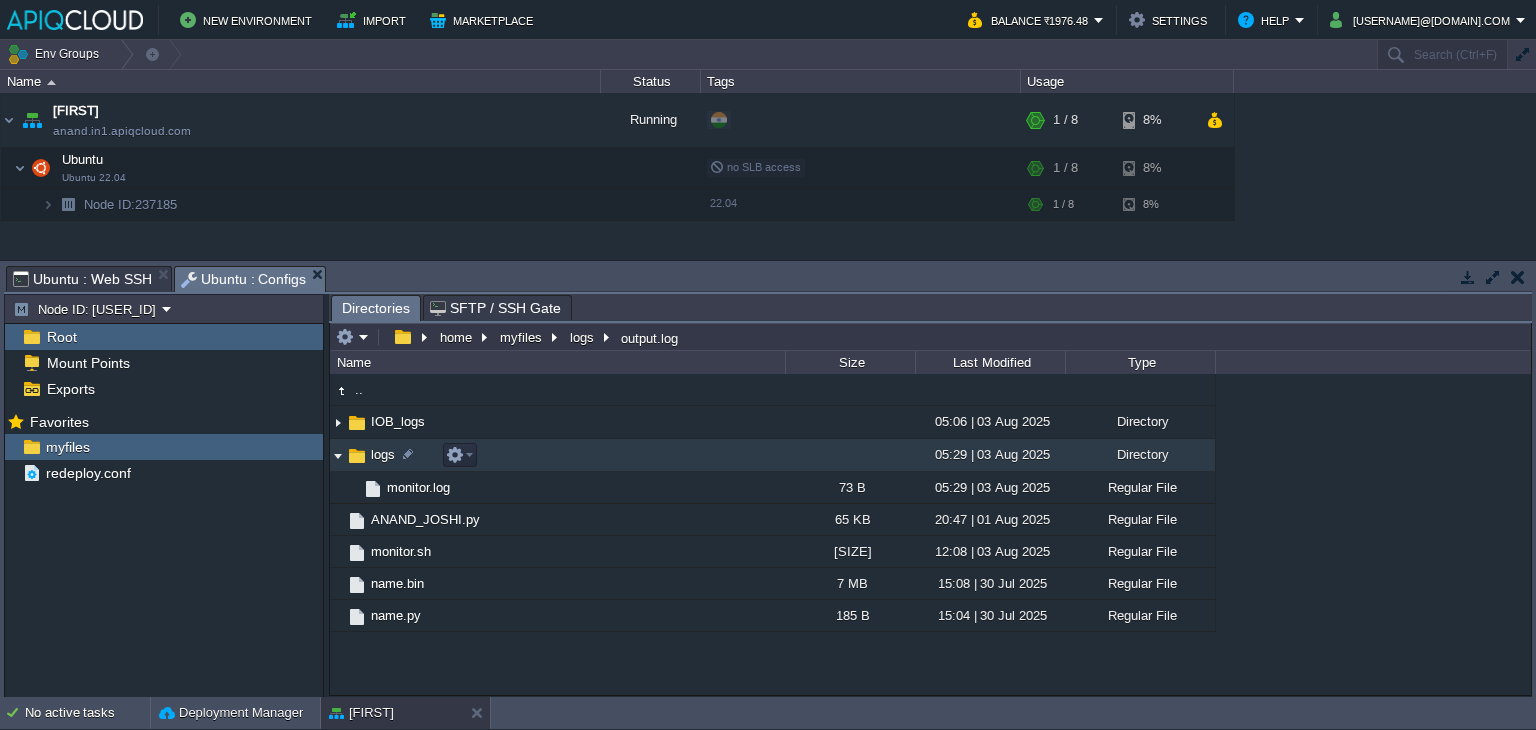 click at bounding box center (338, 455) 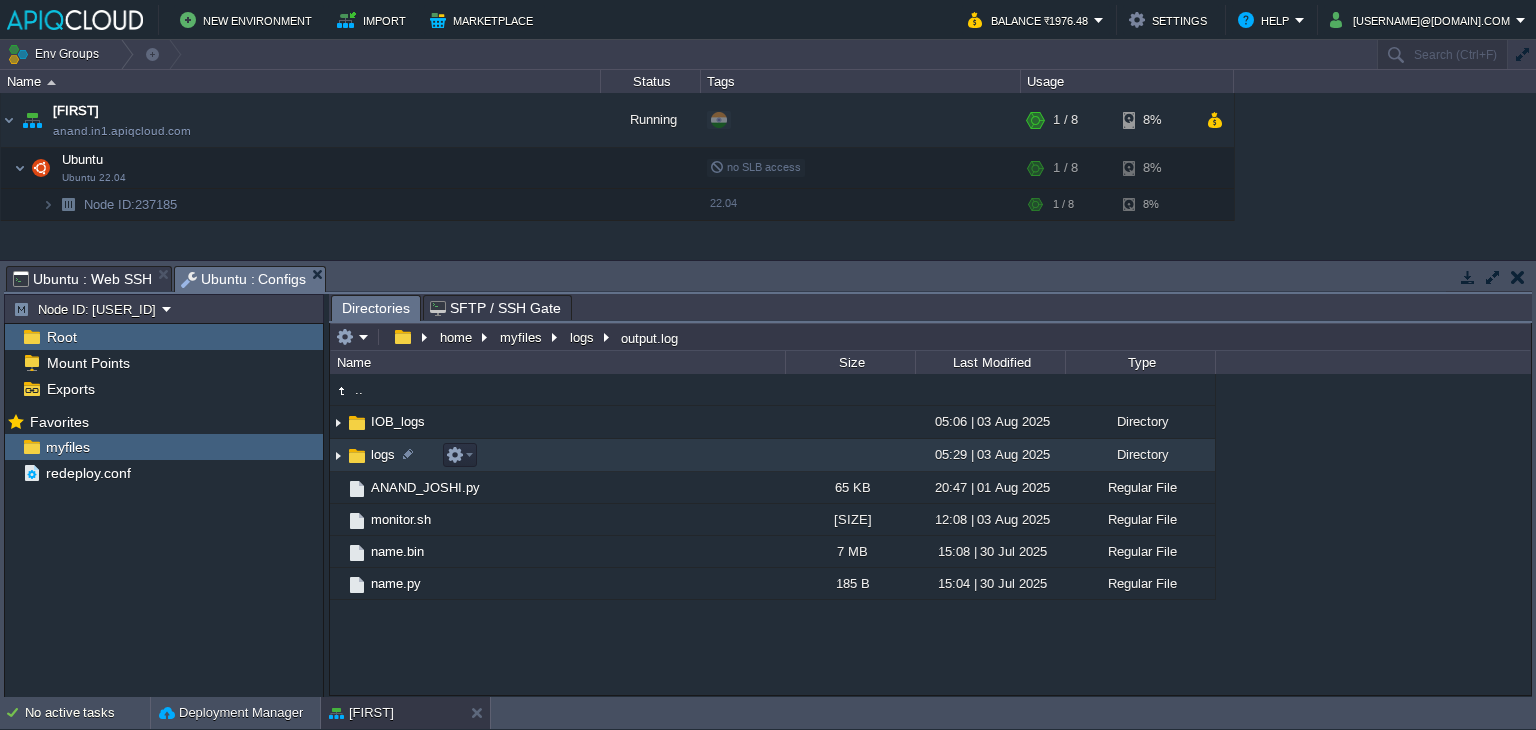 click at bounding box center (338, 455) 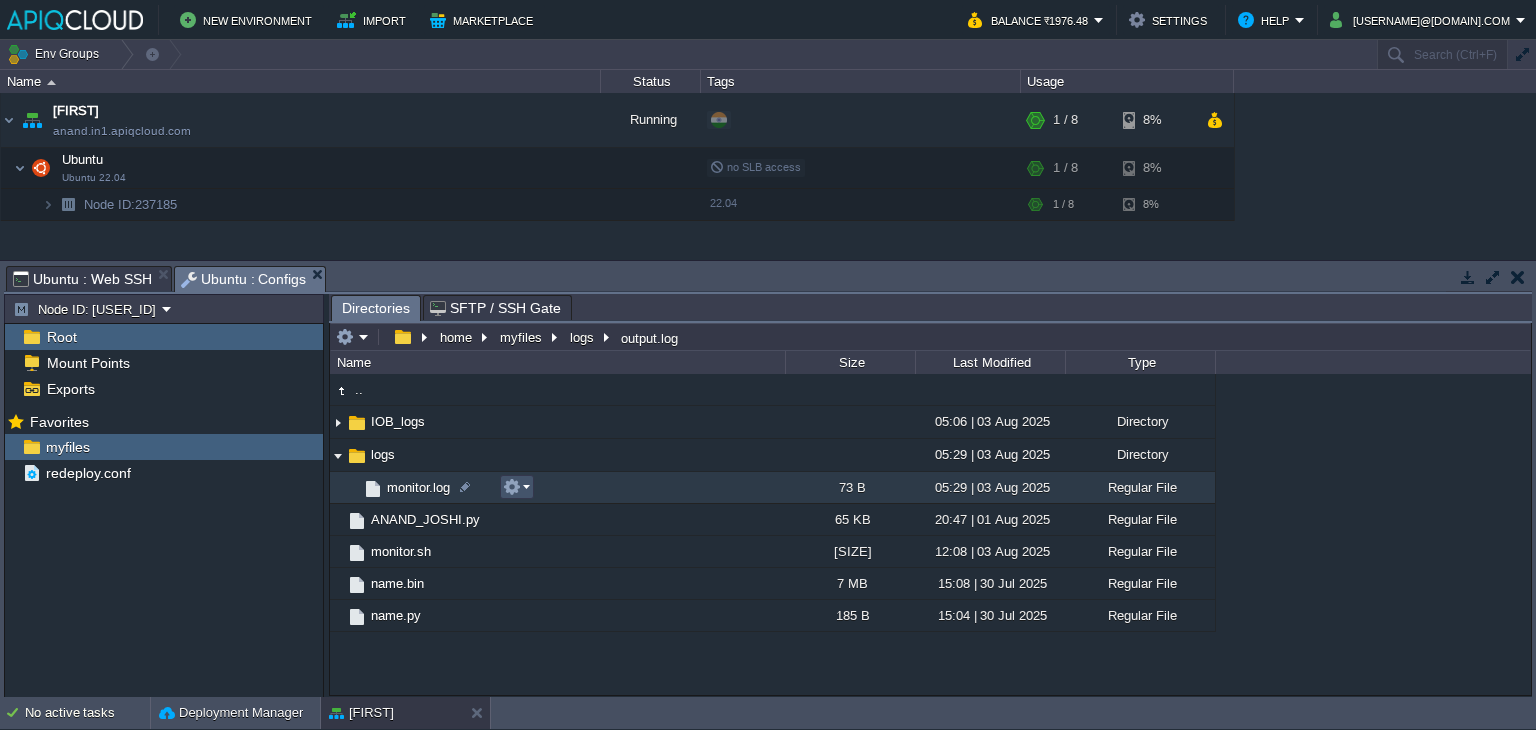 click at bounding box center (512, 487) 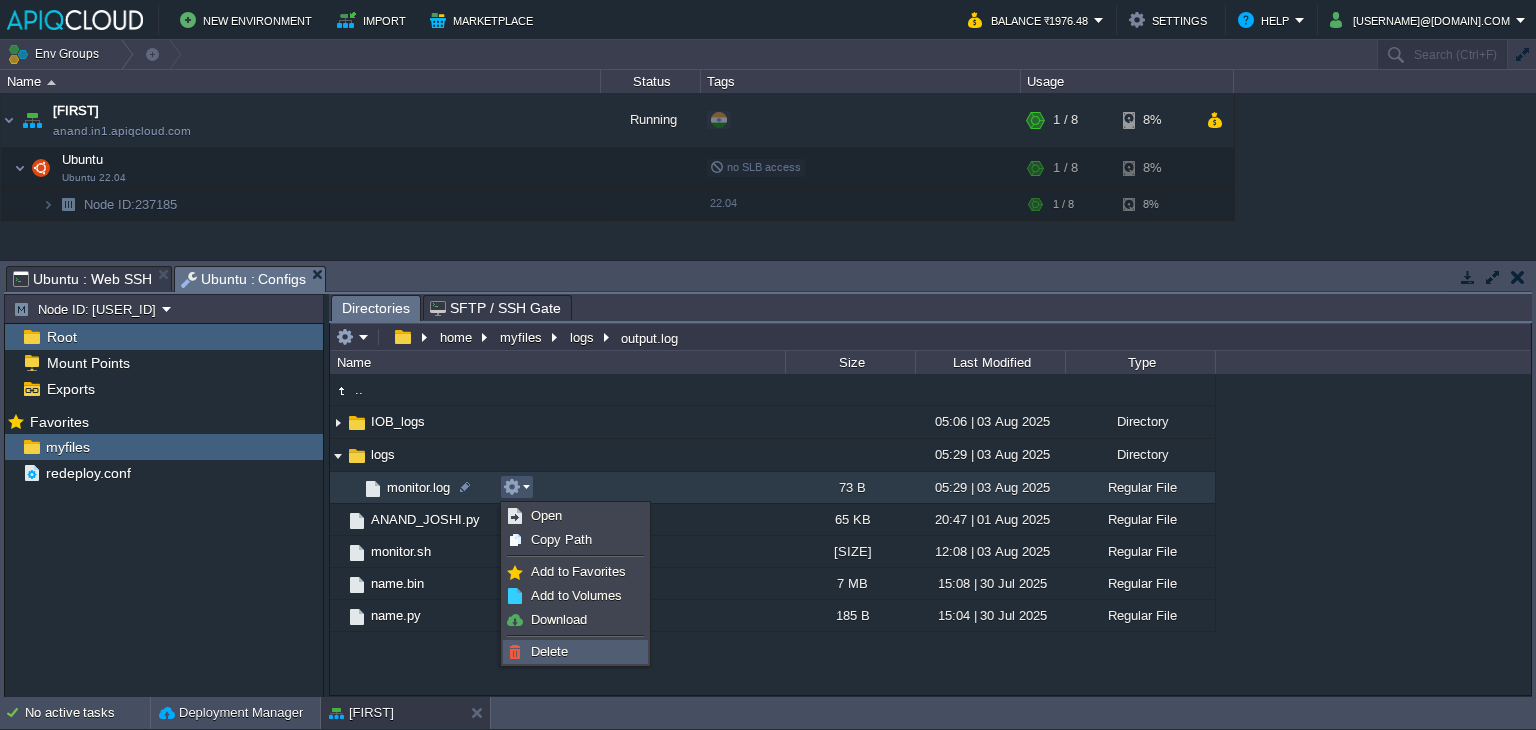 click on "Delete" at bounding box center [549, 651] 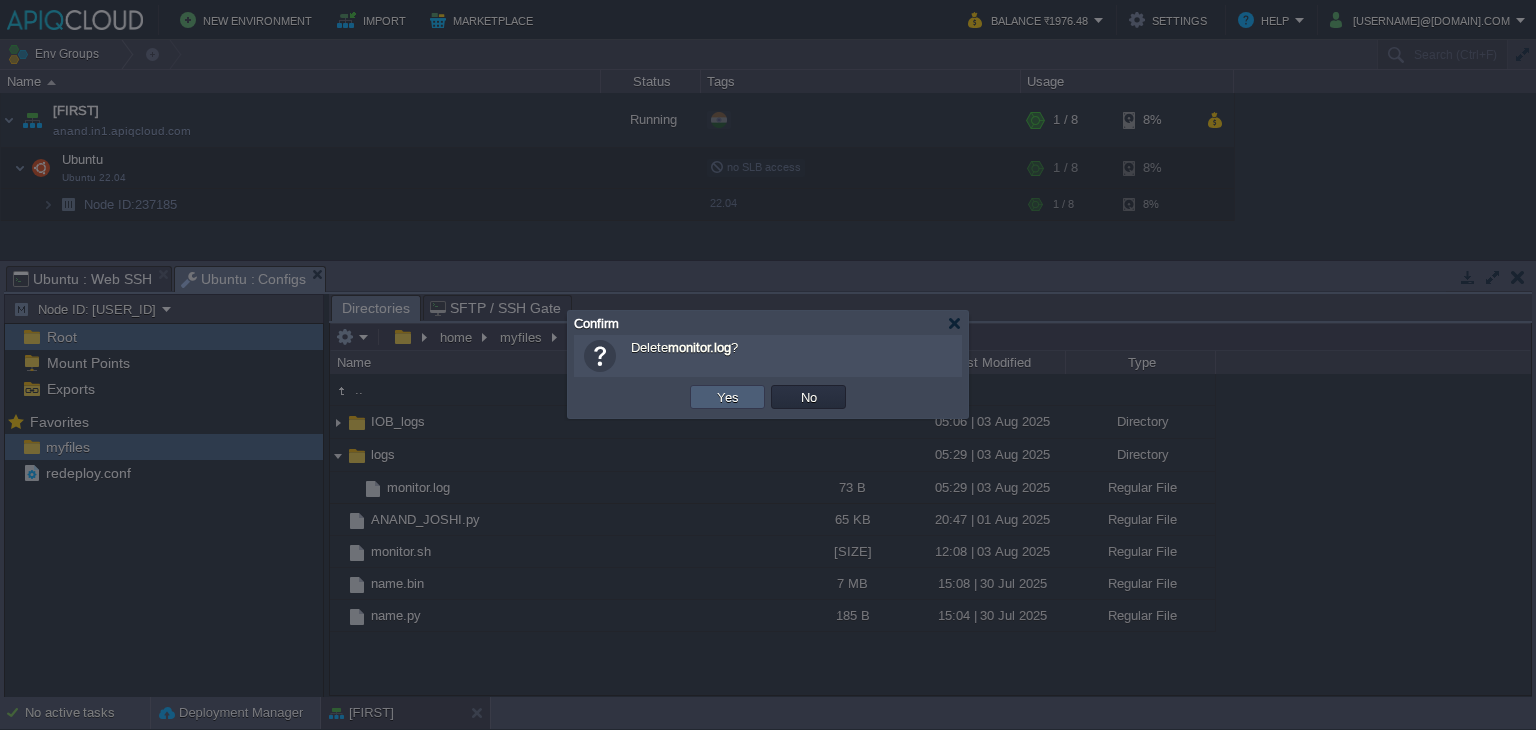 click on "Yes" at bounding box center (728, 397) 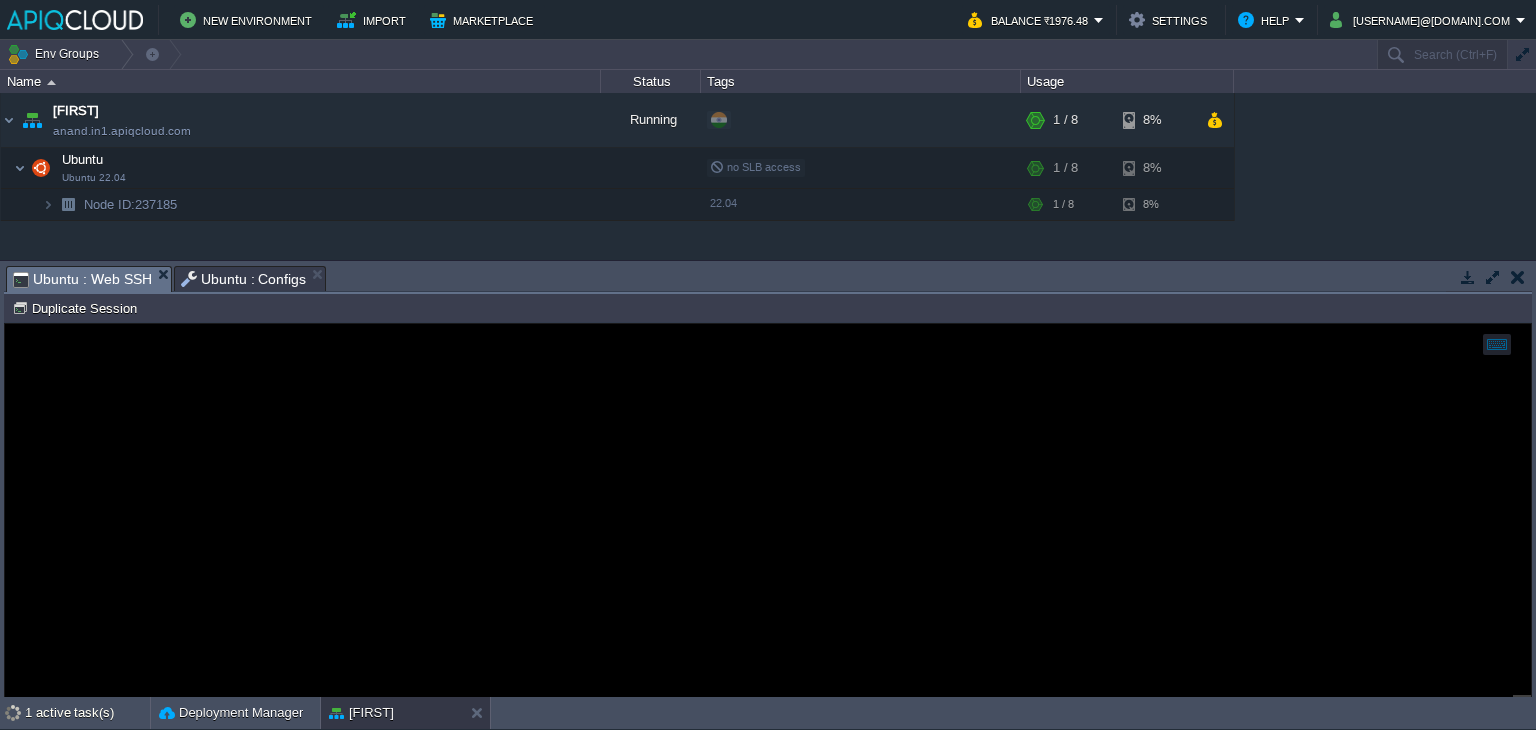click on "Ubuntu : Web SSH" at bounding box center [82, 279] 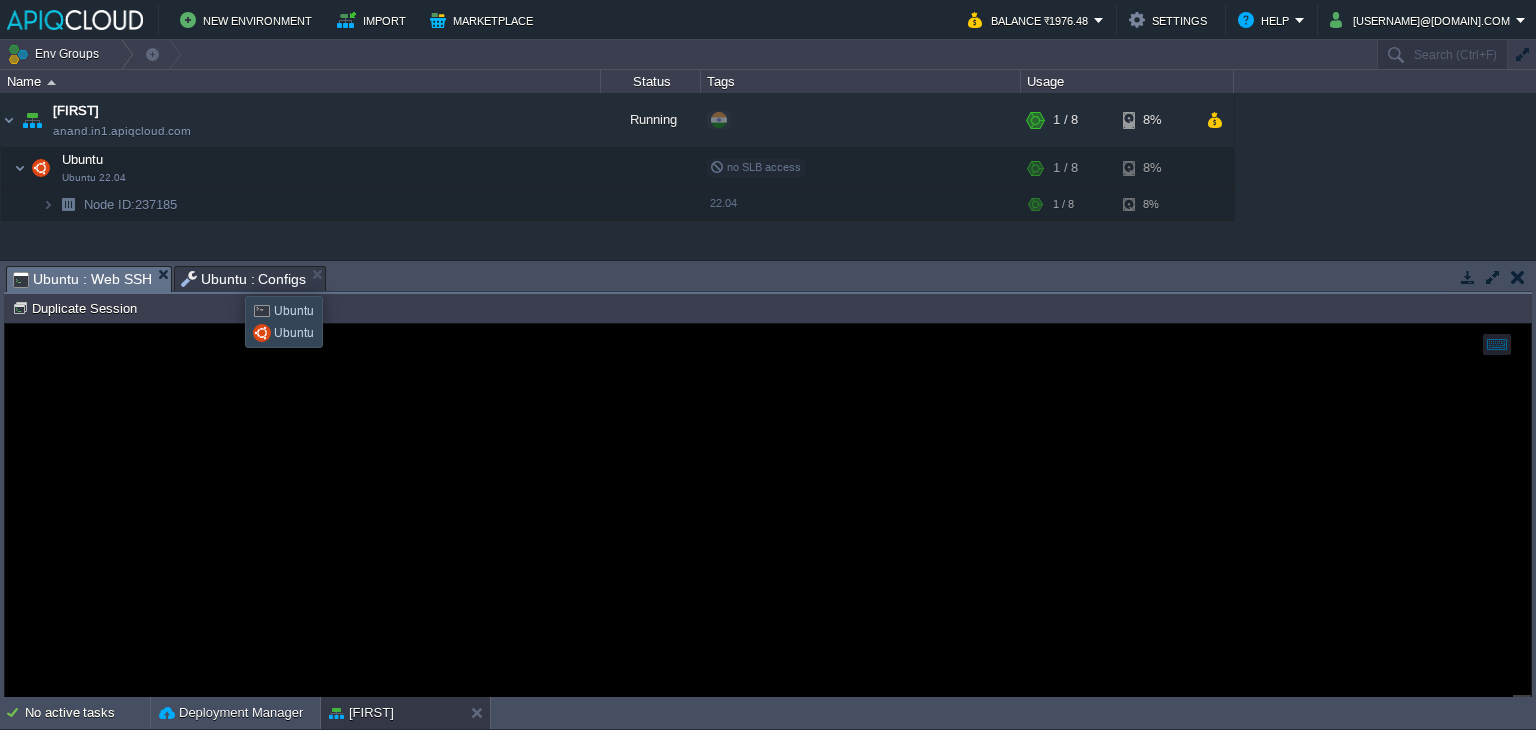 click on "Ubuntu : Configs" at bounding box center (244, 279) 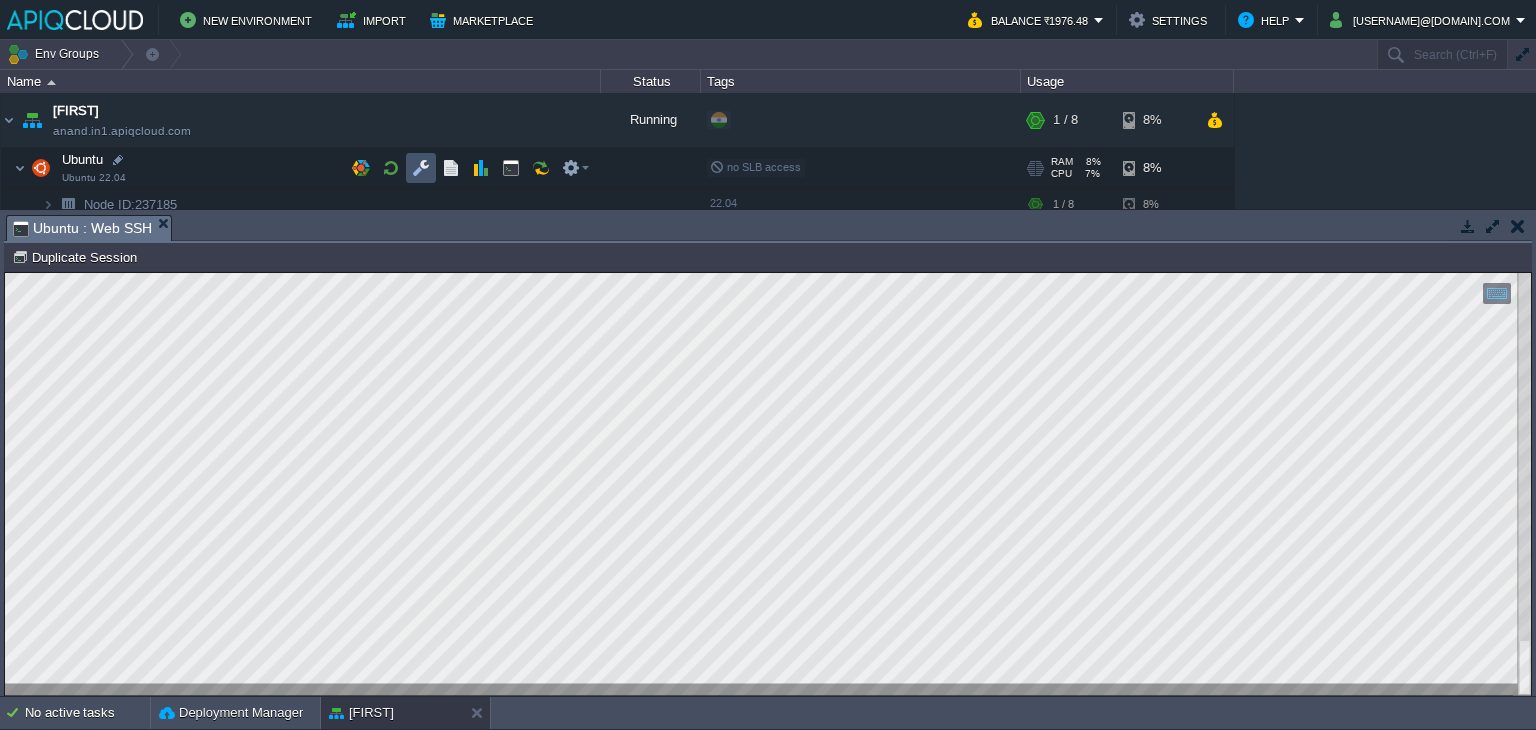 click at bounding box center [421, 168] 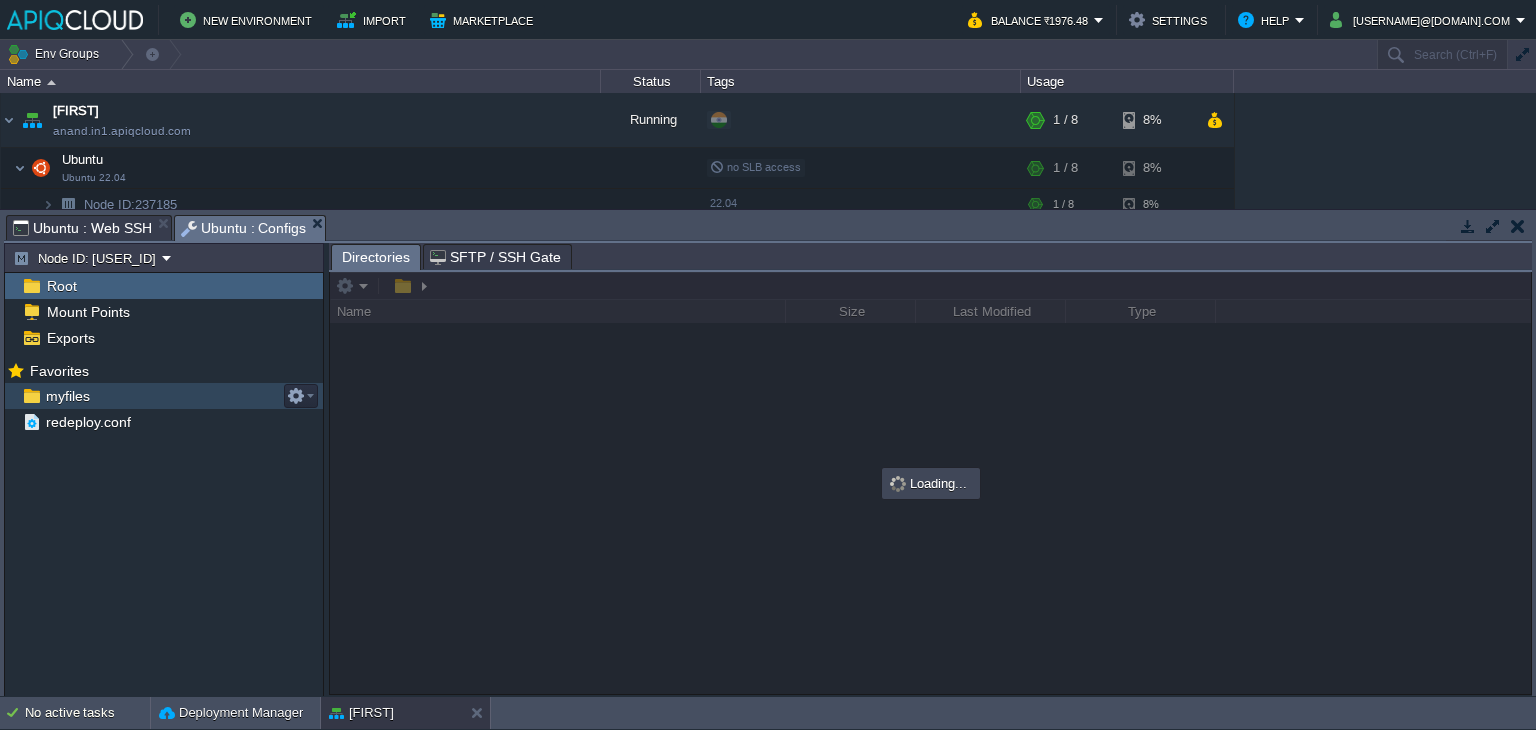 click on "myfiles" at bounding box center (67, 396) 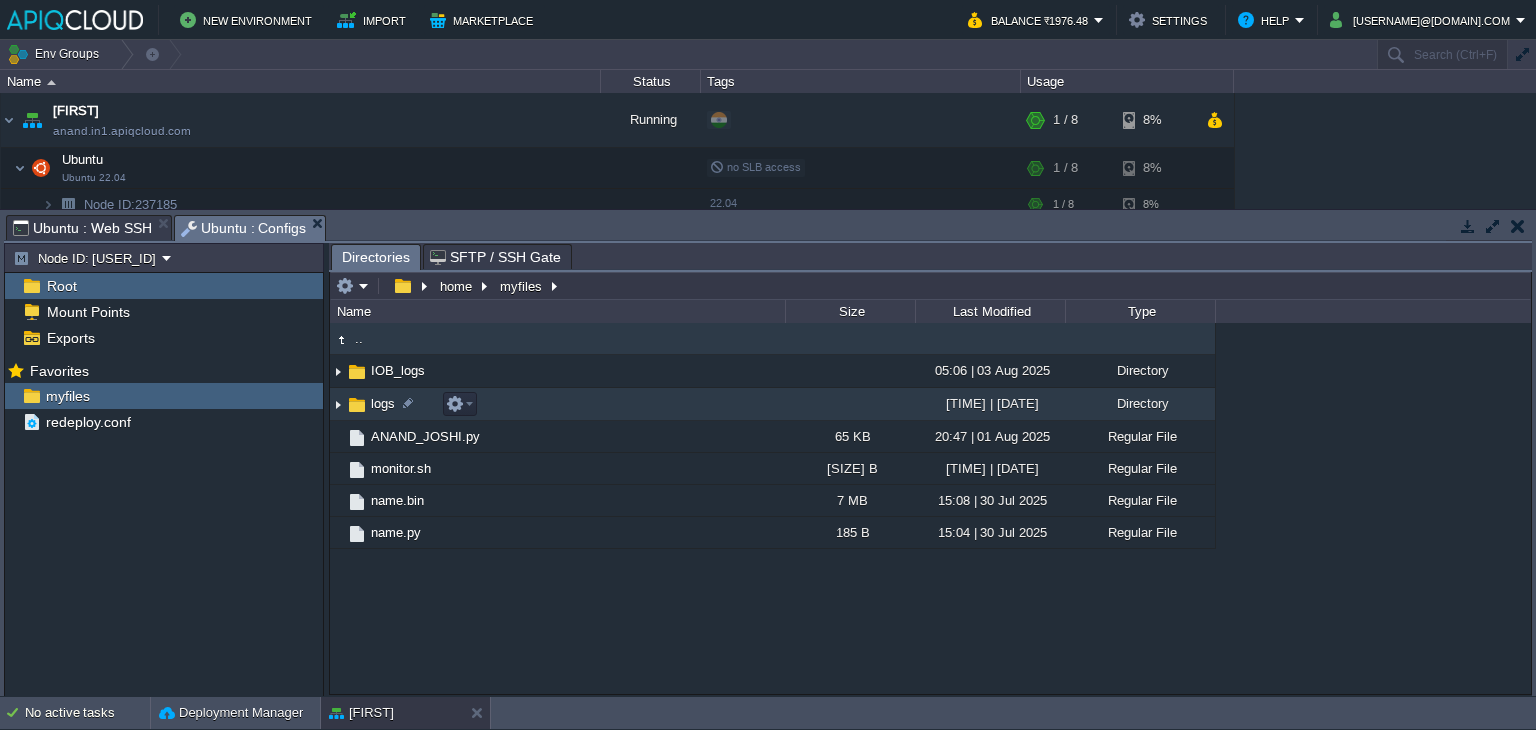 click at bounding box center [338, 404] 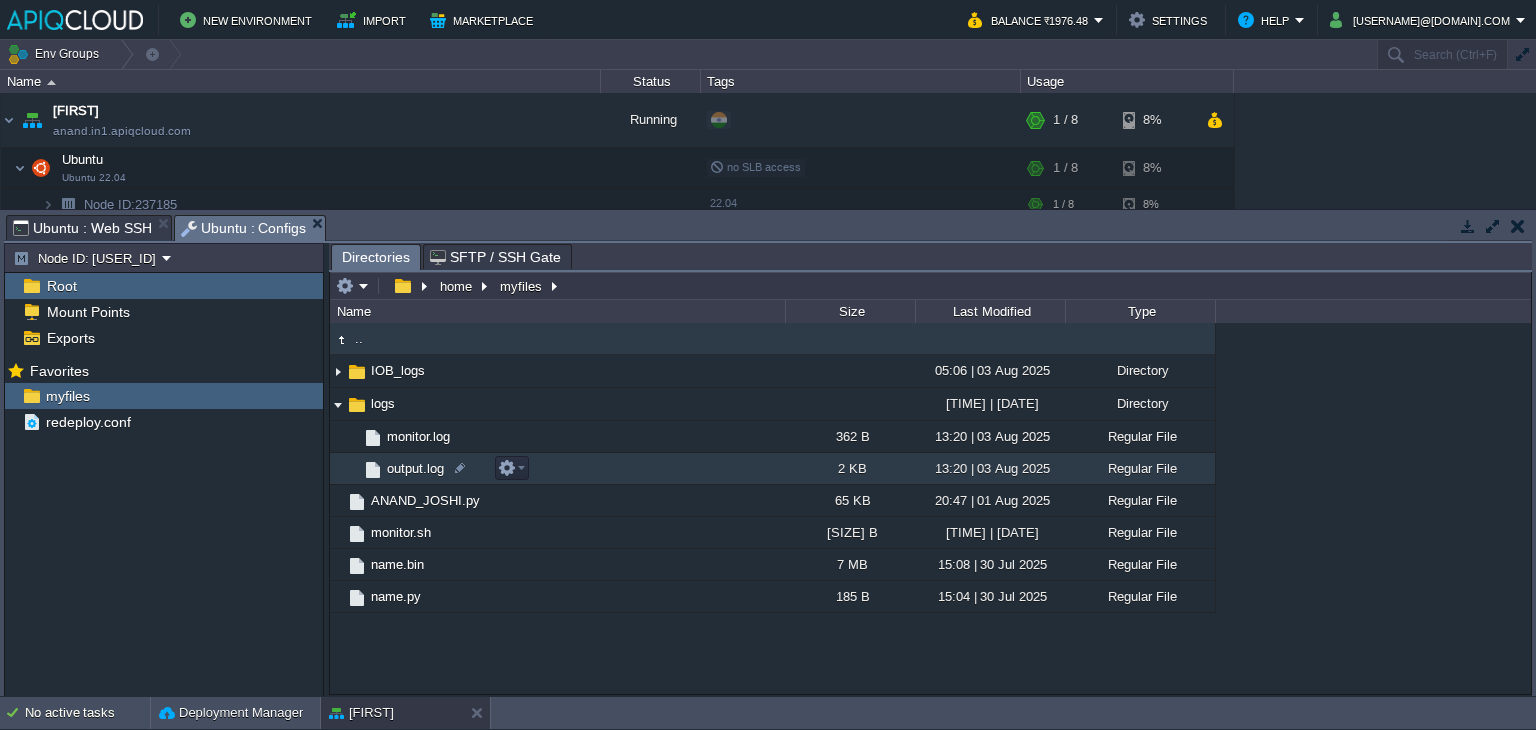 click on "output.log" at bounding box center (415, 468) 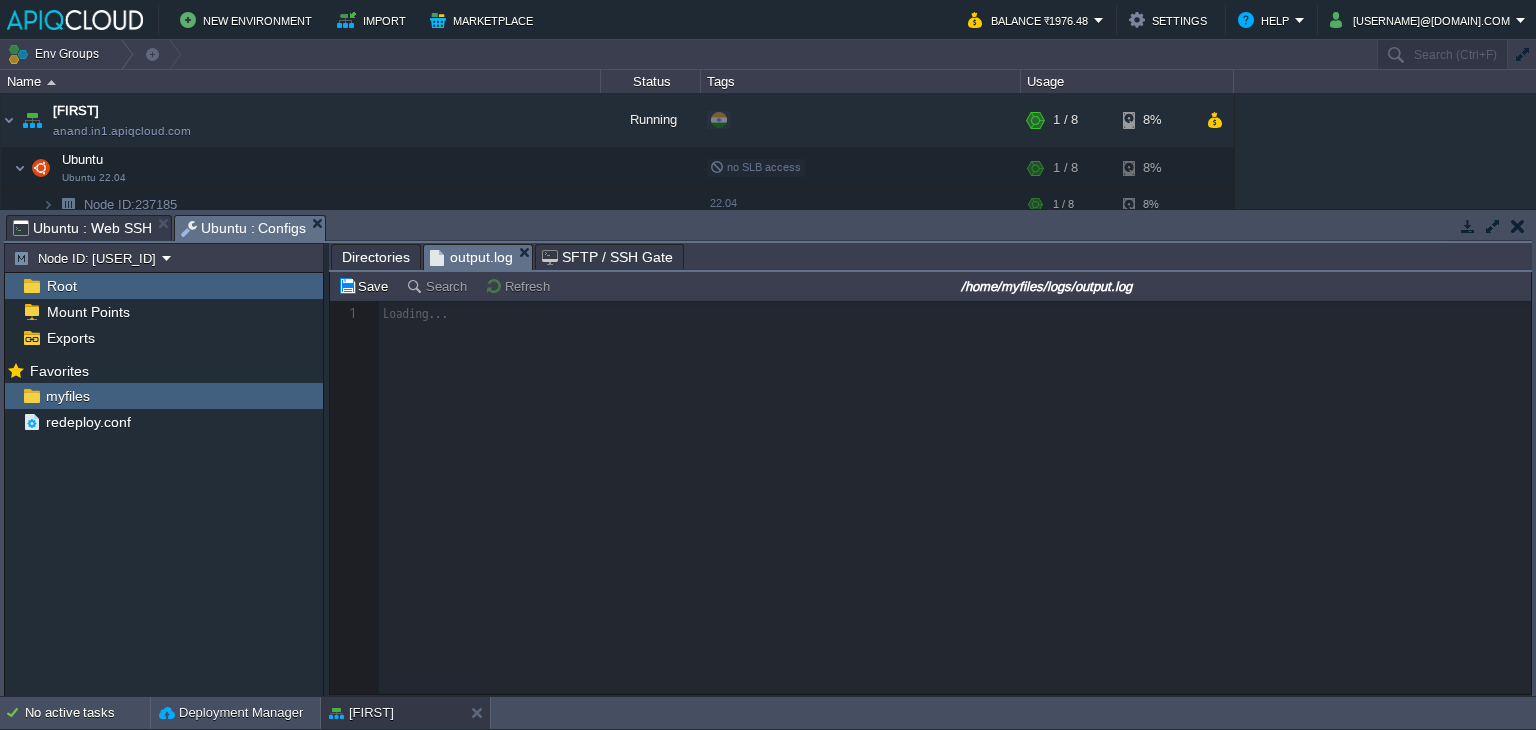 scroll, scrollTop: 6, scrollLeft: 0, axis: vertical 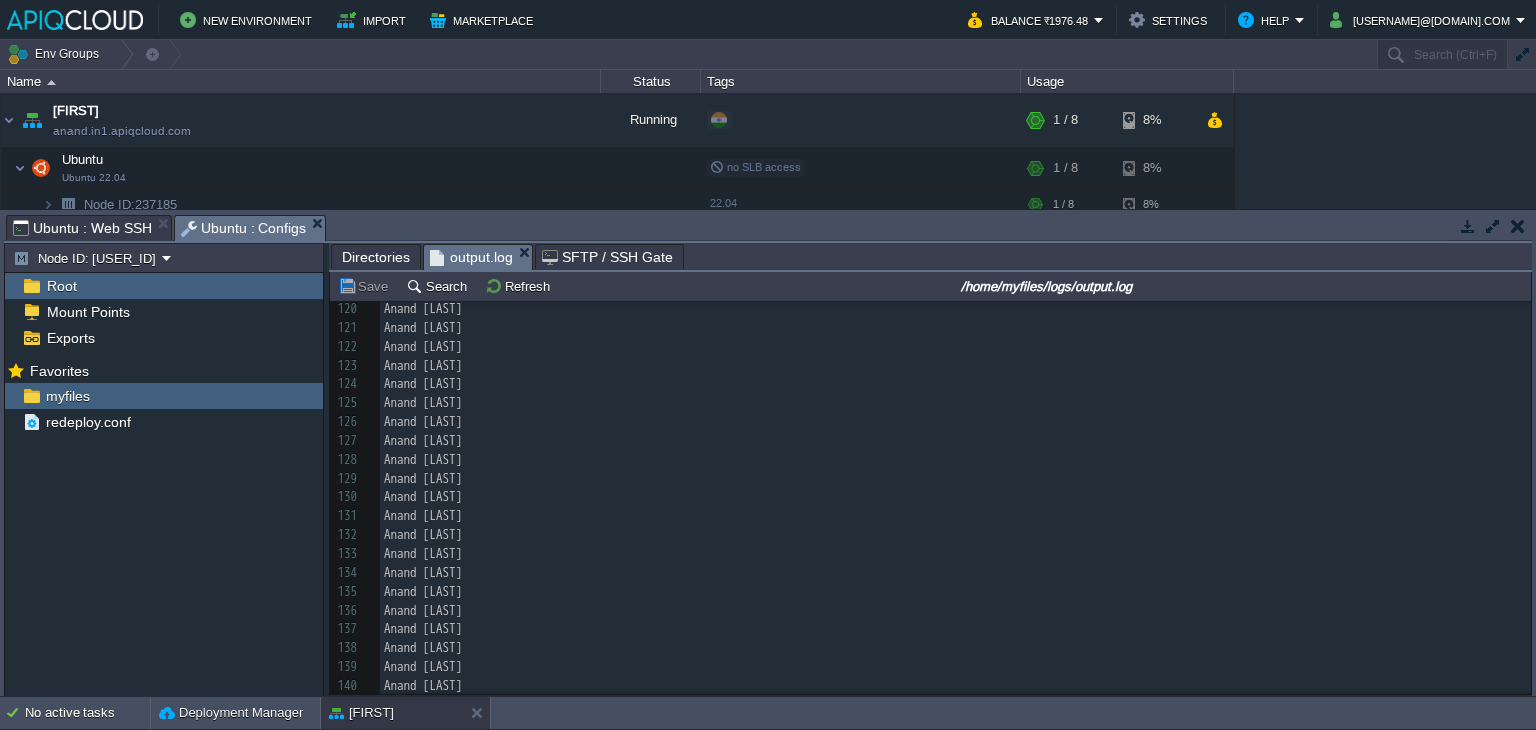 click on "Ubuntu : Web SSH" at bounding box center [82, 228] 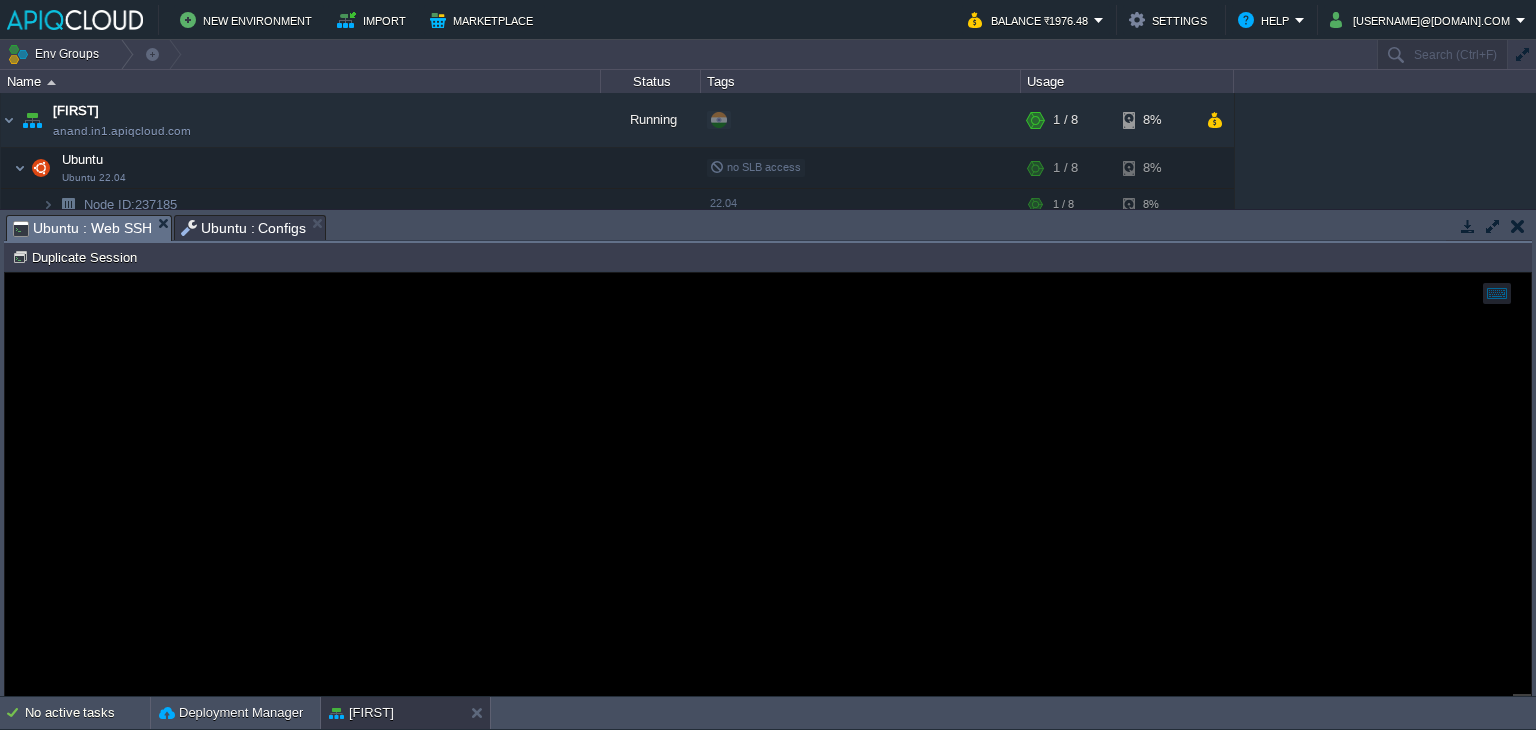click on "Ubuntu : Configs" at bounding box center (244, 228) 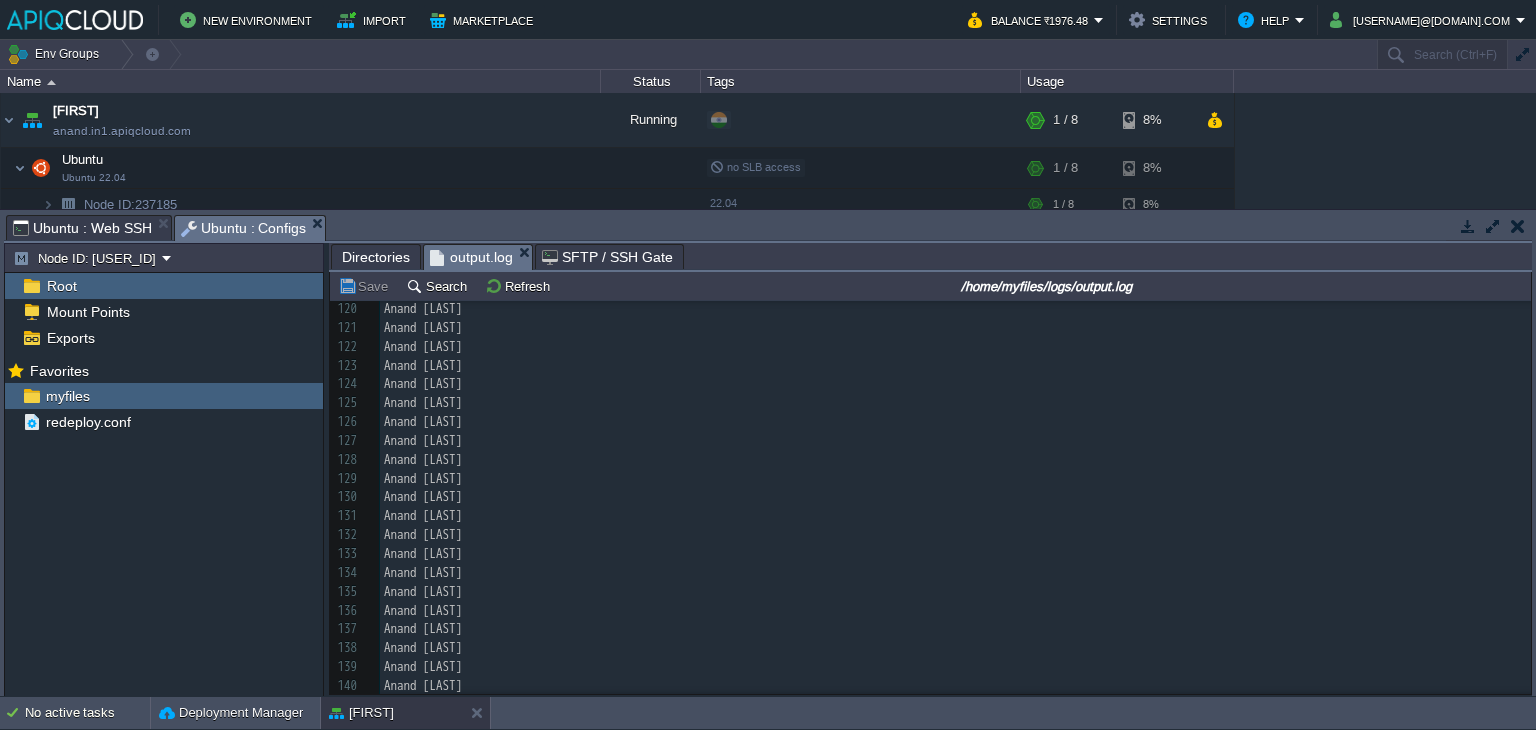 scroll, scrollTop: 2206, scrollLeft: 0, axis: vertical 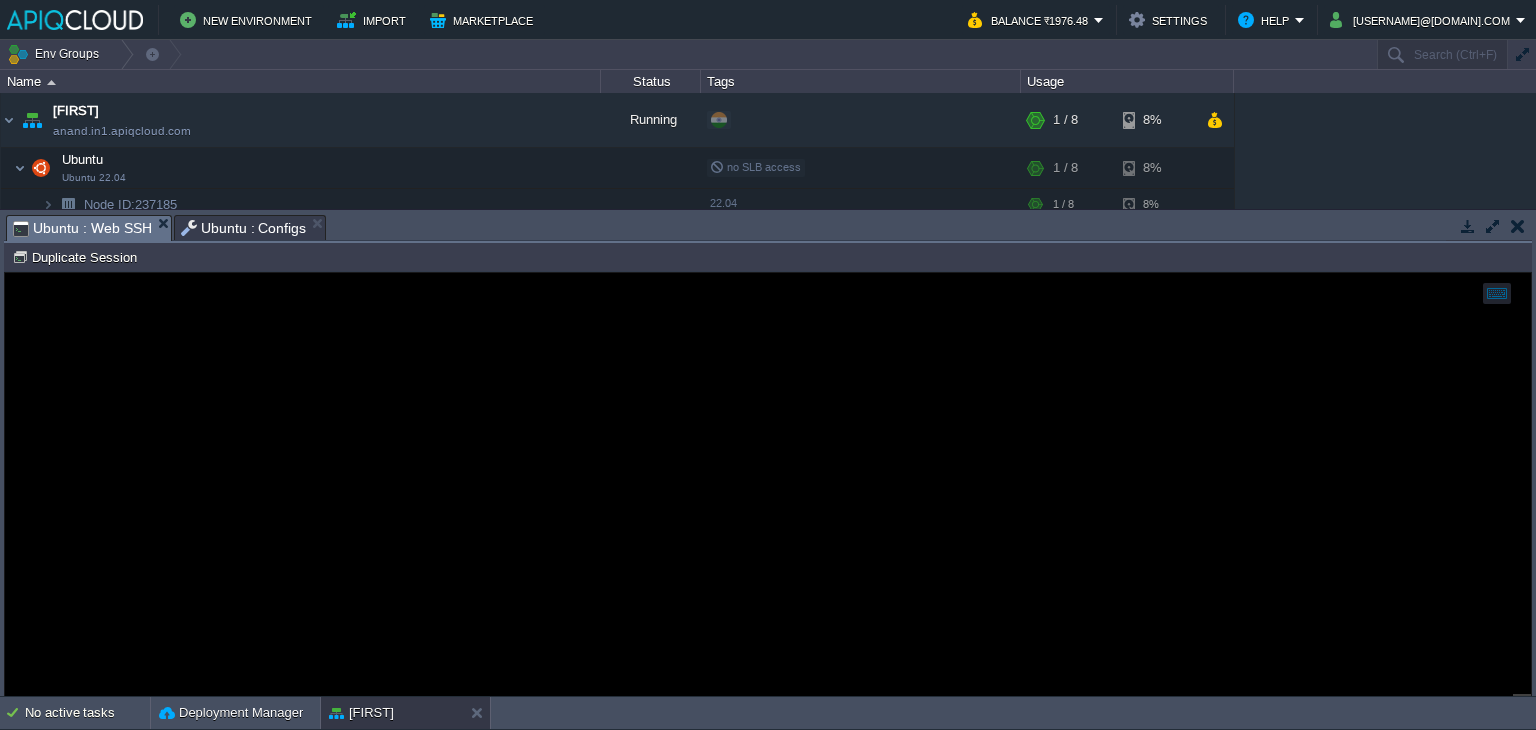 click on "Ubuntu : Web SSH" at bounding box center [82, 228] 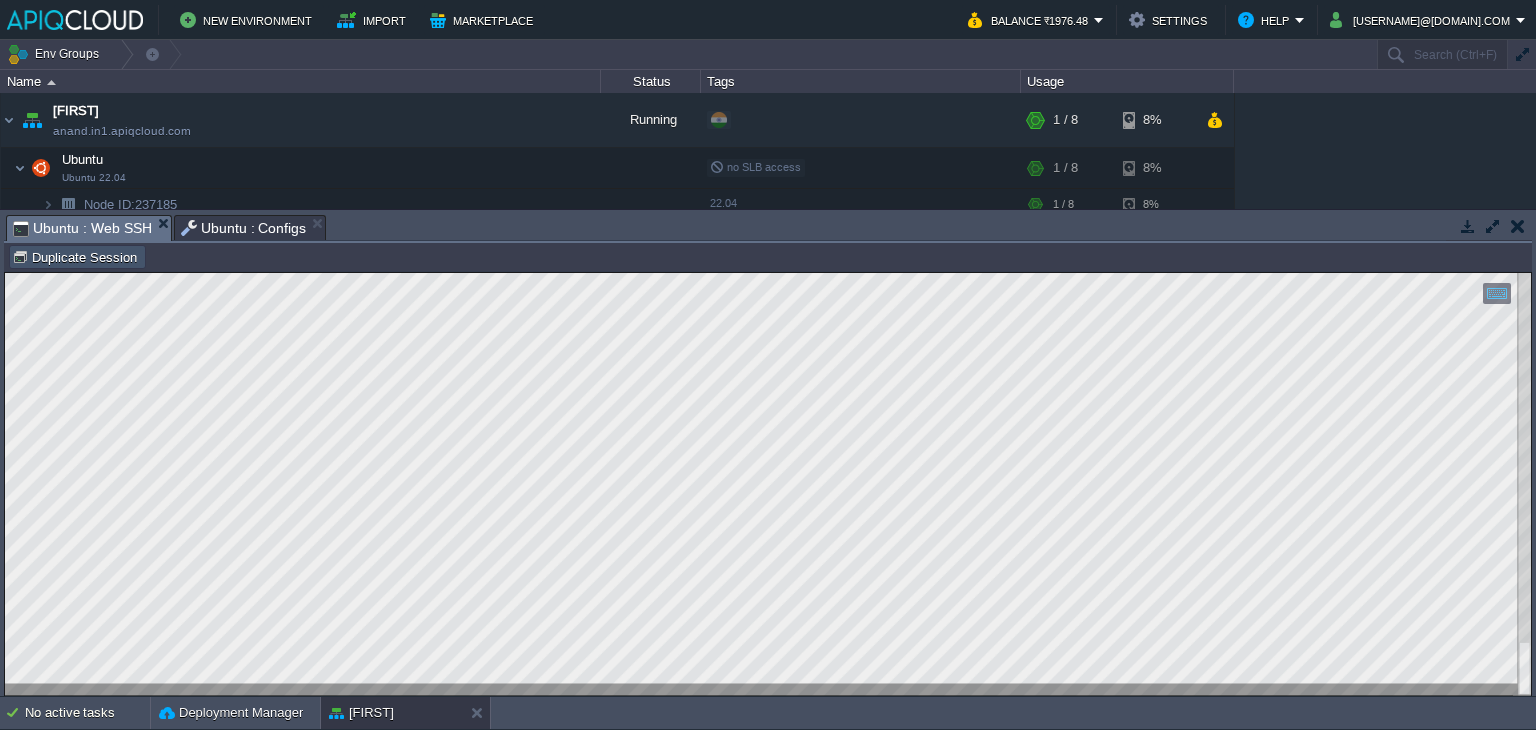 click on "Duplicate Session" at bounding box center [77, 257] 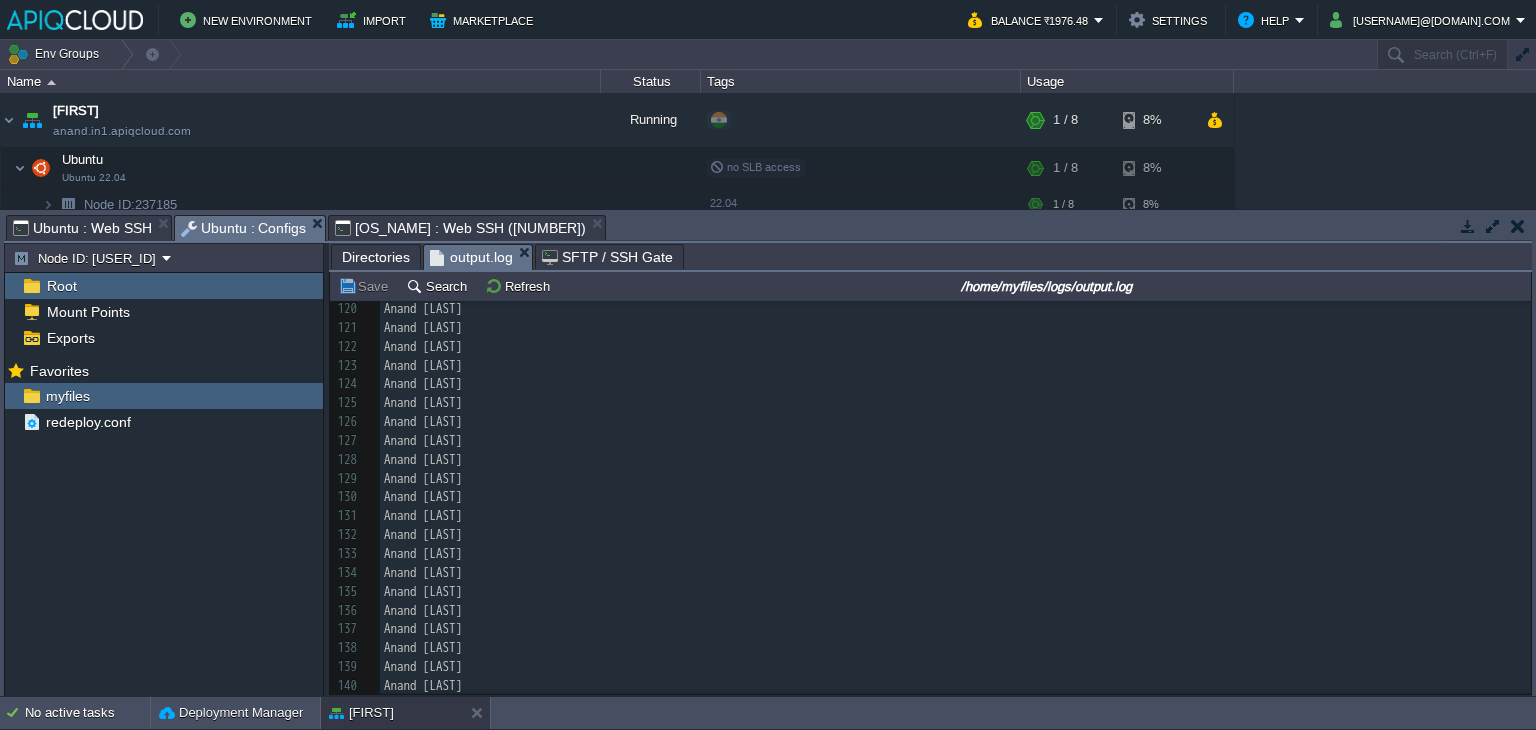 click on "Ubuntu : Configs" at bounding box center [244, 228] 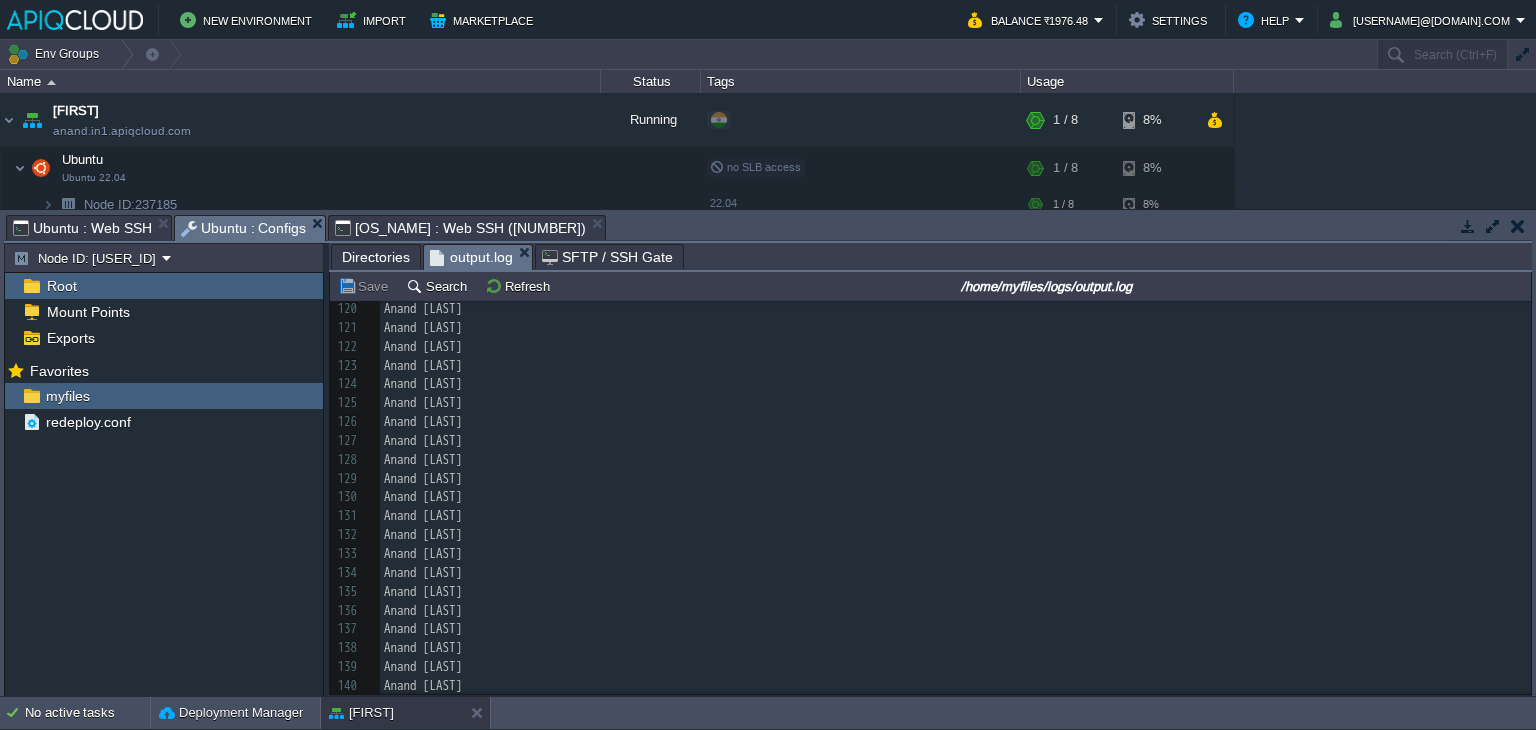 type on "#000000" 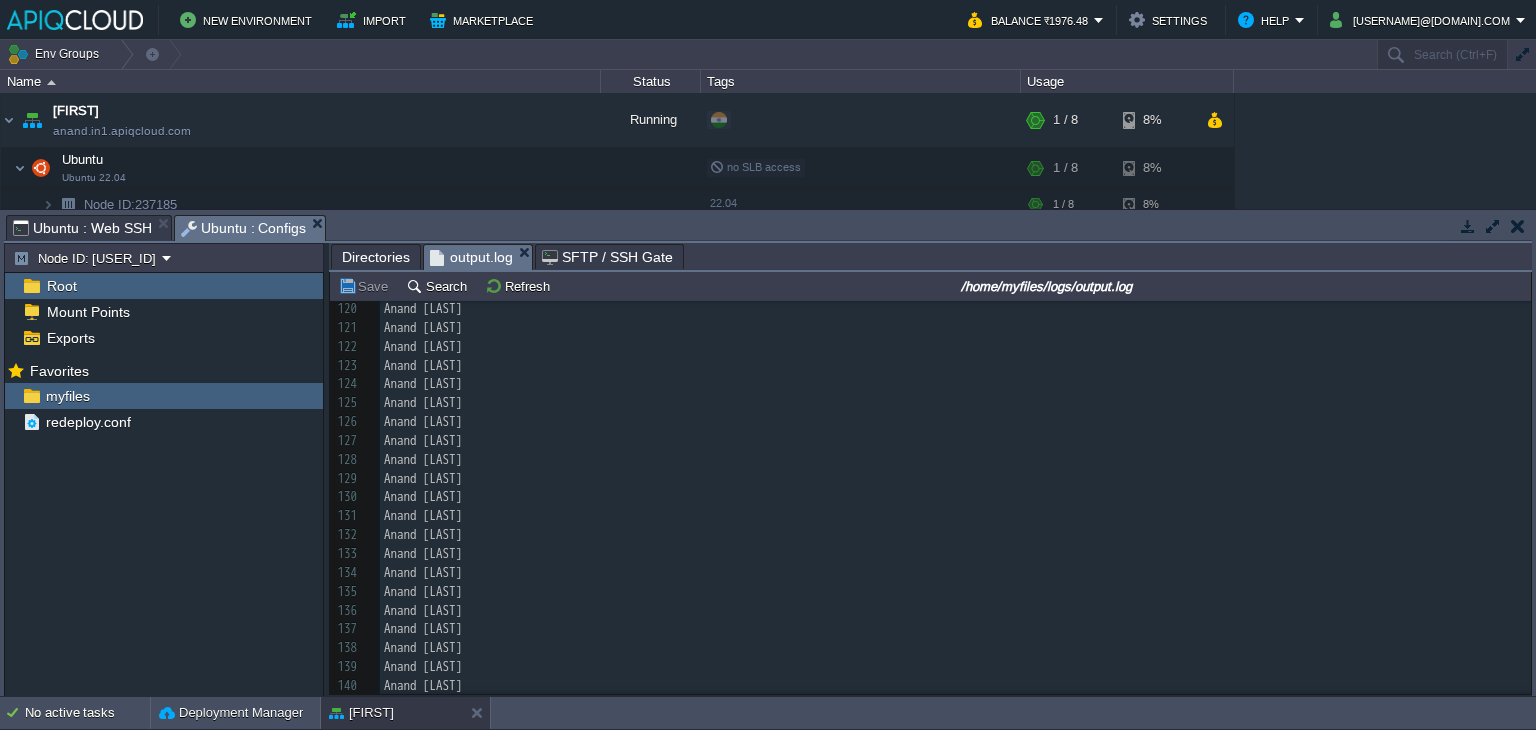 click on "Ubuntu : Web SSH" at bounding box center [82, 228] 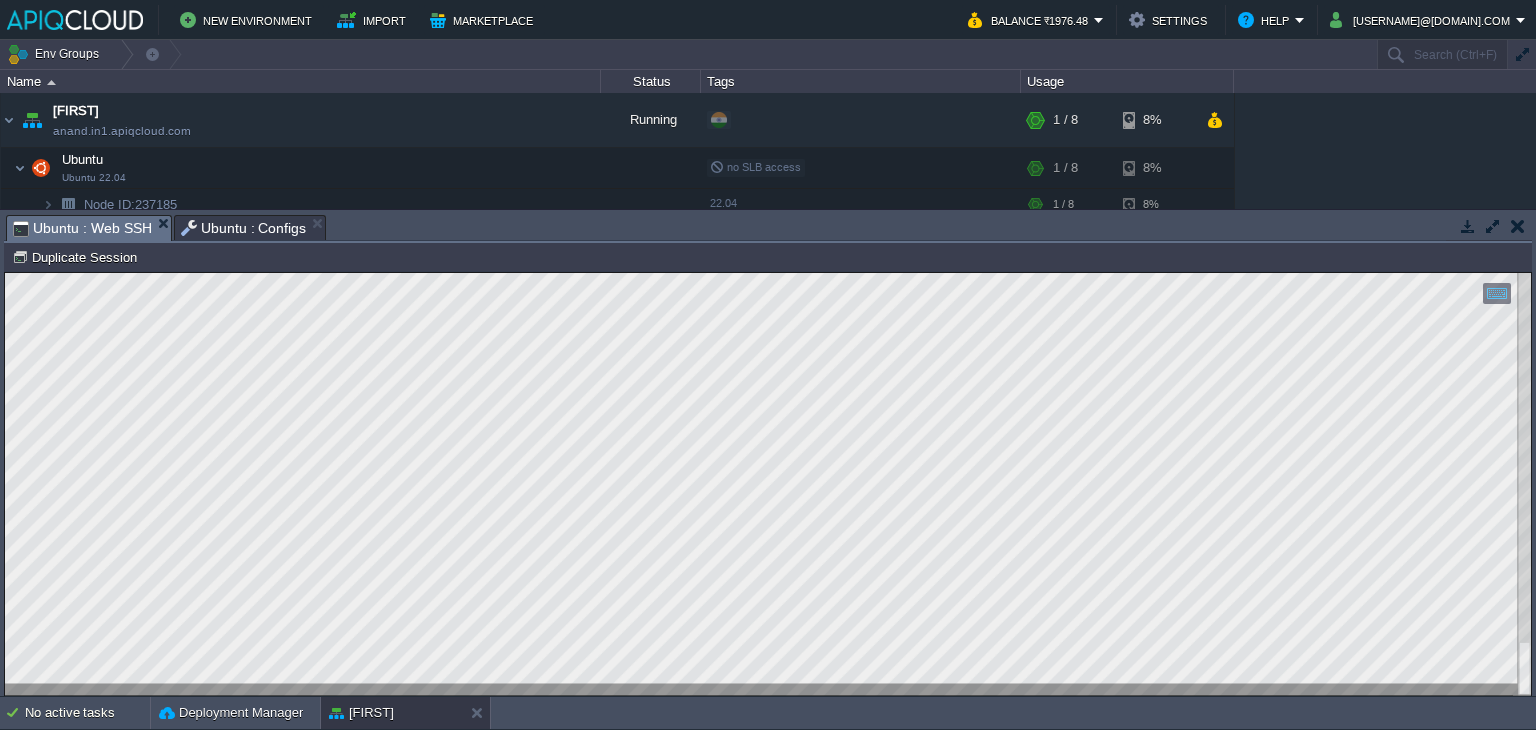 type on "[USERNAME]@[HOSTNAME]:/[USER]/# /home/[USER]/name.bin >> /home/[USER]/logs/output.log 2>&1 &
[1] [PROCESS_ID]" 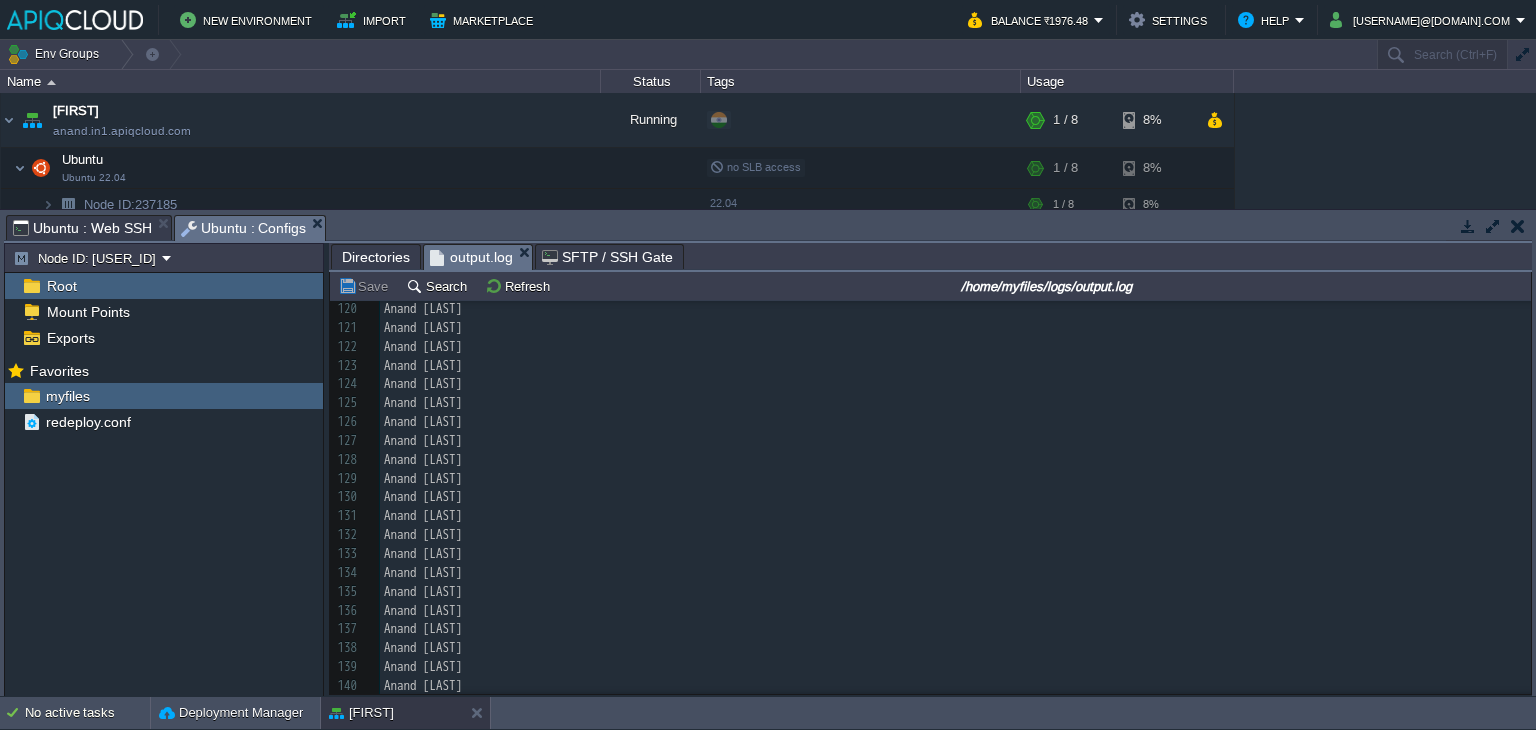 scroll, scrollTop: 2181, scrollLeft: 0, axis: vertical 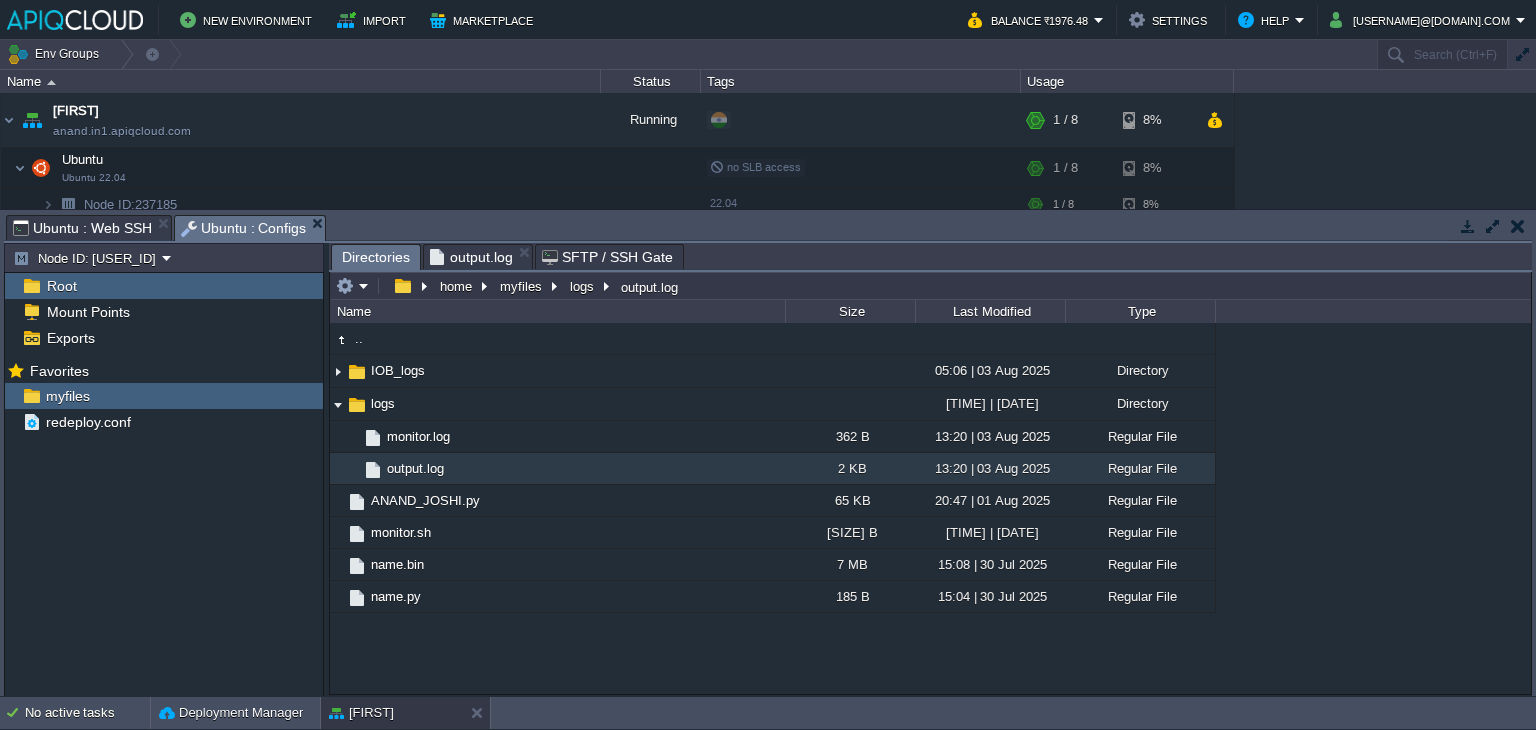click on "Directories" at bounding box center (376, 257) 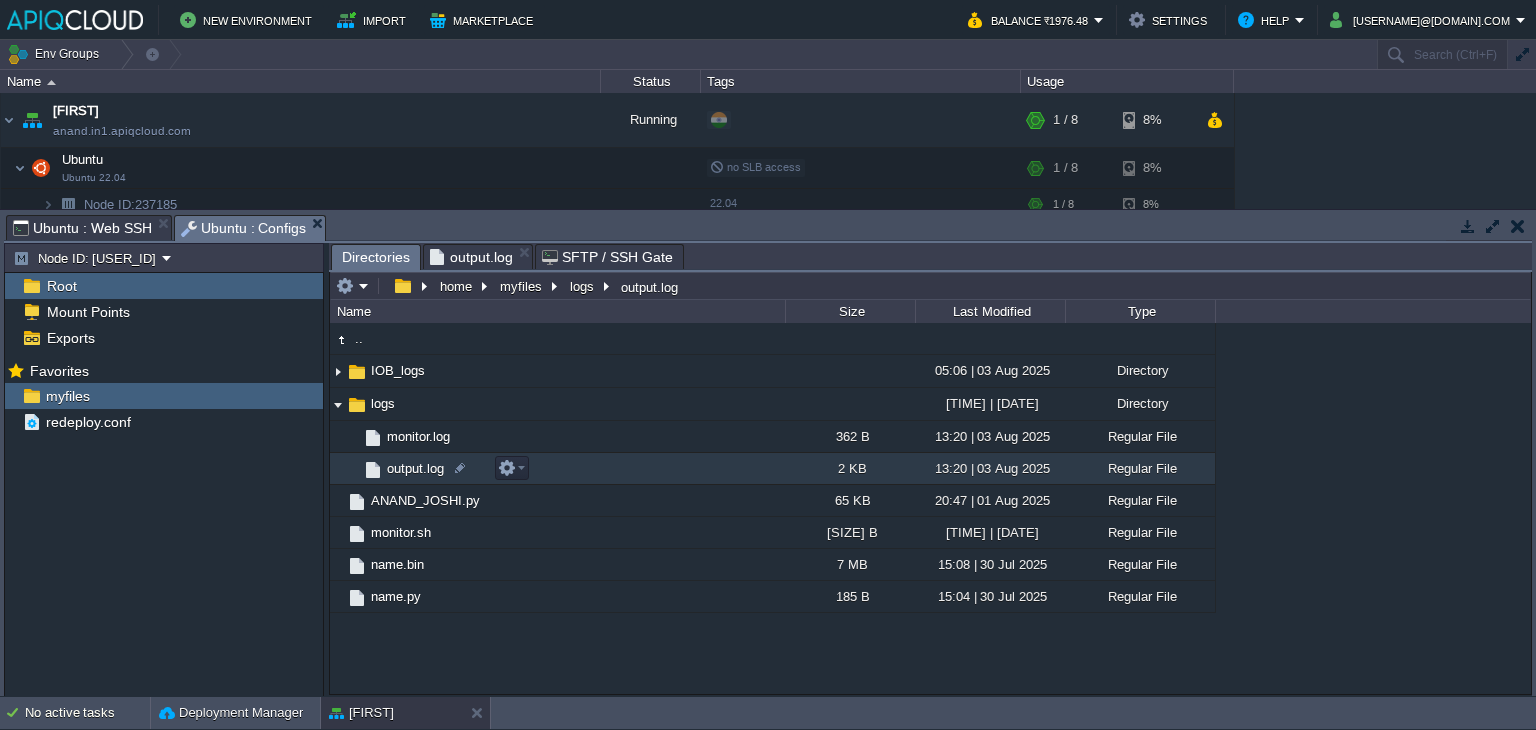 click on "output.log" at bounding box center (415, 468) 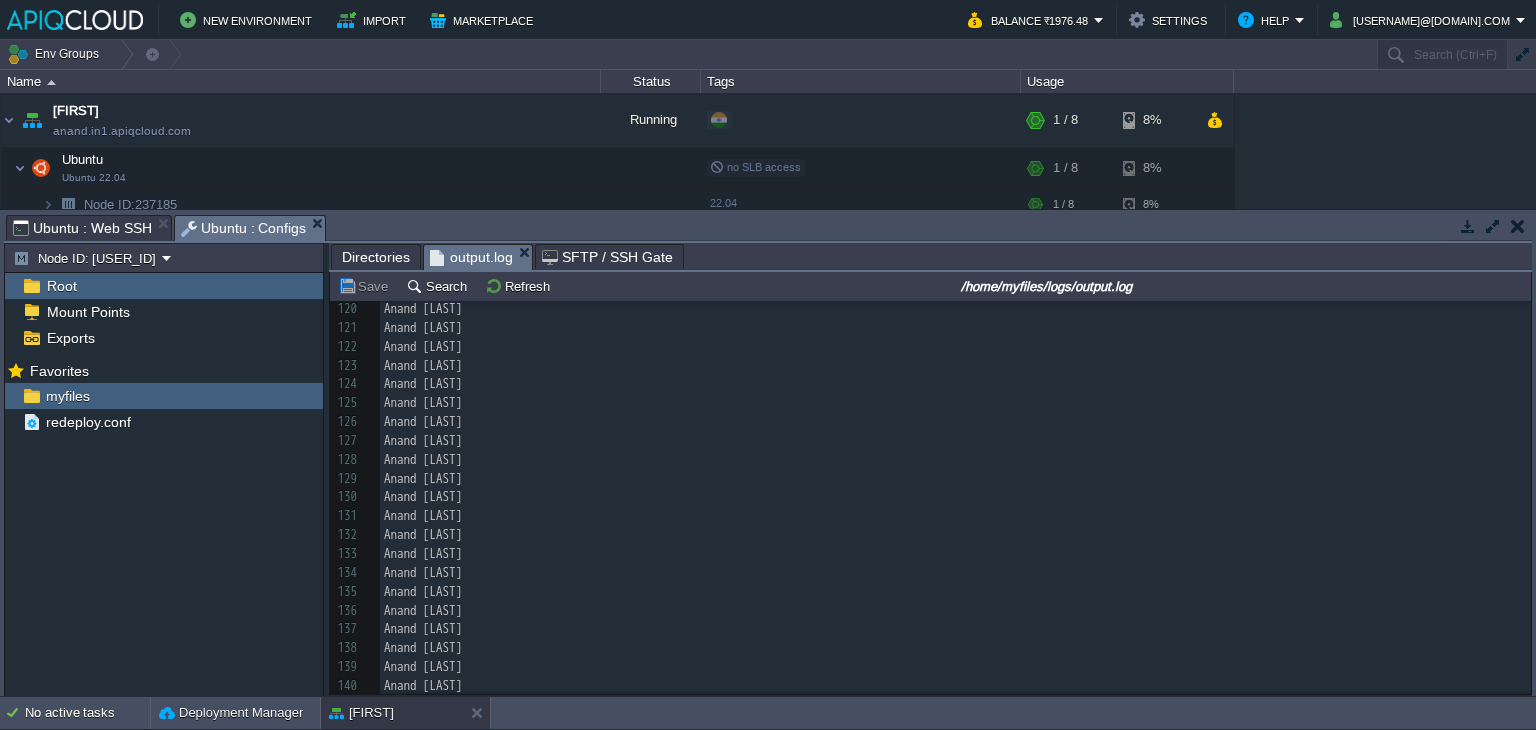 scroll, scrollTop: 2229, scrollLeft: 0, axis: vertical 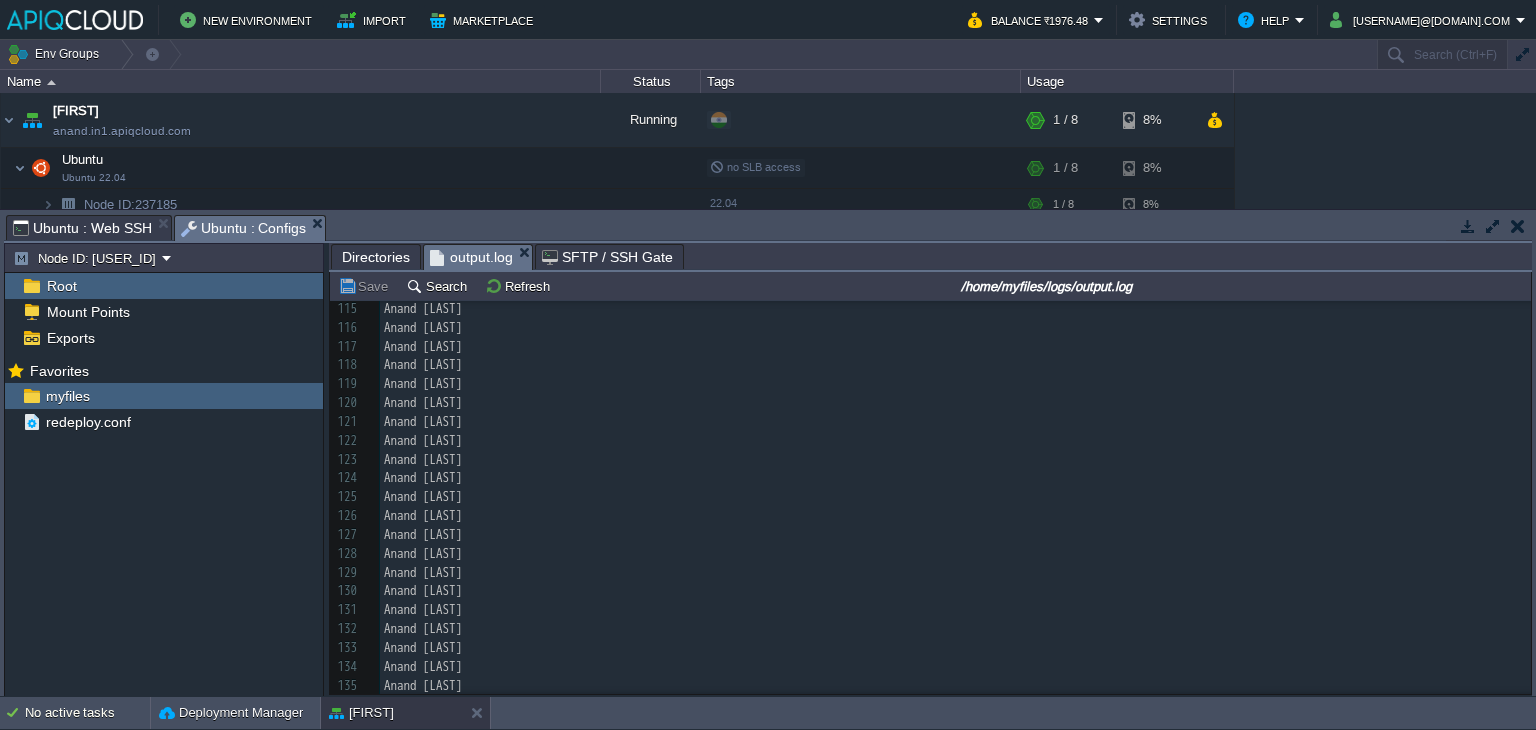 click on "Ubuntu : Web SSH" at bounding box center [82, 228] 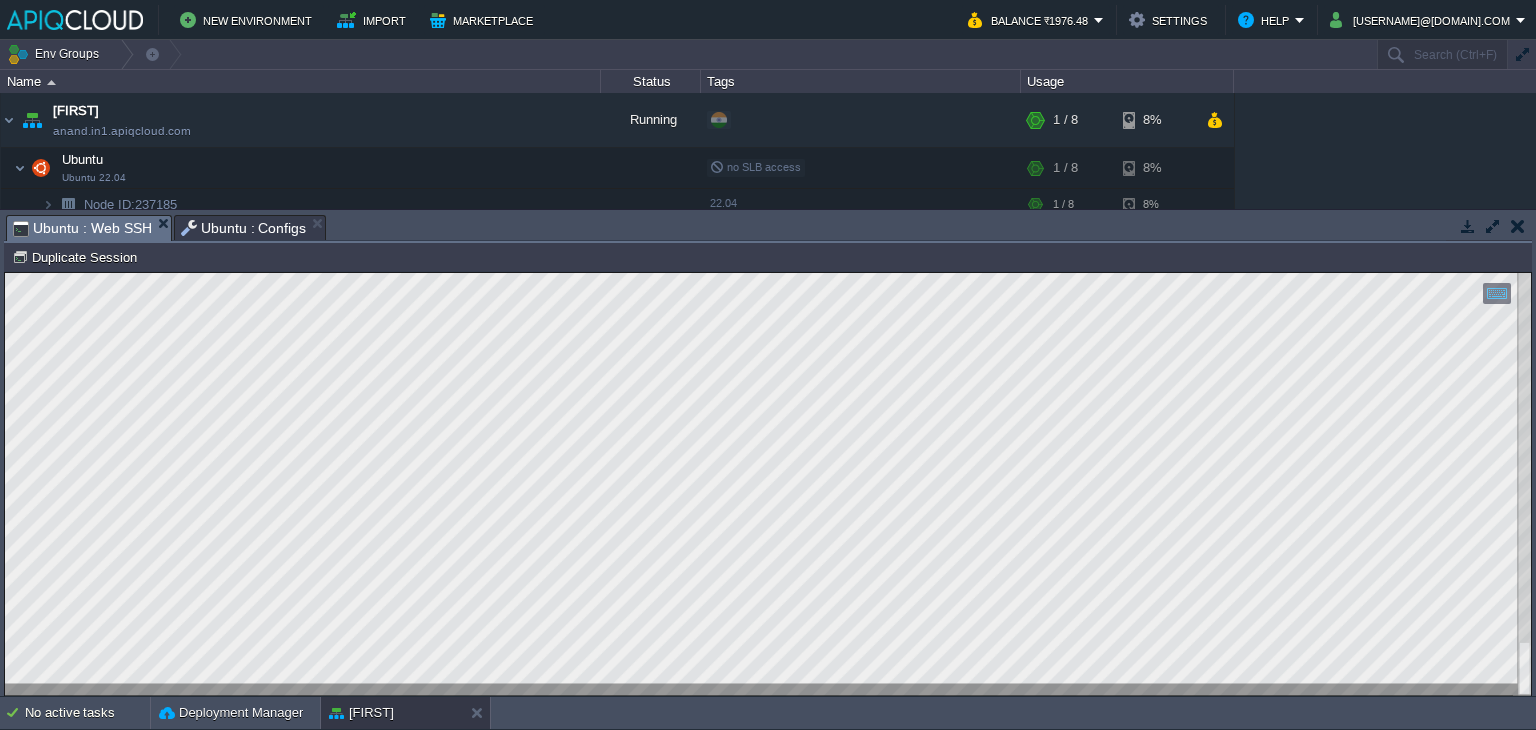 click on "Ubuntu : Configs" at bounding box center [244, 228] 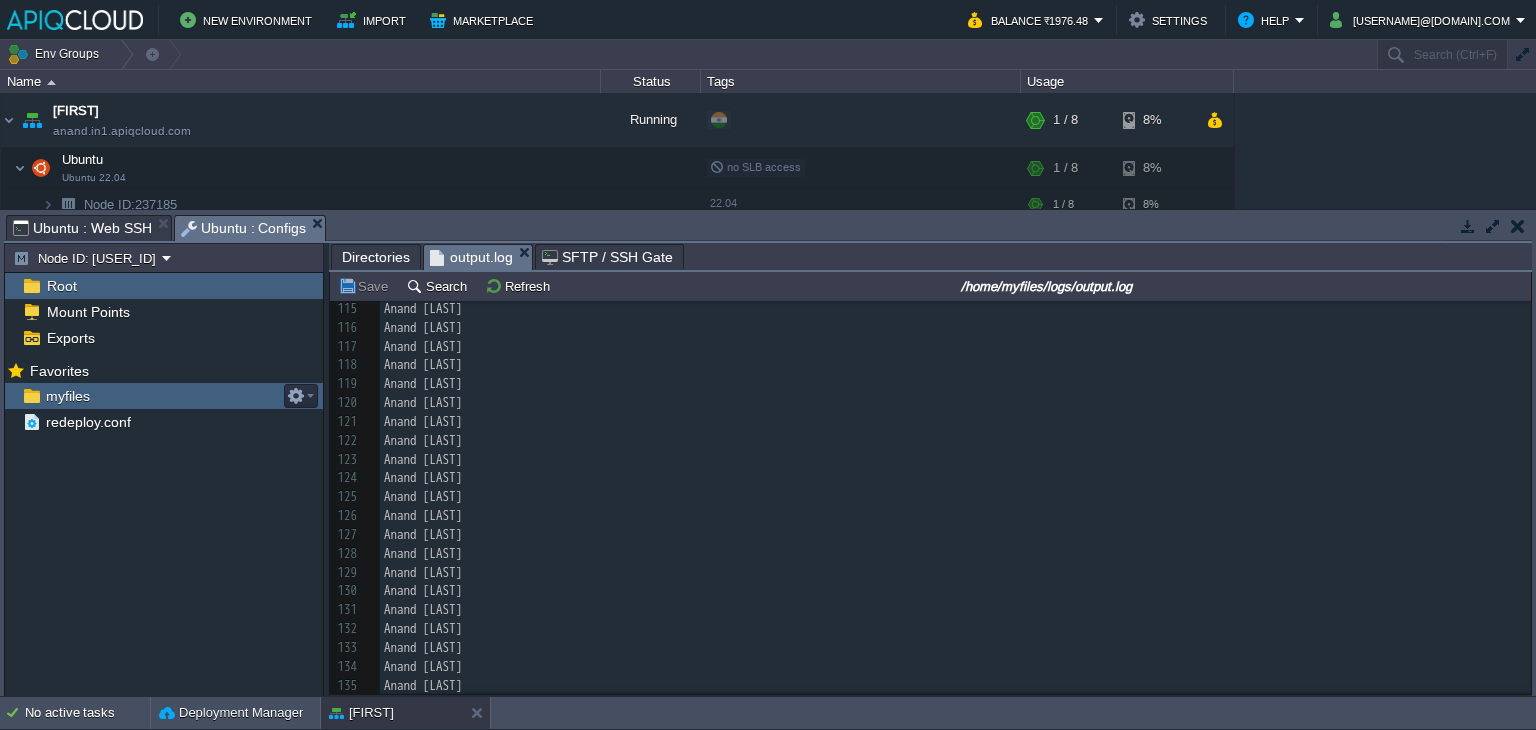 click on "myfiles" at bounding box center [67, 396] 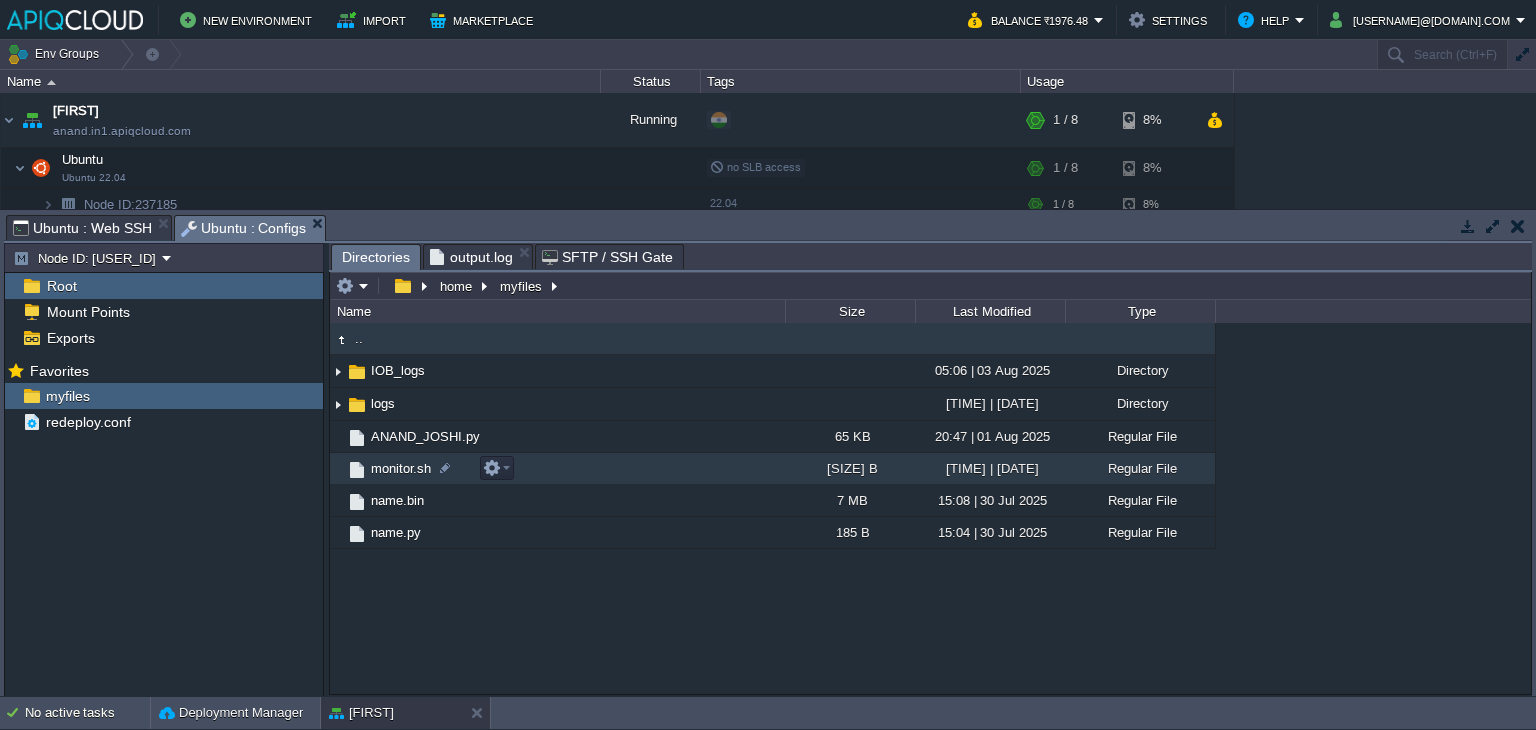 click on "monitor.sh" at bounding box center [401, 468] 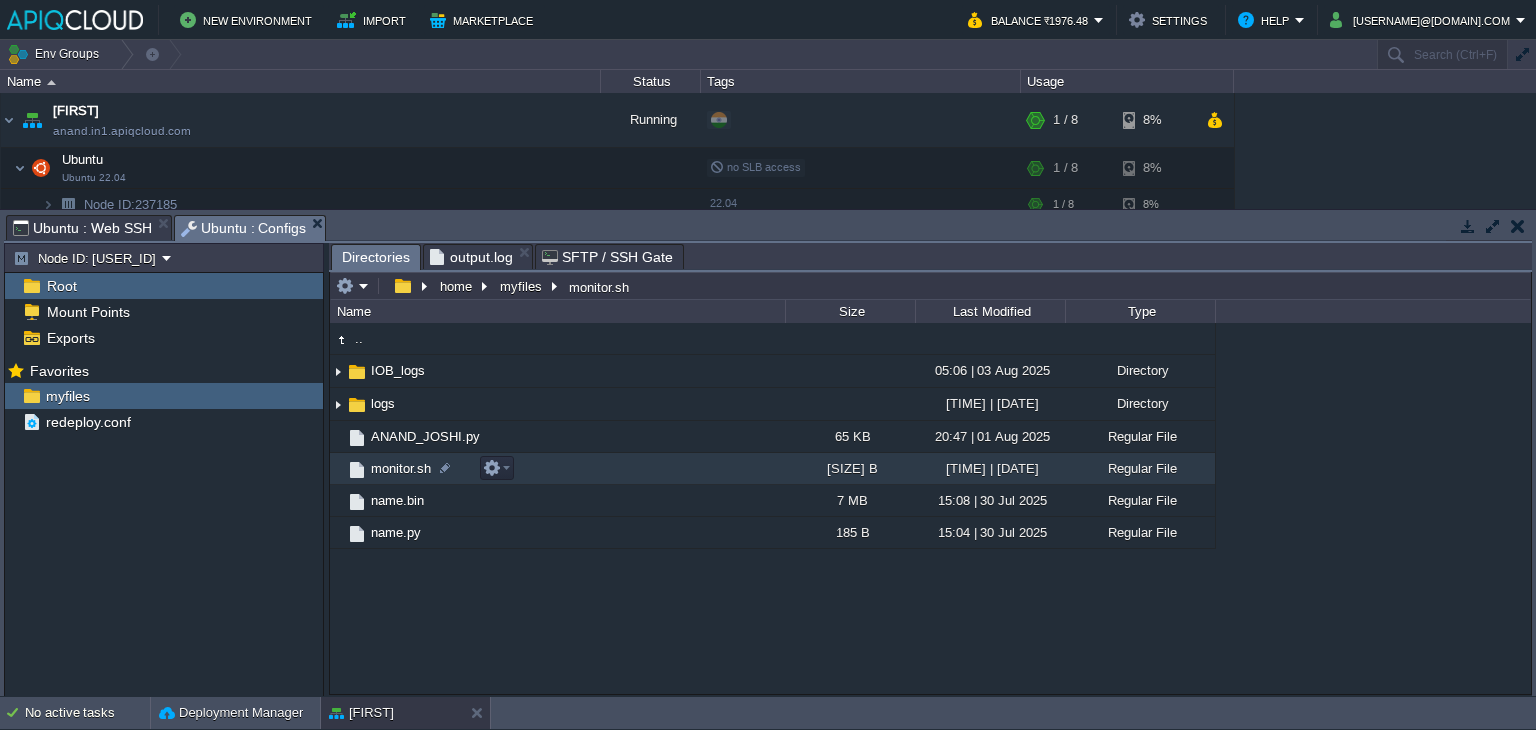 click on "monitor.sh" at bounding box center [401, 468] 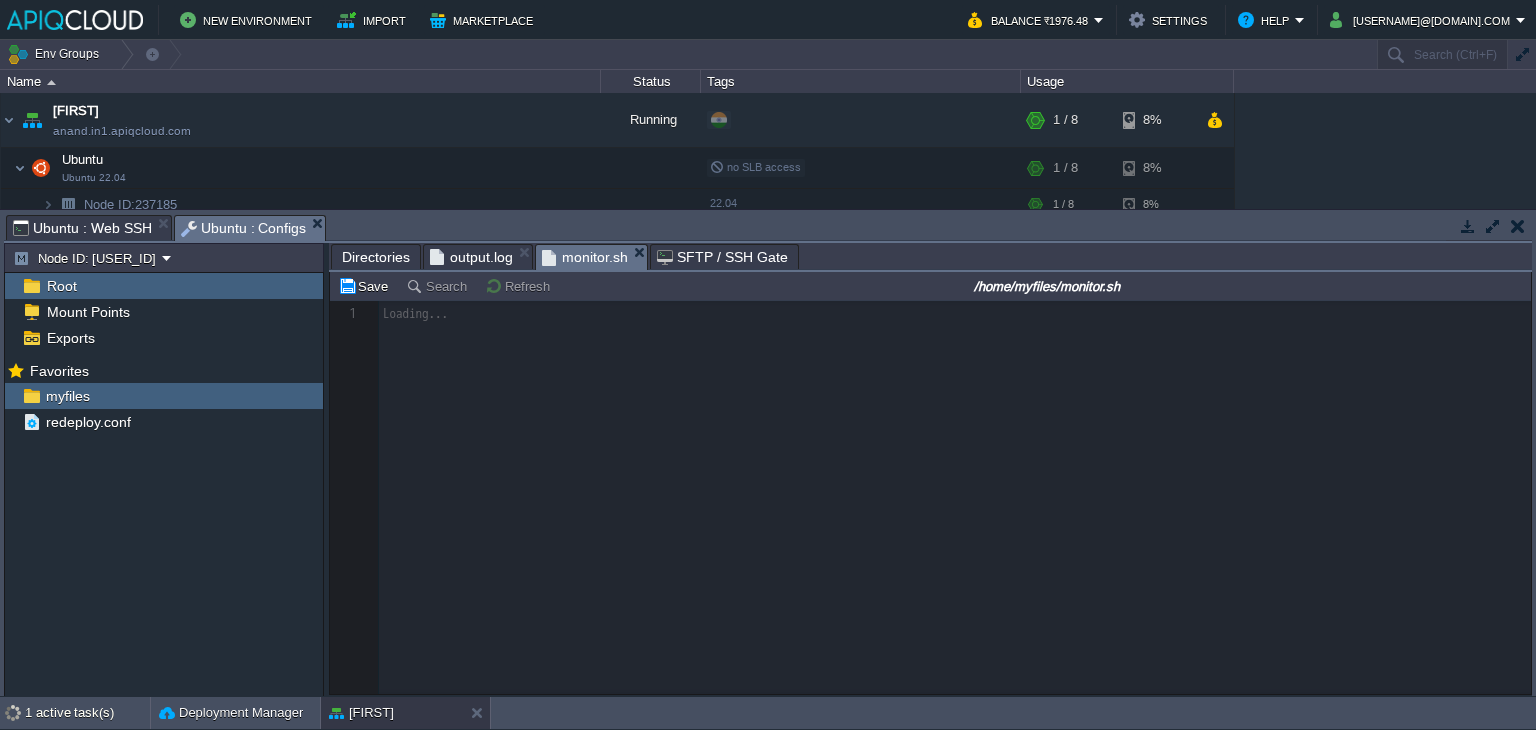 scroll, scrollTop: 6, scrollLeft: 0, axis: vertical 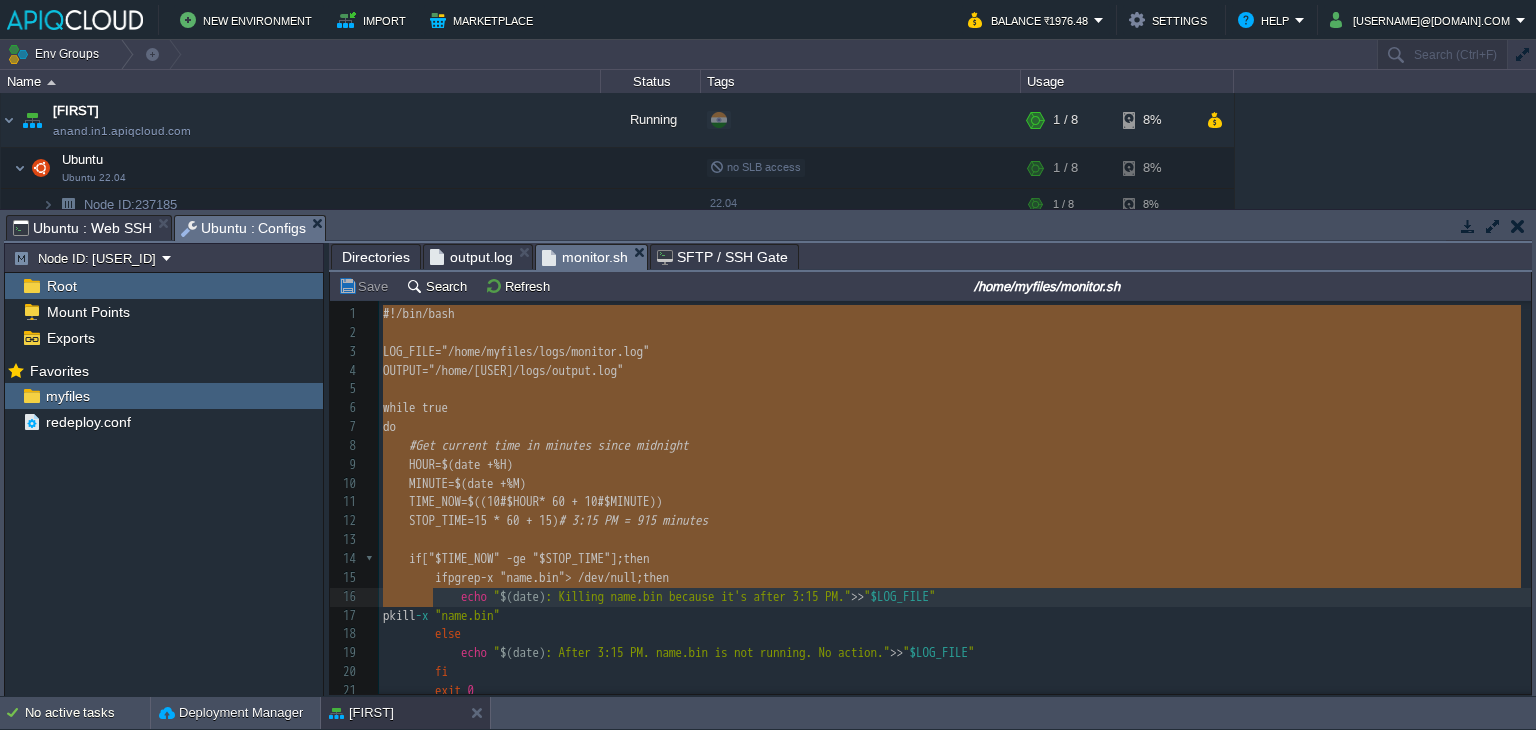 type on "#!/bin/bash
LOG_FILE="/home/[USER]/logs/monitor.log"
OUTPUT="/home/[USER]/logs/output.log"
while true
do
# Get current time in minutes since midnight
HOUR=$(date +%H)
MINUTE=$(date +%M)
TIME_NOW=$((10#$HOUR * 60 + 10#$MINUTE))
STOP_TIME=$((15 * 60 + 15))  # 3:15 PM = 915 minutes
if [ "$TIME_NOW" -ge "$STOP_TIME" ]; then
if pgrep -x "name.bin" > /dev/null; then
echo "$(date): Killing name.bin because it's after 3:15 PM." >> "$LOG_FILE"
pkill -x "name.bin"
else
echo "$(date): After 3:15 PM. name.bin is not running. No action." >> "$LOG_FILE"
fi
exit 0
fi
if pgrep -x "name.bin" > /dev/null; then
echo "$(date): name.bin is running." >> "$LOG_FILE"
else
echo "$(date): name.bin is NOT running. Starting it..." >> "$LOG_FILE"
/home/[USER]/name.bin >> "$OUTPUT" 2>&1 &
fi
sleep 60
done" 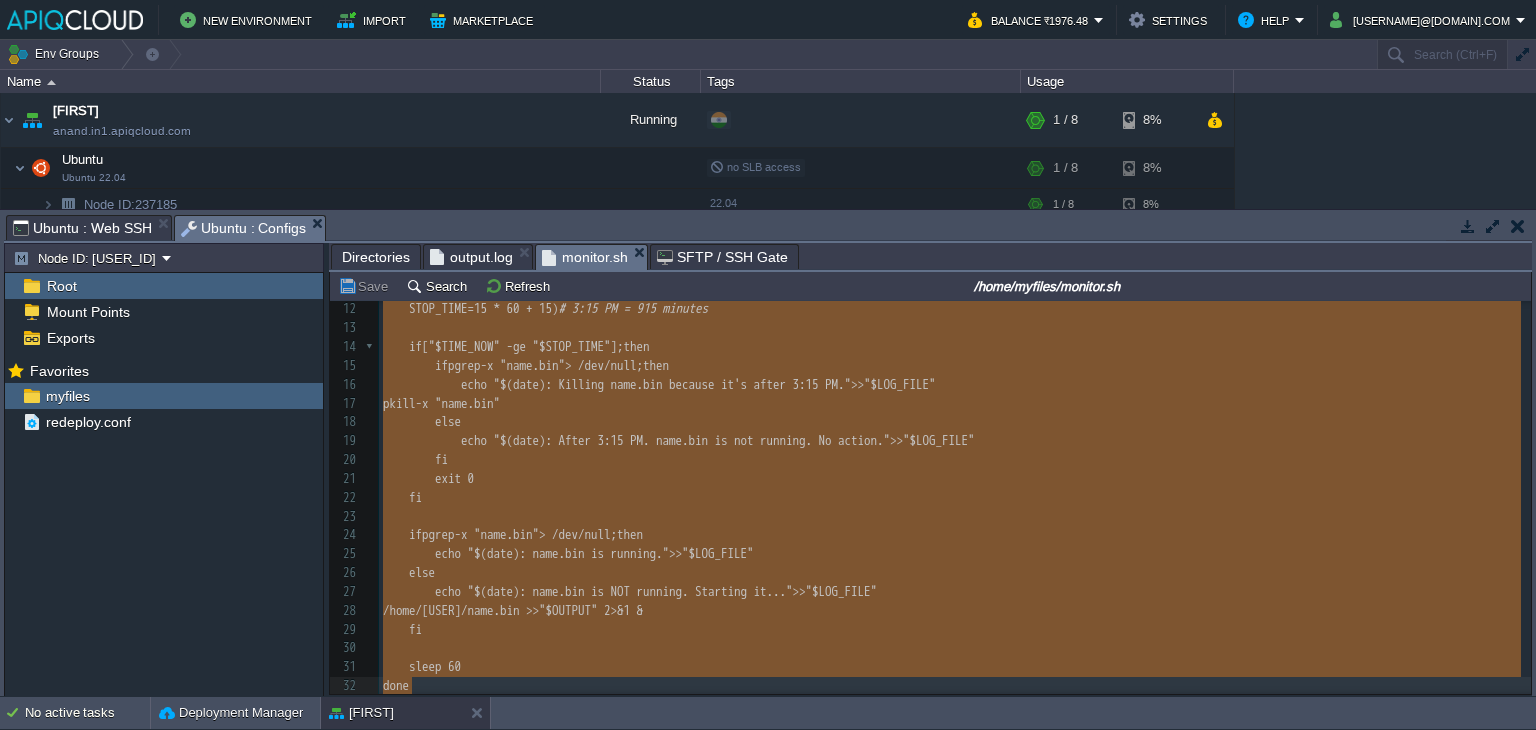 drag, startPoint x: 383, startPoint y: 316, endPoint x: 473, endPoint y: 776, distance: 468.72168 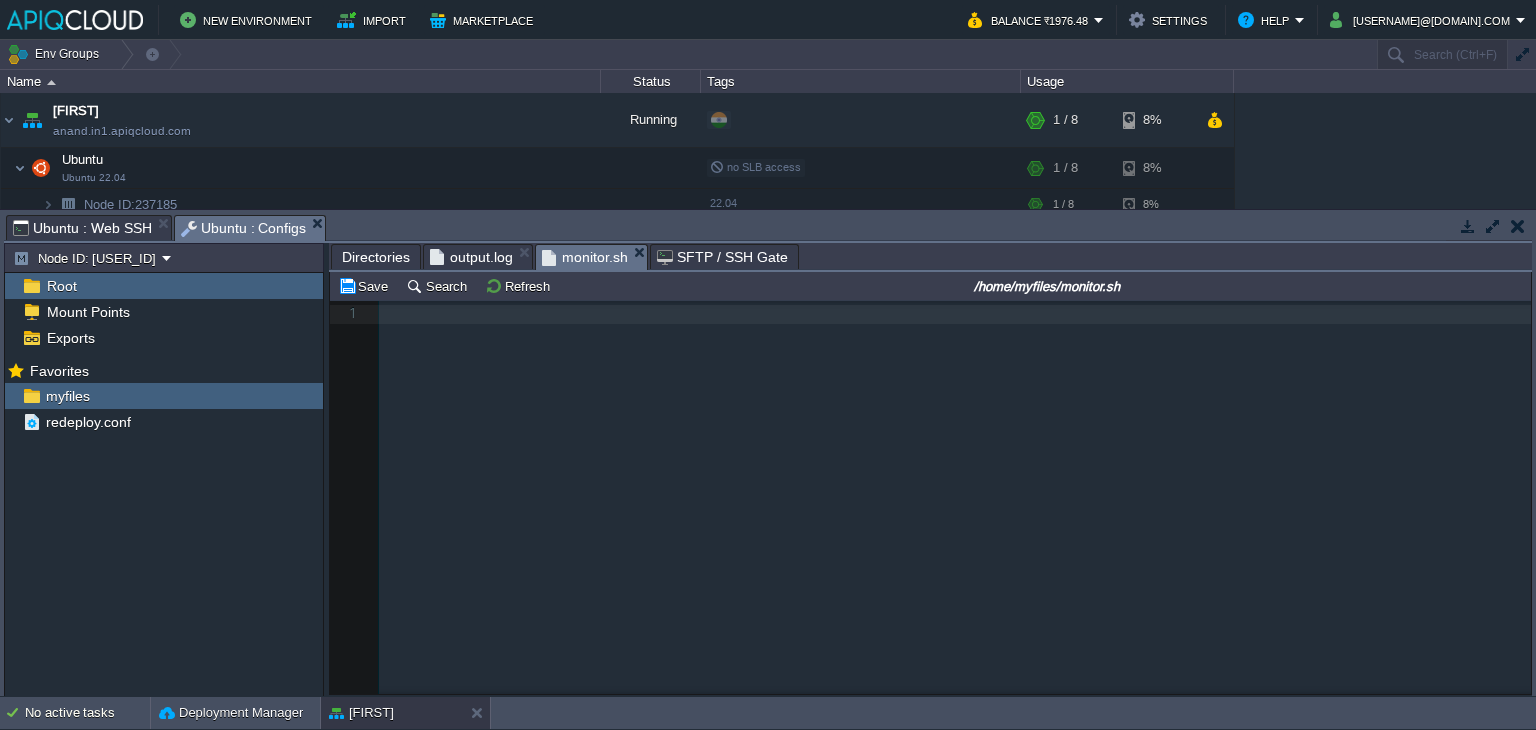 scroll, scrollTop: 199, scrollLeft: 0, axis: vertical 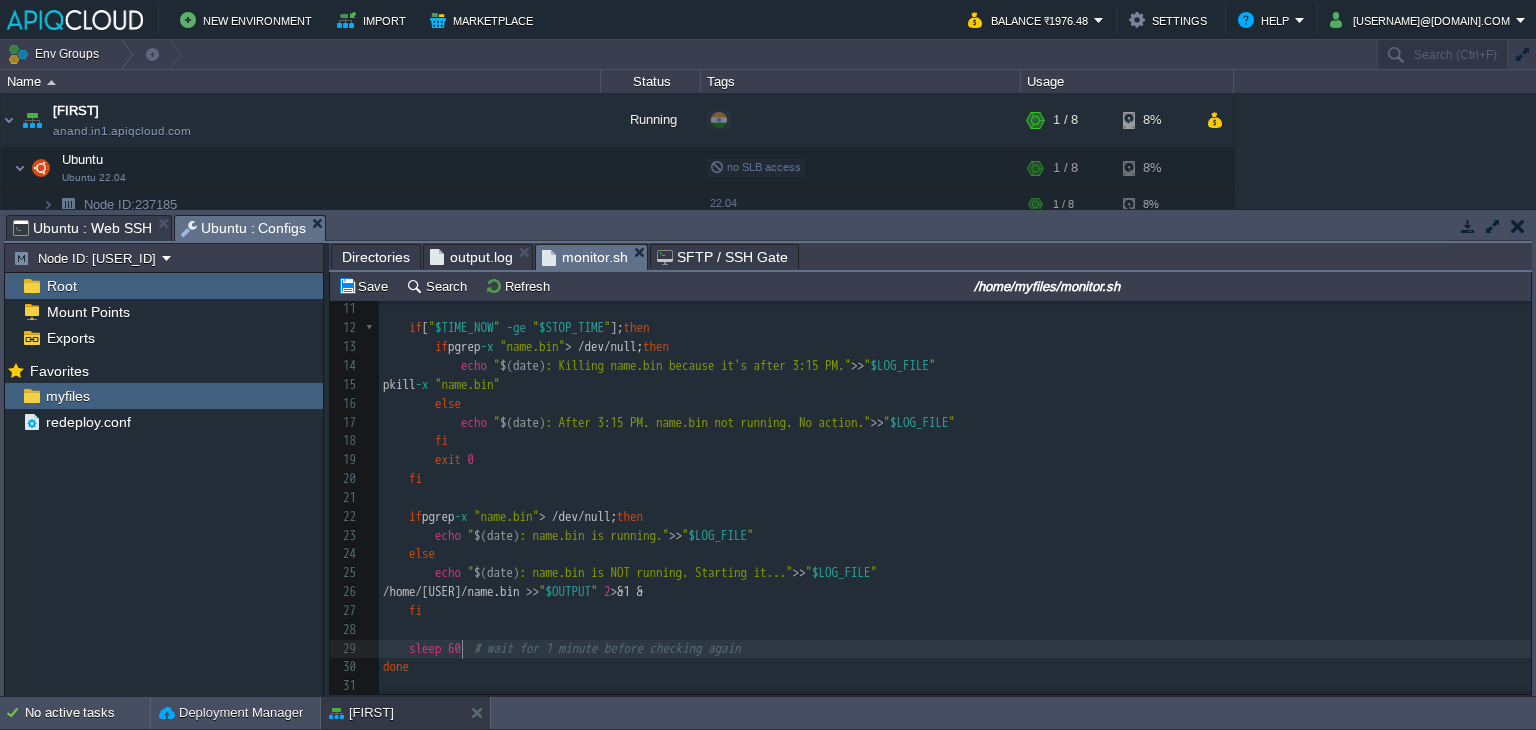 click on "#!/bin/bash
LOG_FILE = "/home/myfiles/logs/monitor.log"
OUTPUT = "/home/myfiles/logs/output.log"
while   true ;  do
HOUR = $(date +%H)
MINUTE = $(date +%M)
TIME_NOW = $((10# $HOUR  * 60 + 10# $MINUTE ) )
STOP_TIME = $((15 * 60 + 15) )   # 3:15 PM = 915 minutes
if  [  " $TIME_NOW "   -ge   " $STOP_TIME "  ];  then
if  pgrep  -x   "name.bin"  > /dev/null;  then
echo   " $(date) : Killing name.bin because it's after 3:15 PM."  >>  " $LOG_FILE "
pkill  -x   "name.bin"
else
echo   " $(date) : After 3:15 PM. name.bin not running. No action."  >>  " $LOG_FILE "
fi
exit   0
fi
if  pgrep  -x   "name.bin"  > /dev/null;  then
echo   " $(date) : name.bin is running."  >>  " $LOG_FILE "
else
echo   " $(date) : name.bin is NOT running. Starting it..."" at bounding box center [955, 404] 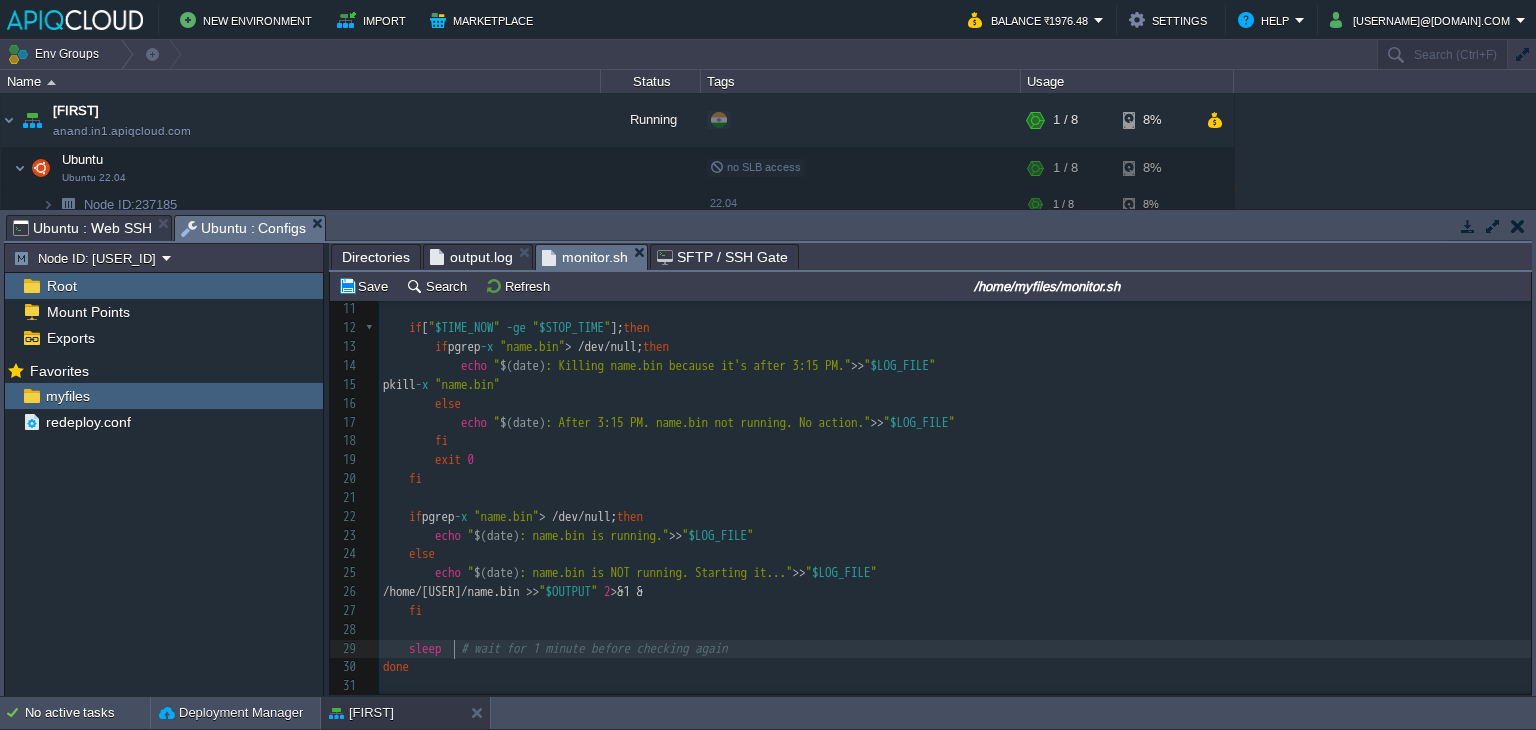 scroll, scrollTop: 6, scrollLeft: 6, axis: both 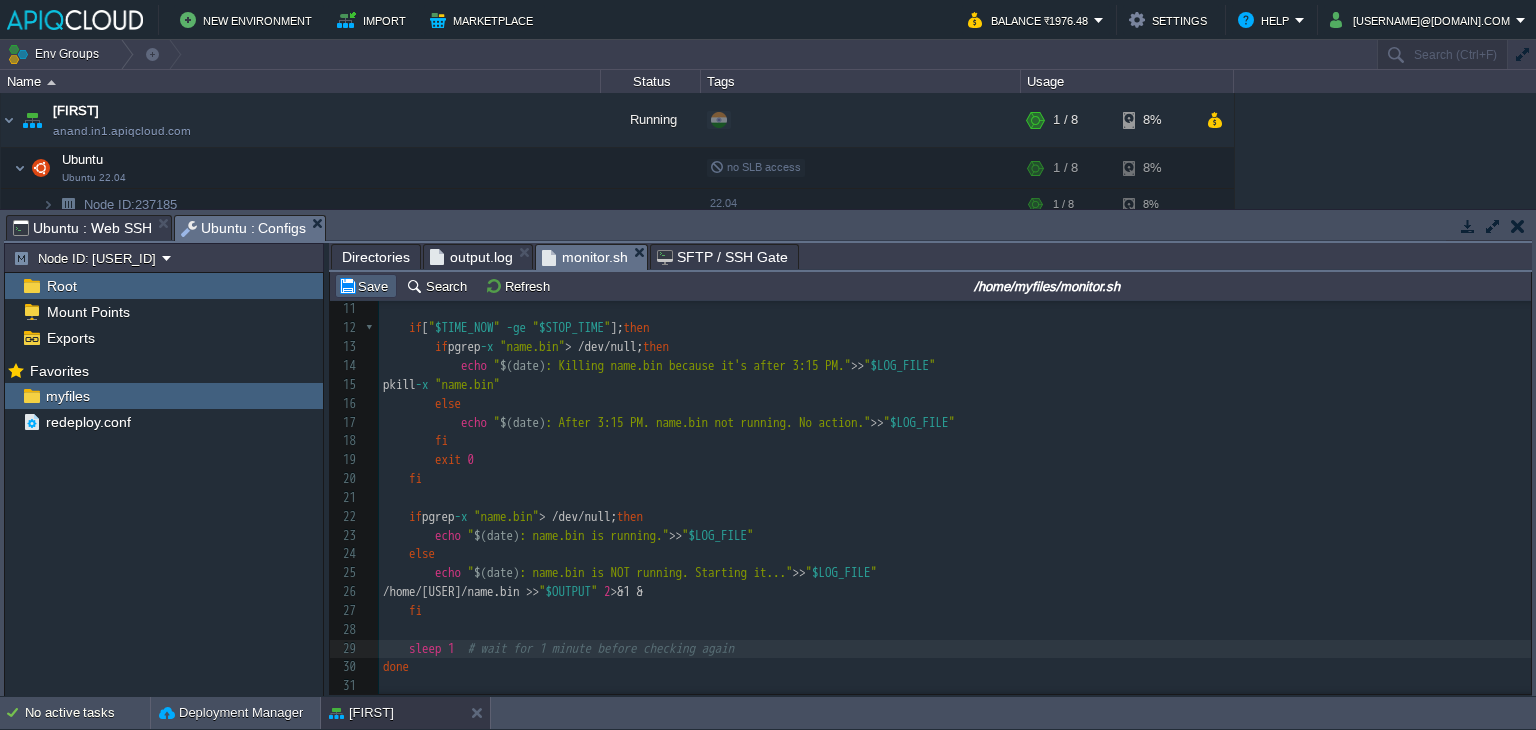 type on "1" 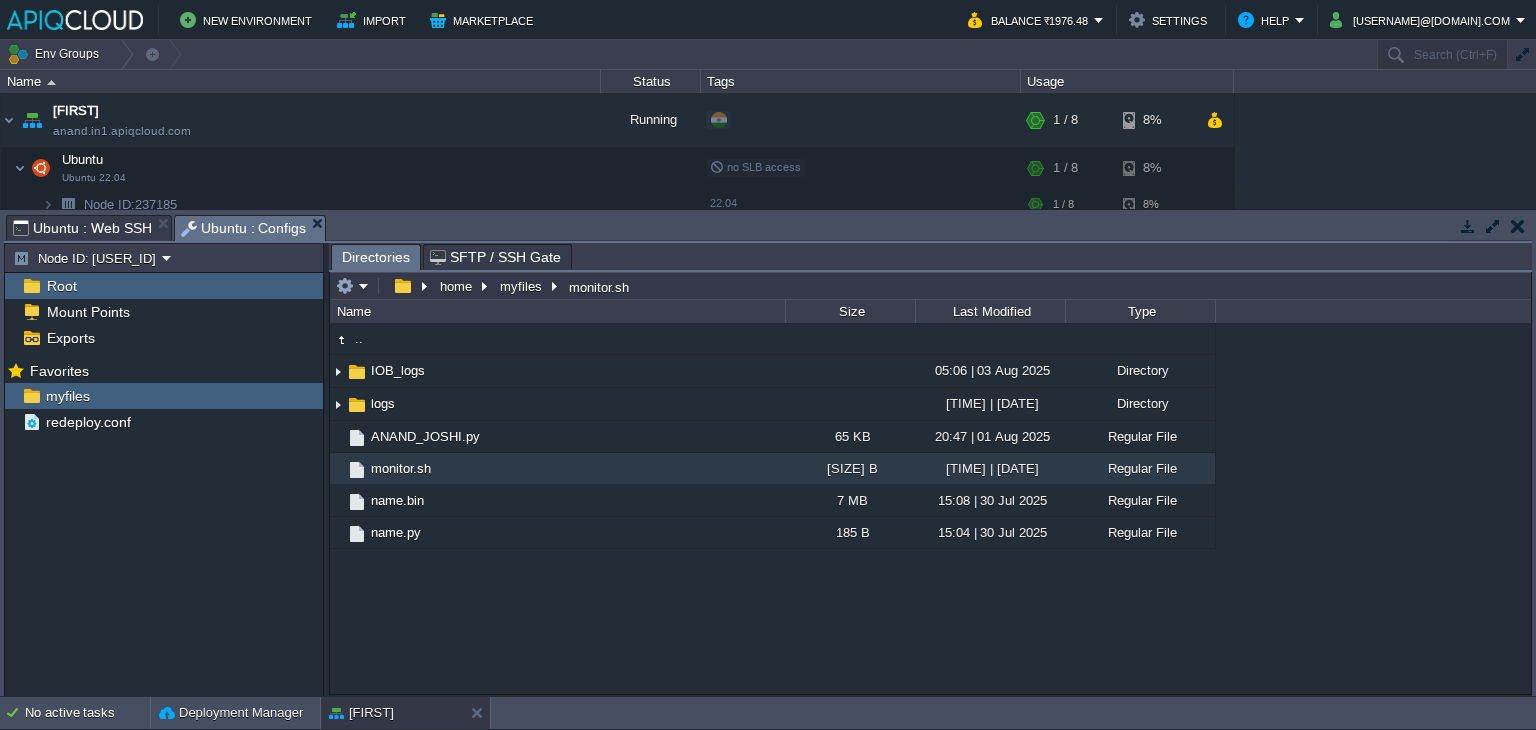 click on "Ubuntu : Web SSH" at bounding box center (82, 228) 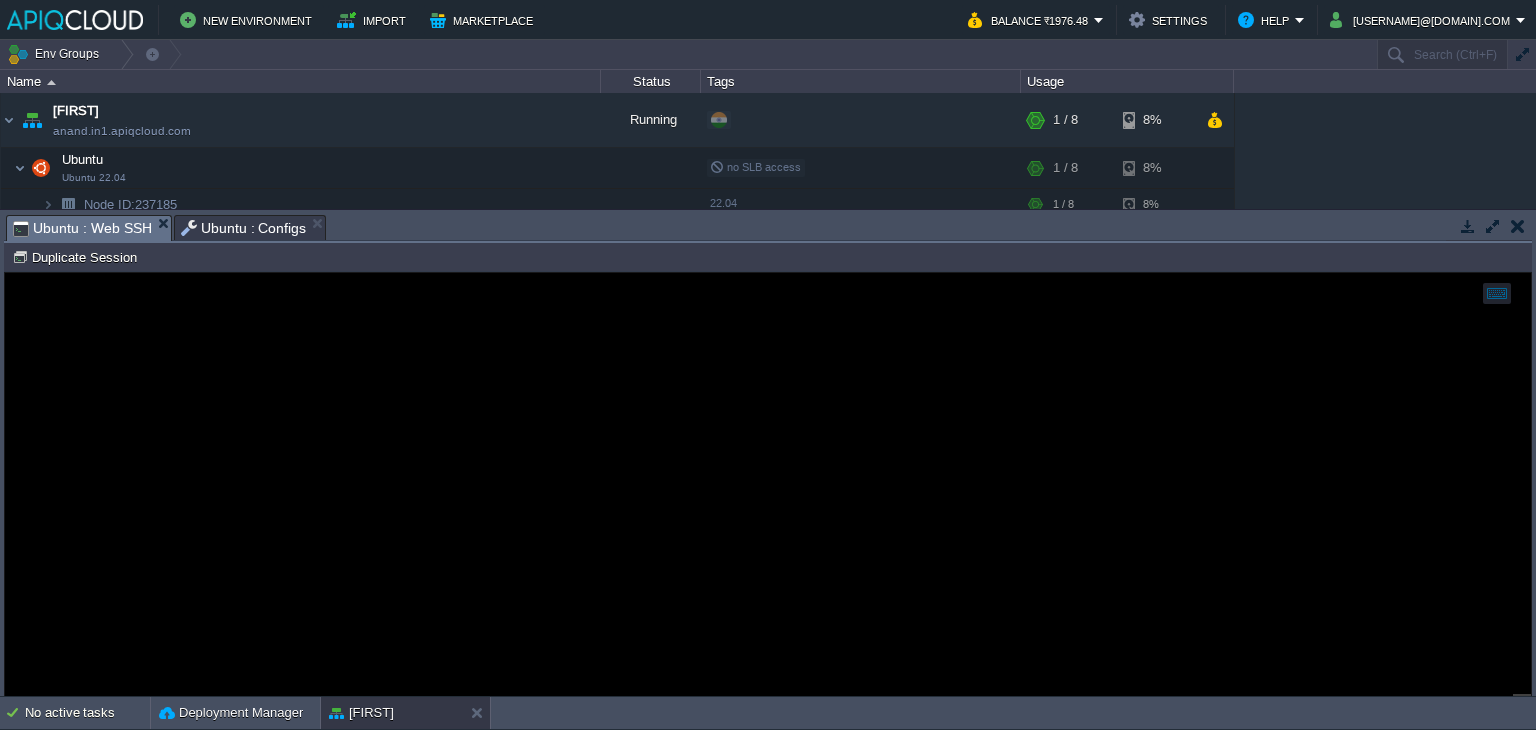 click on "Ubuntu : Configs" at bounding box center (244, 228) 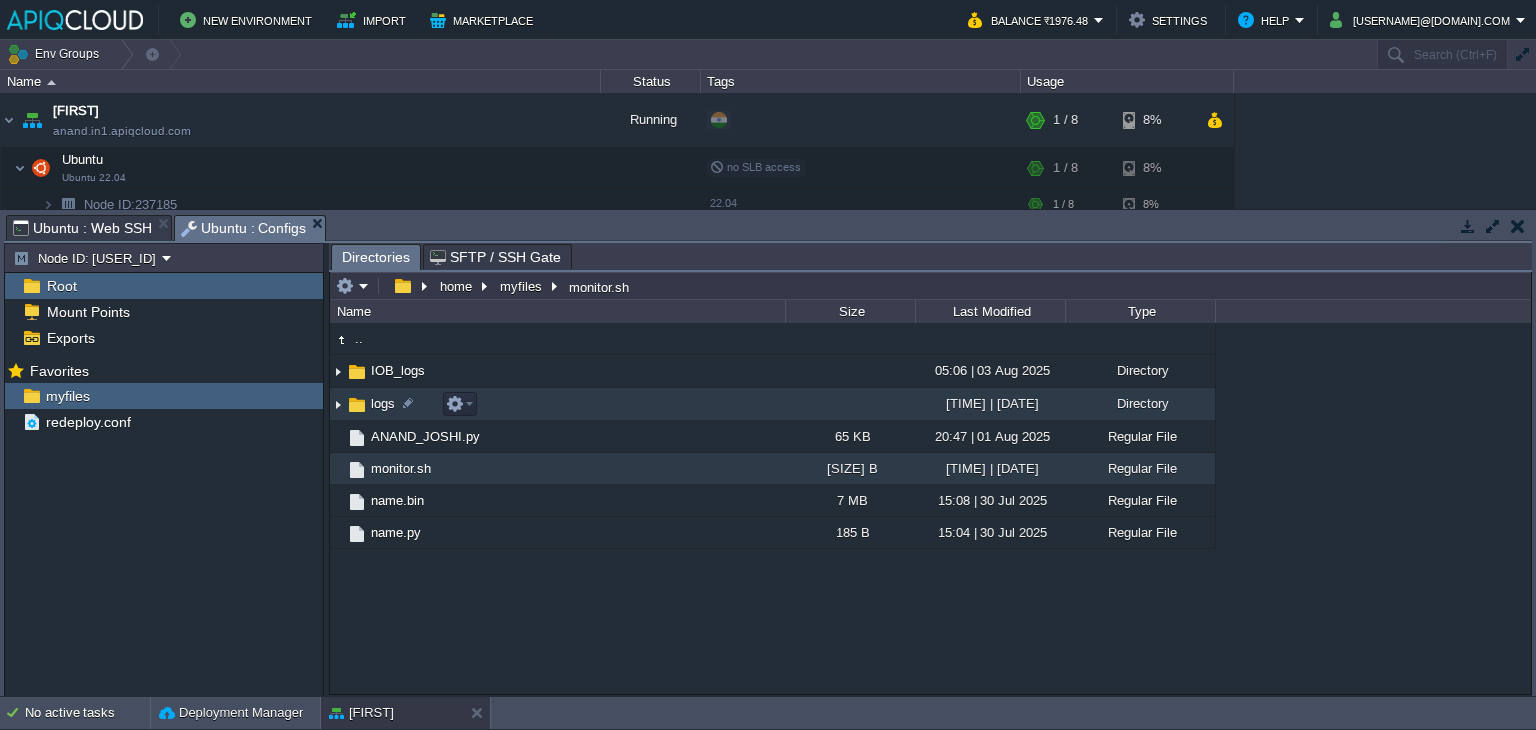 click at bounding box center [338, 404] 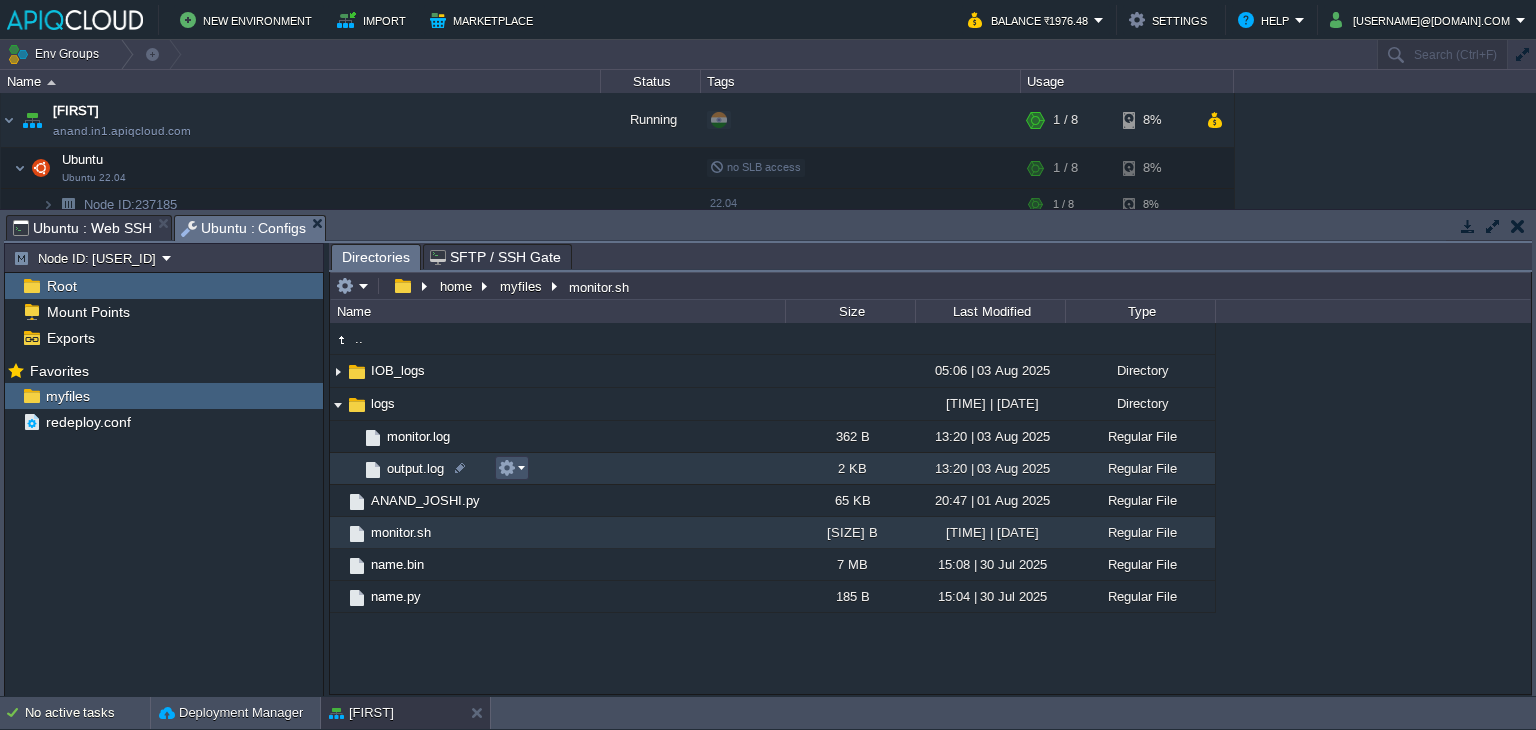 click at bounding box center (507, 468) 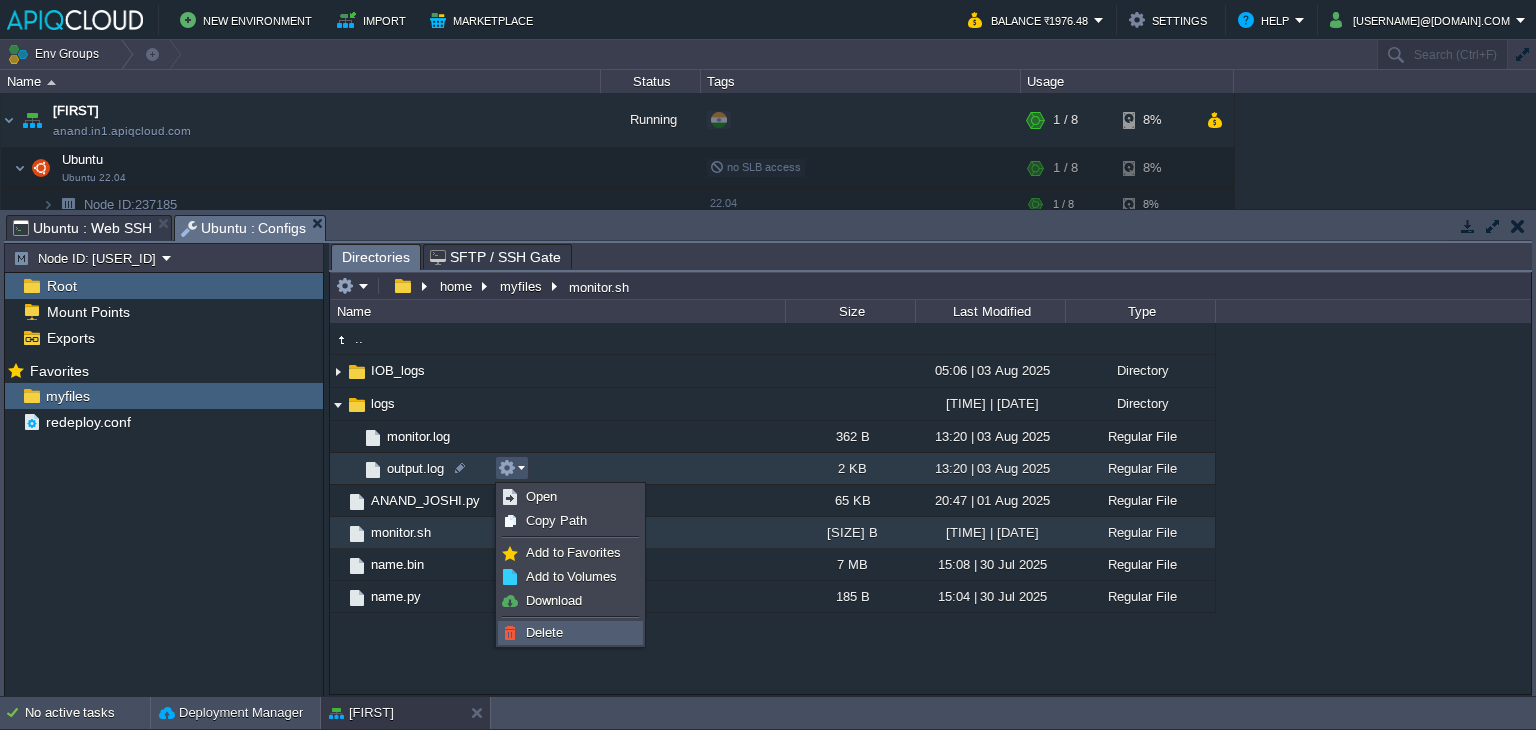 click on "Delete" at bounding box center (544, 632) 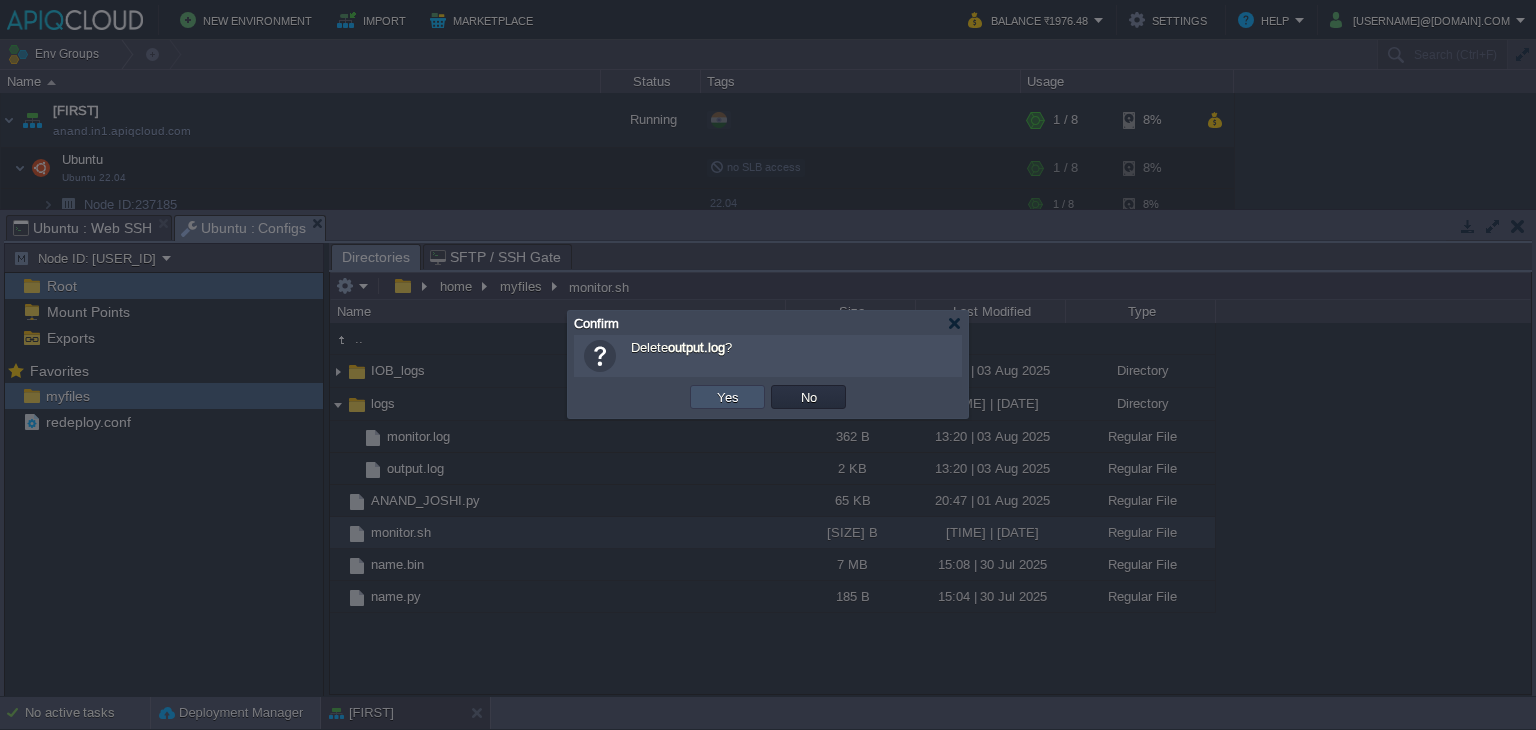 click on "Yes" at bounding box center [728, 397] 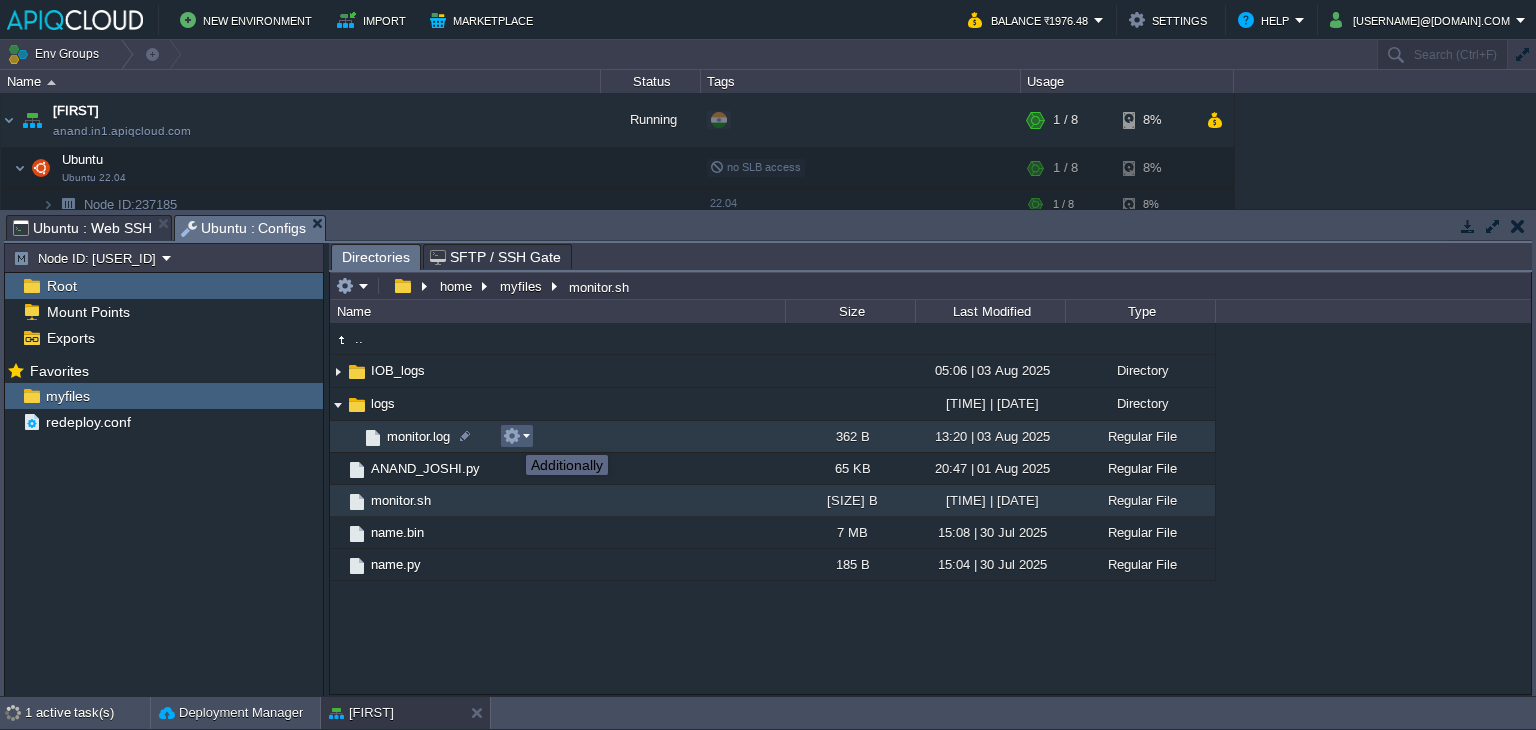 click at bounding box center (512, 436) 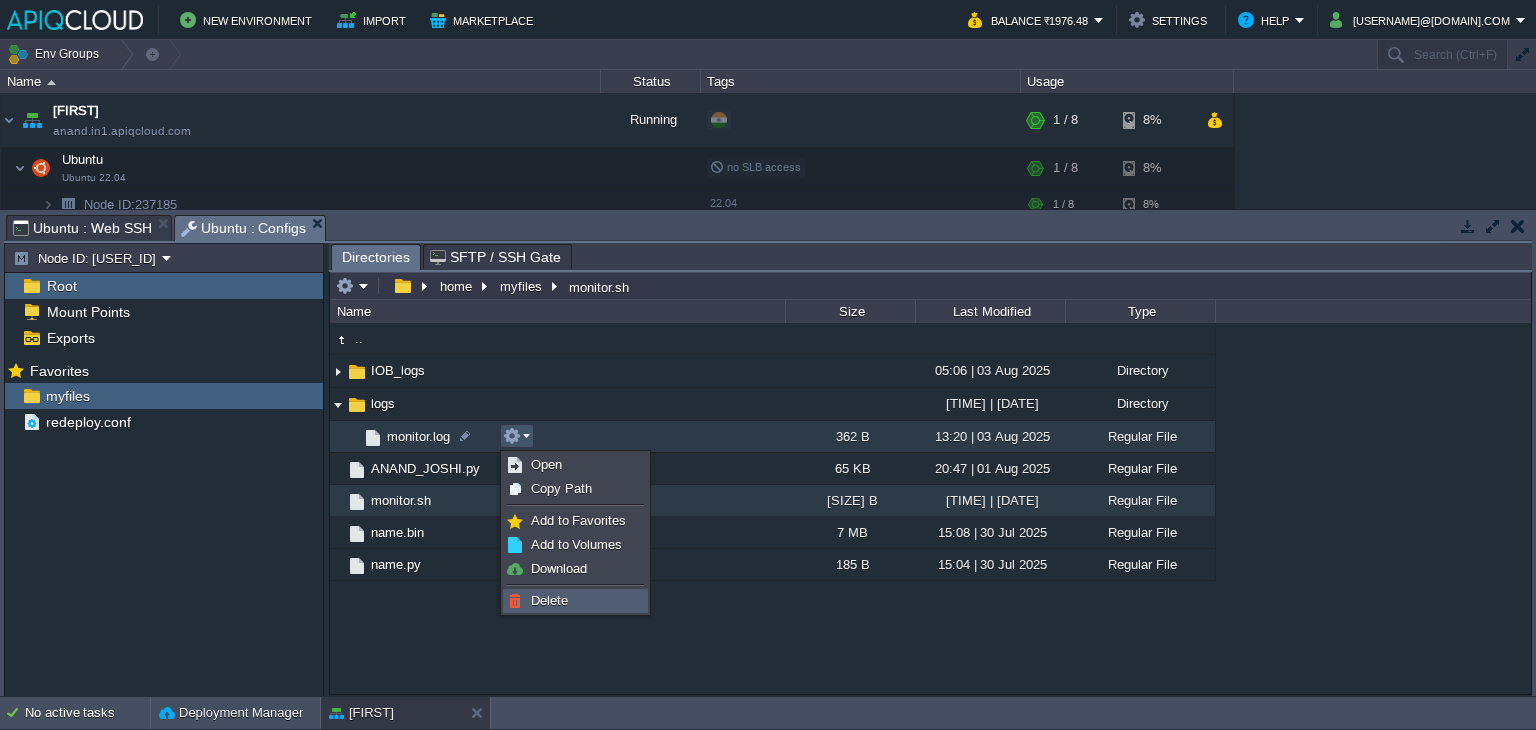 click on "Delete" at bounding box center (549, 600) 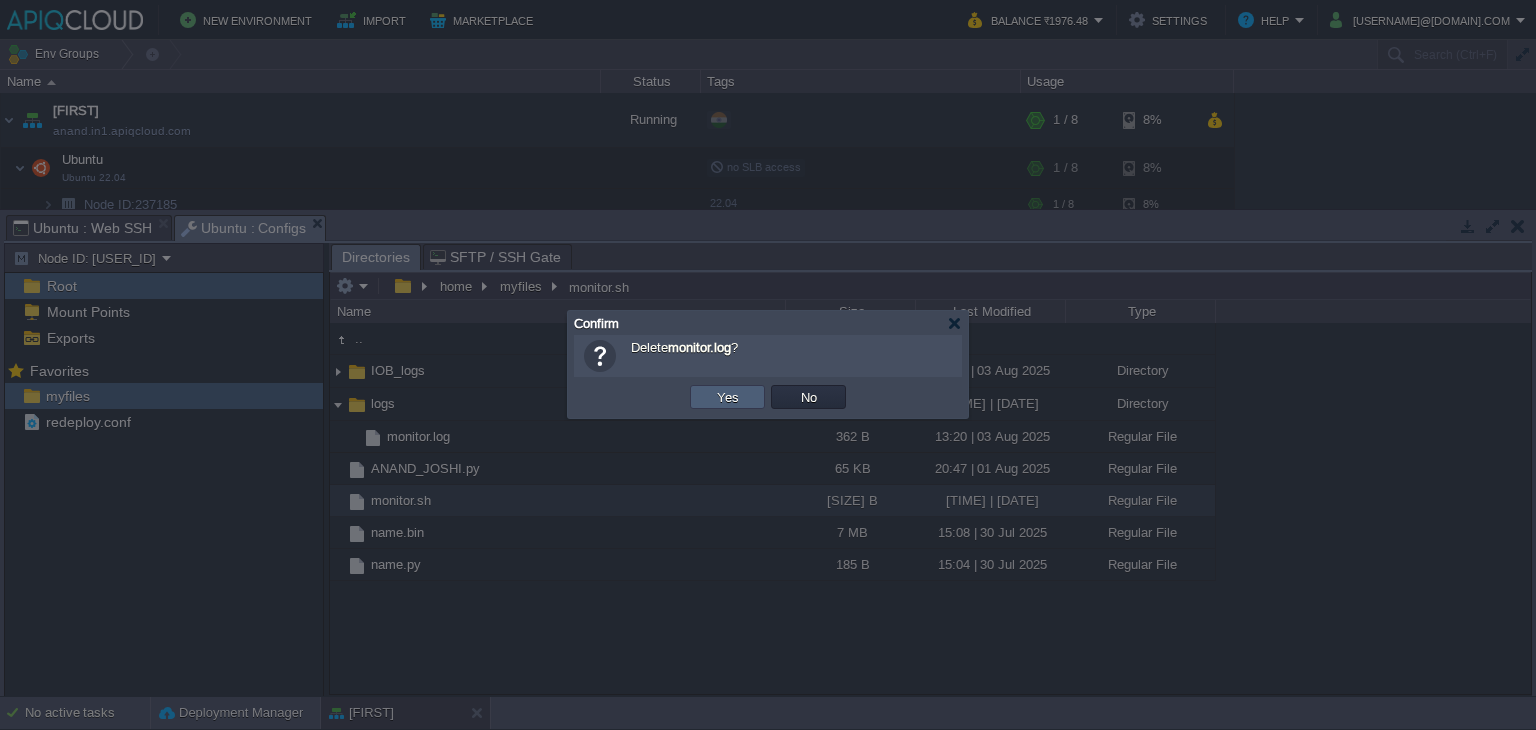 click on "Yes" at bounding box center (728, 397) 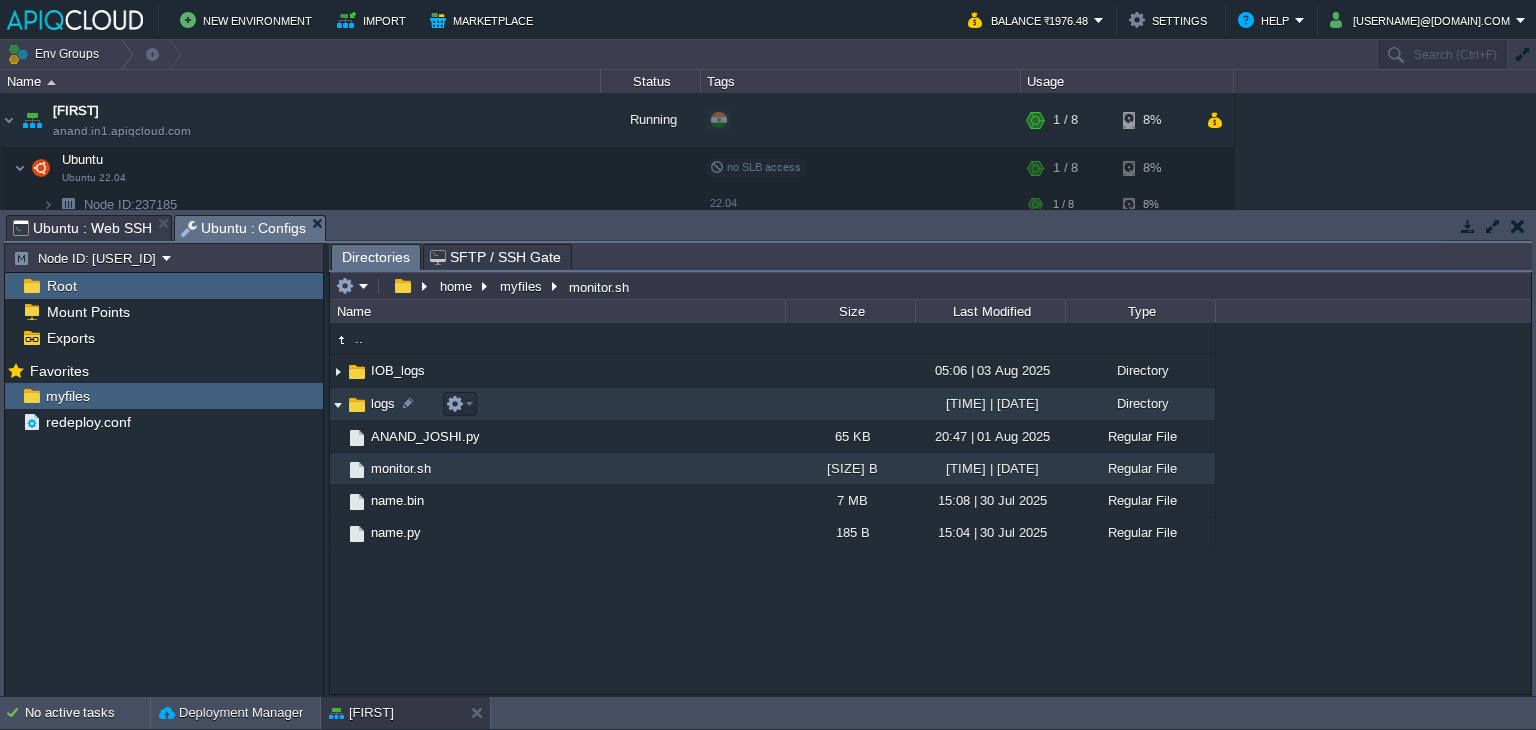 click at bounding box center [338, 404] 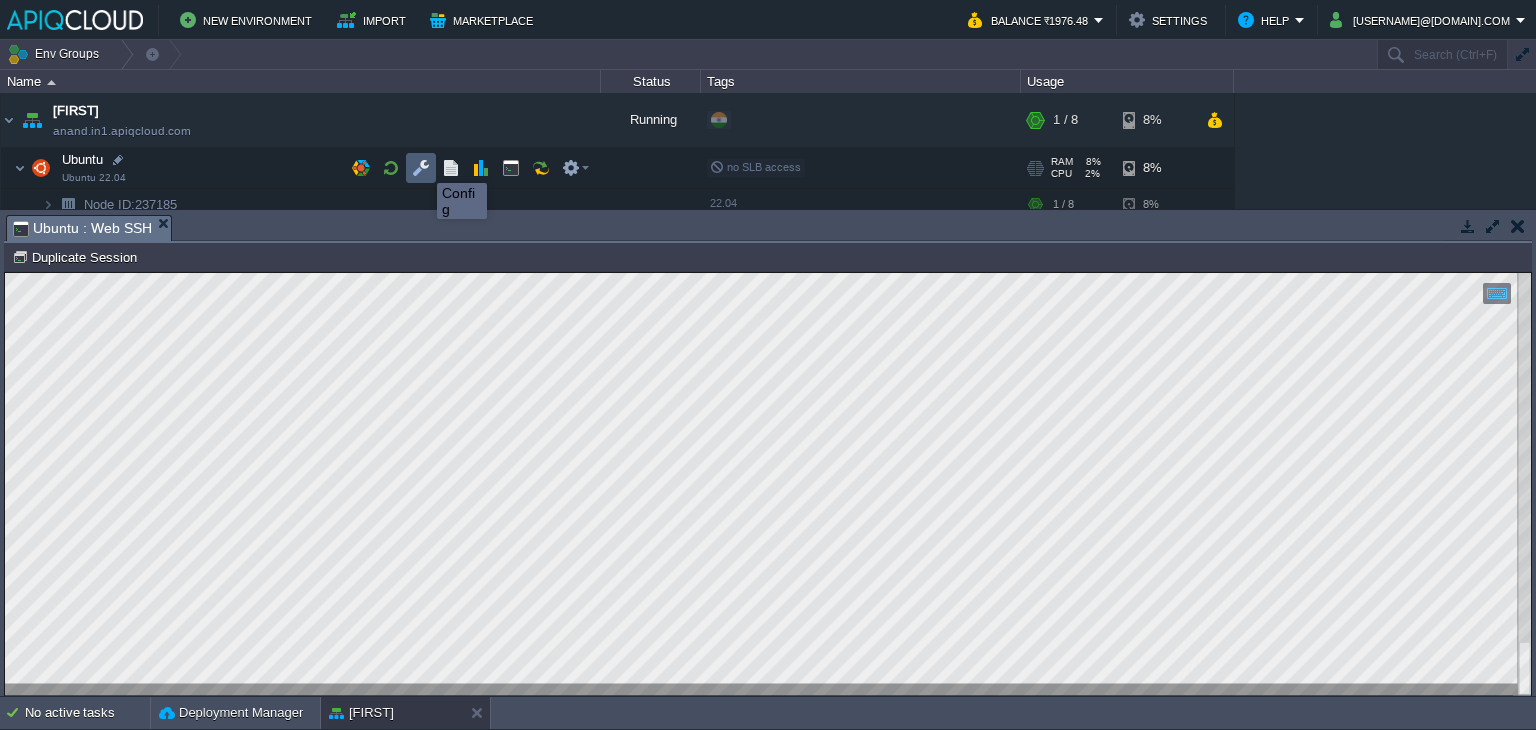 click at bounding box center (421, 168) 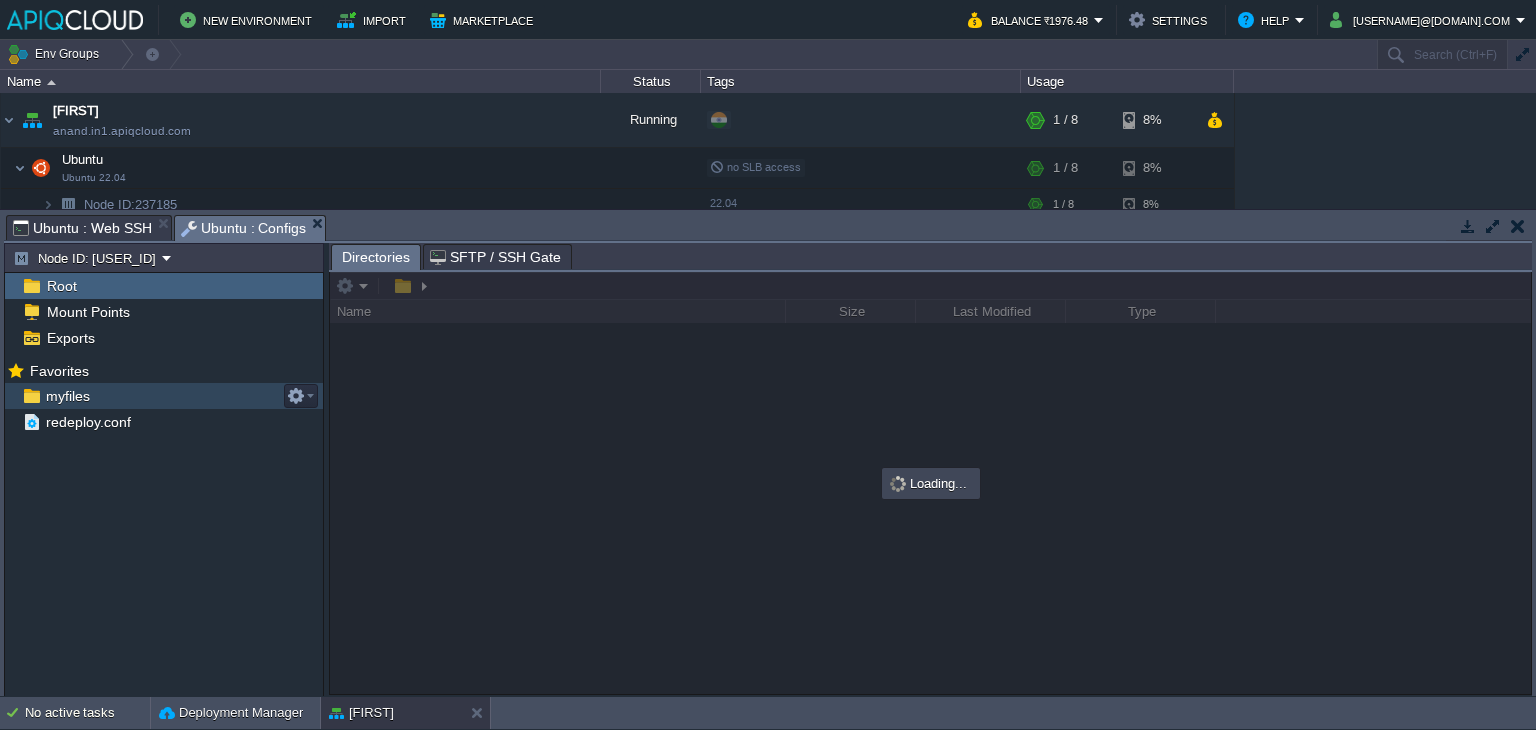 click on "myfiles" at bounding box center [67, 396] 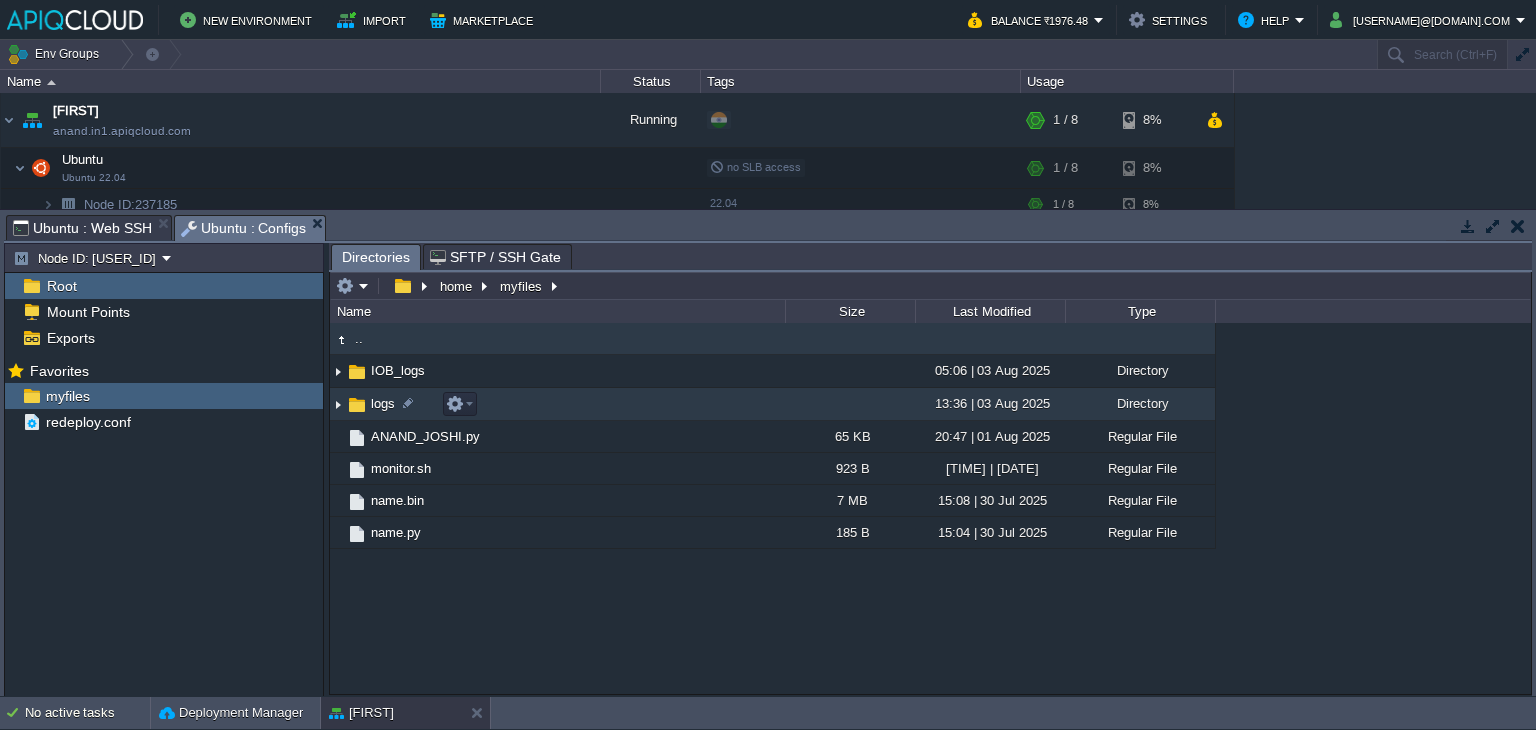 click at bounding box center (338, 404) 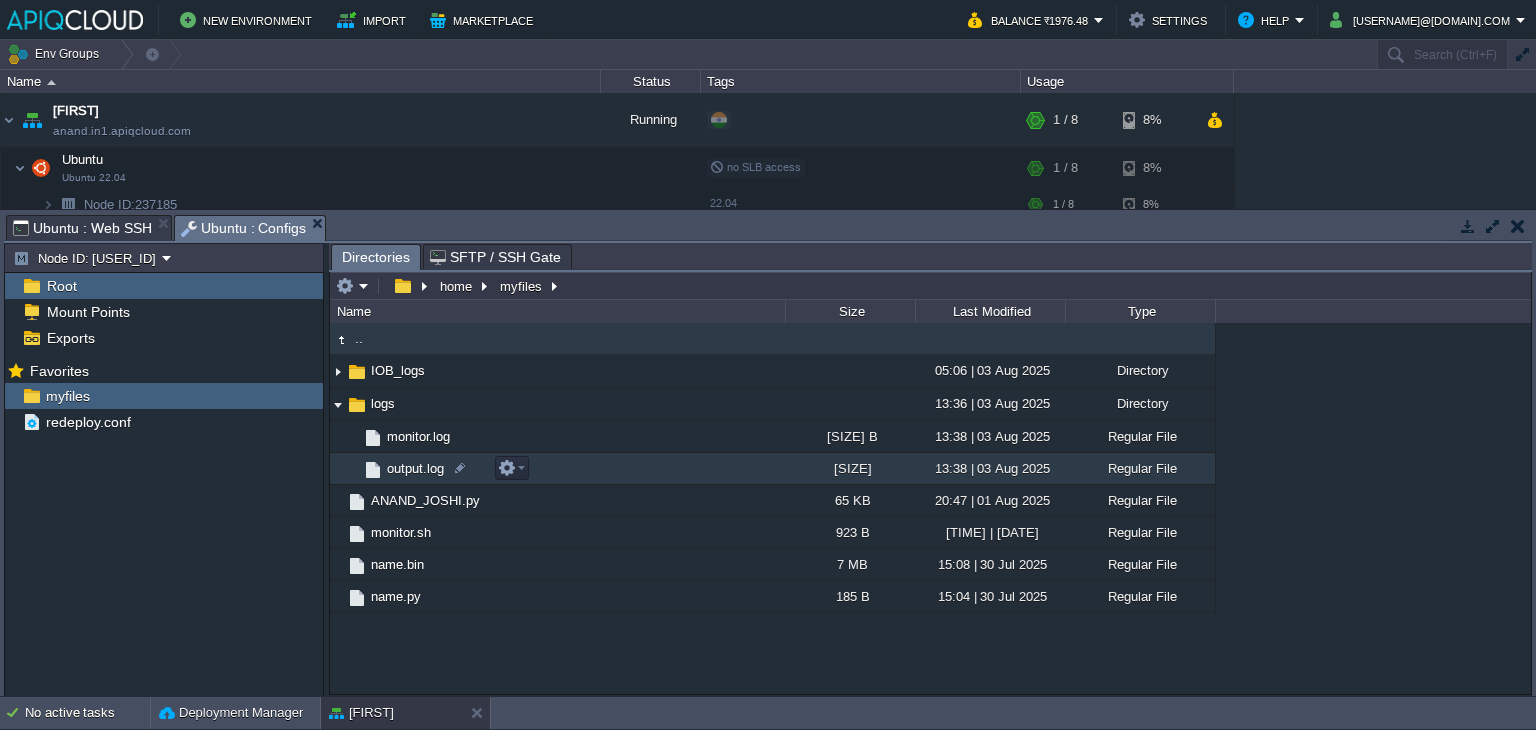 click on "output.log" at bounding box center [415, 468] 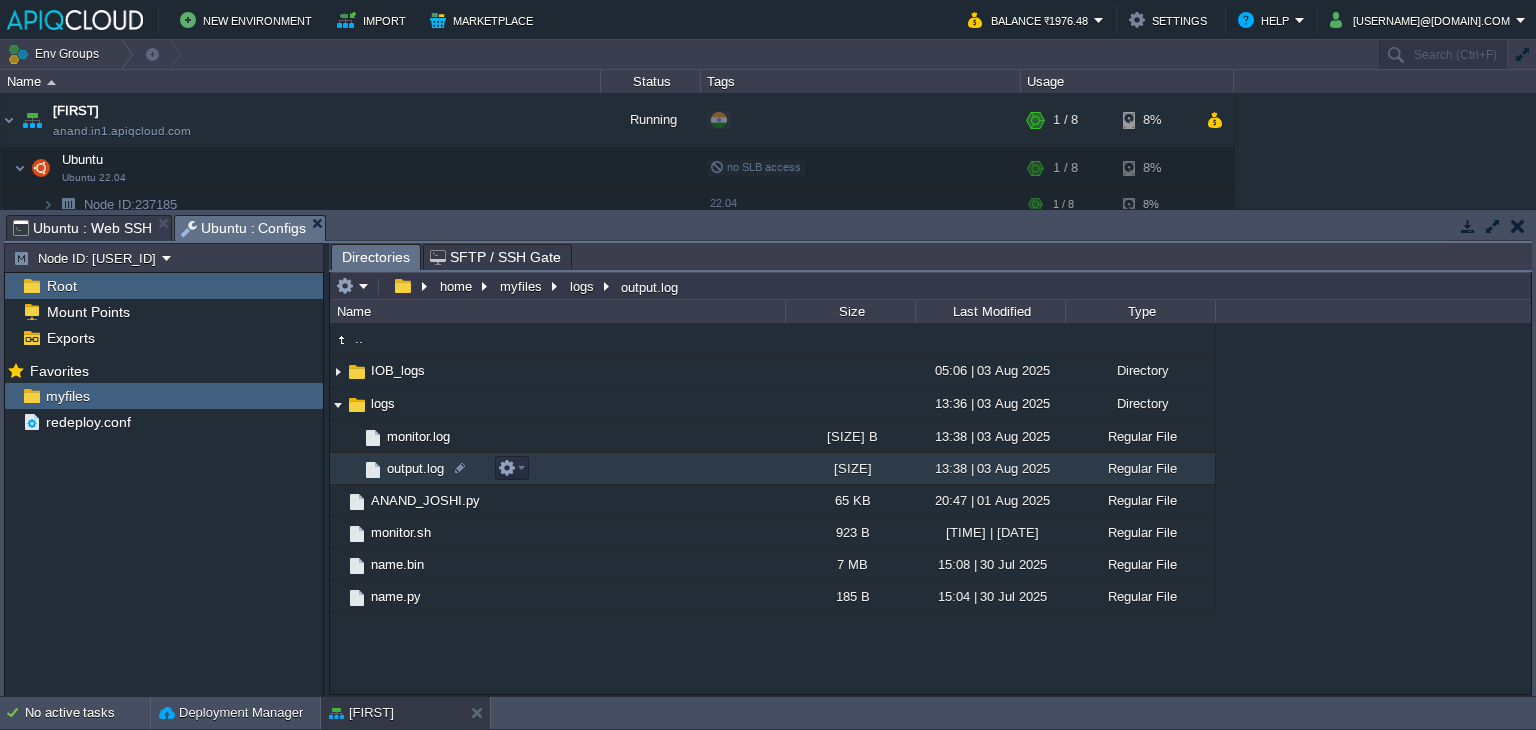 click on "output.log" at bounding box center [415, 468] 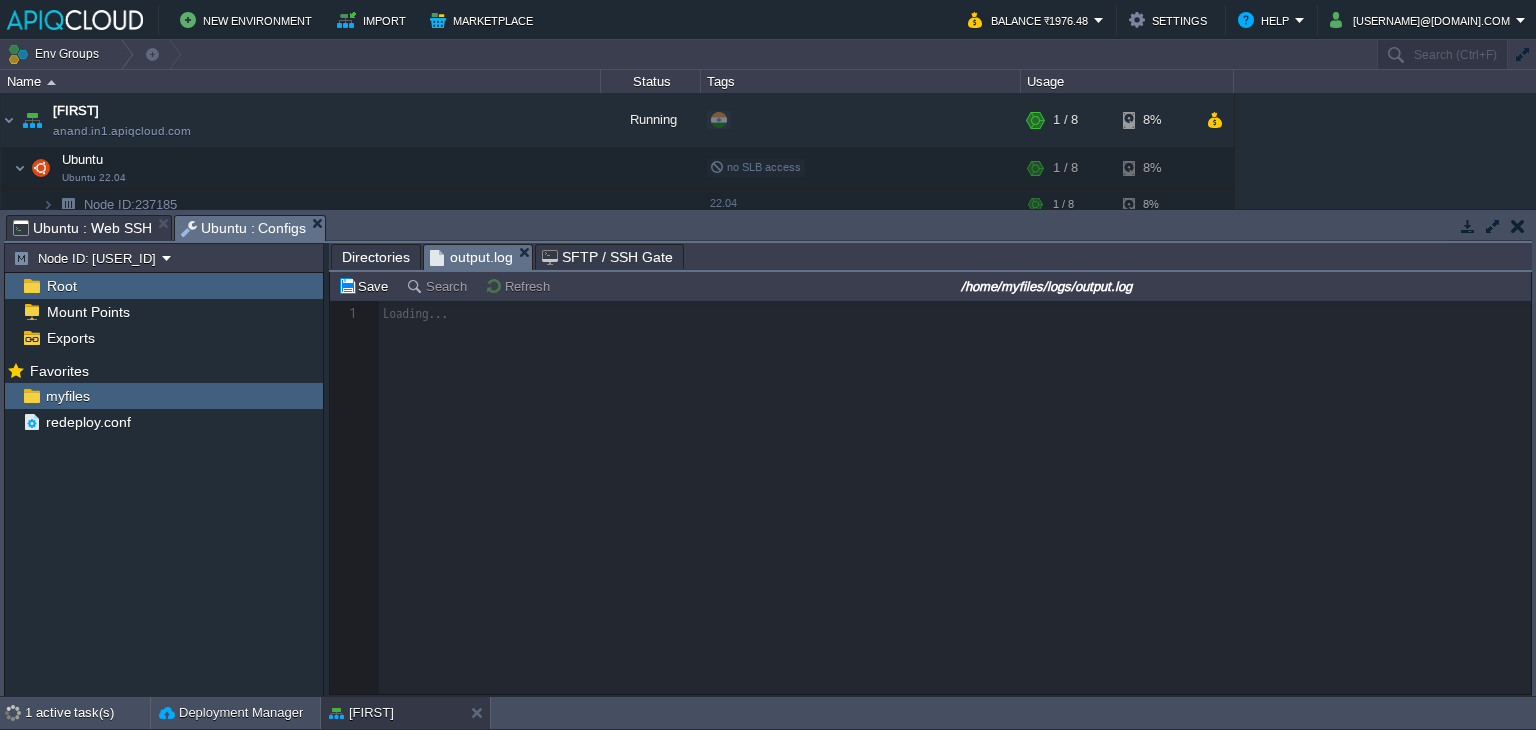 scroll, scrollTop: 6, scrollLeft: 0, axis: vertical 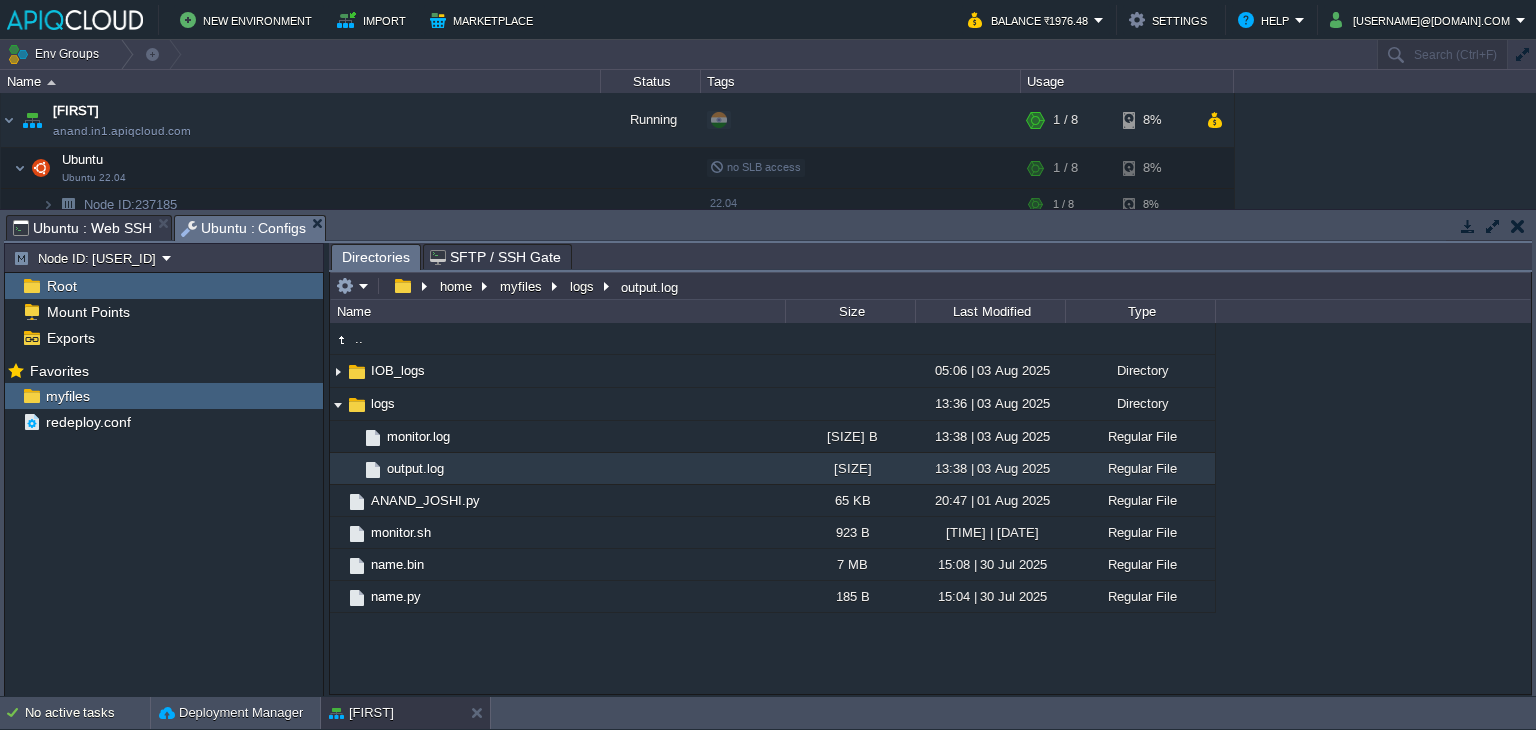 click on "Ubuntu : Web SSH" at bounding box center [82, 228] 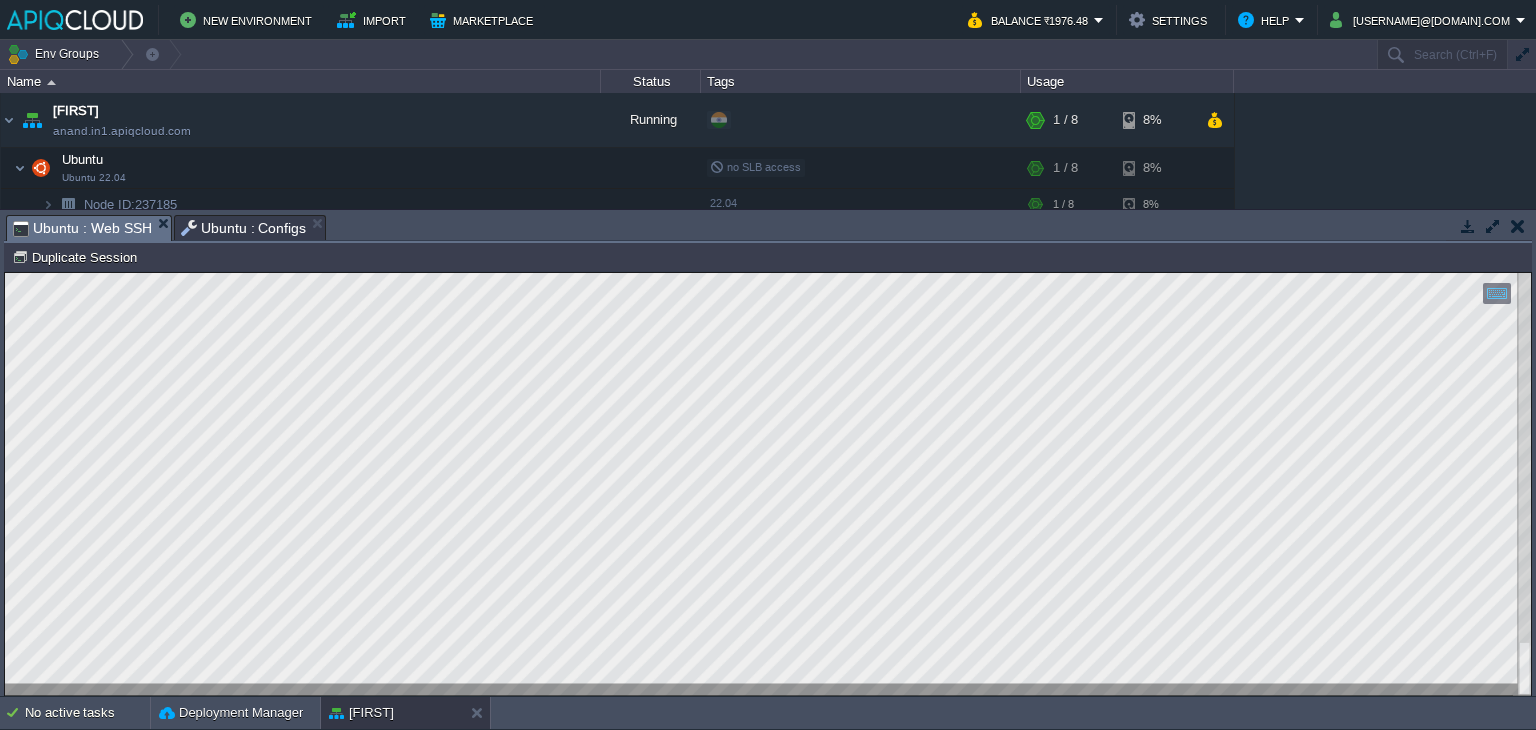 click on "Ubuntu : Configs" at bounding box center [244, 228] 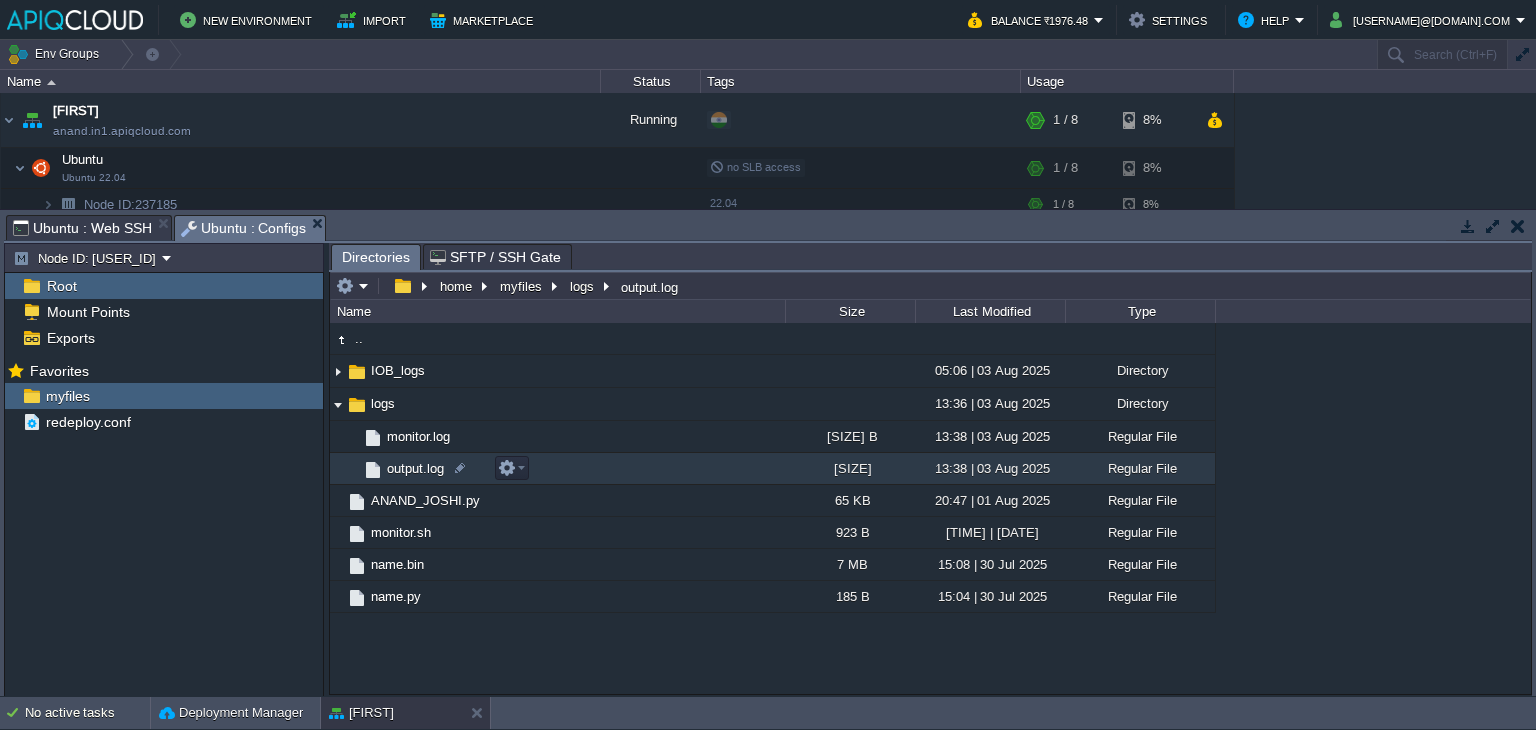 click on "output.log" at bounding box center [415, 468] 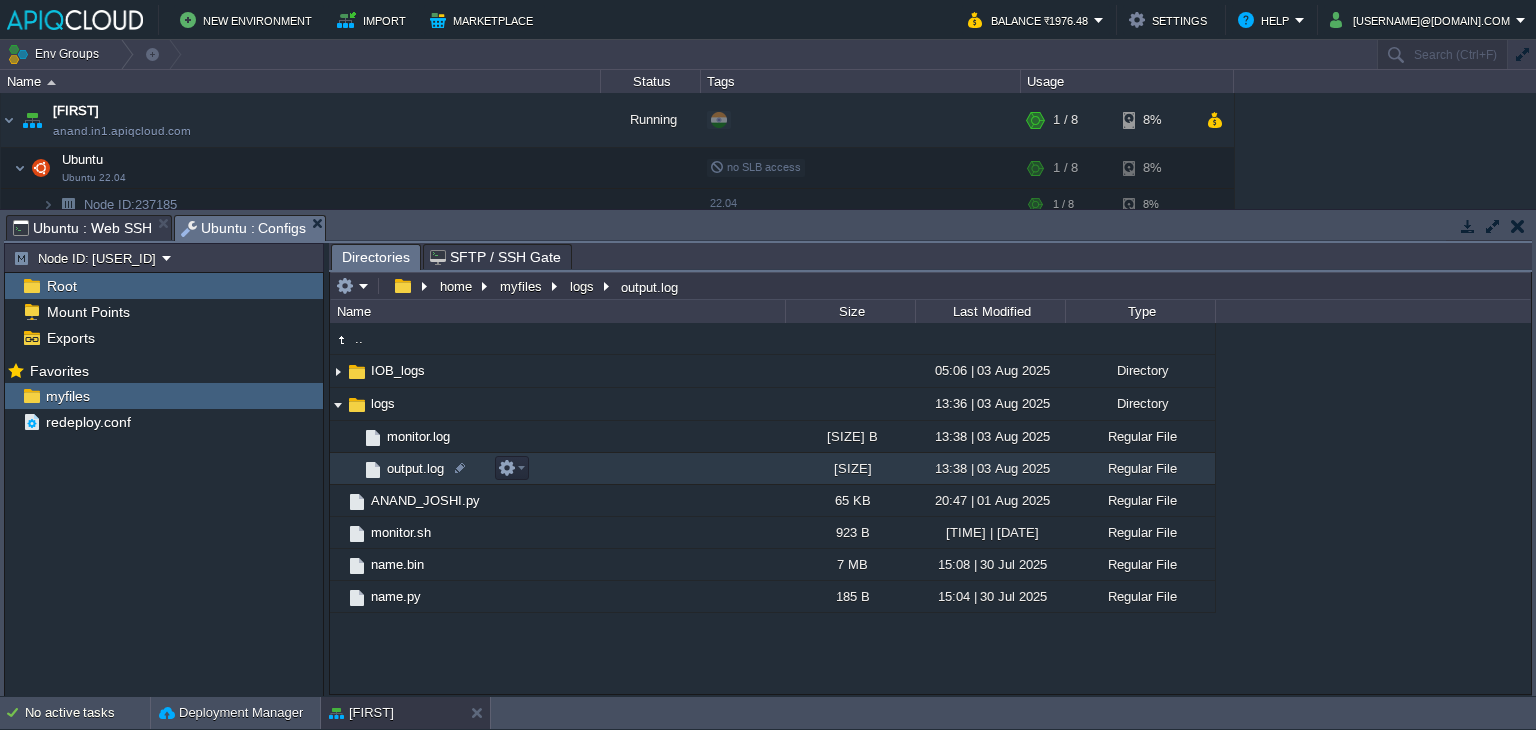 click on "output.log" at bounding box center (415, 468) 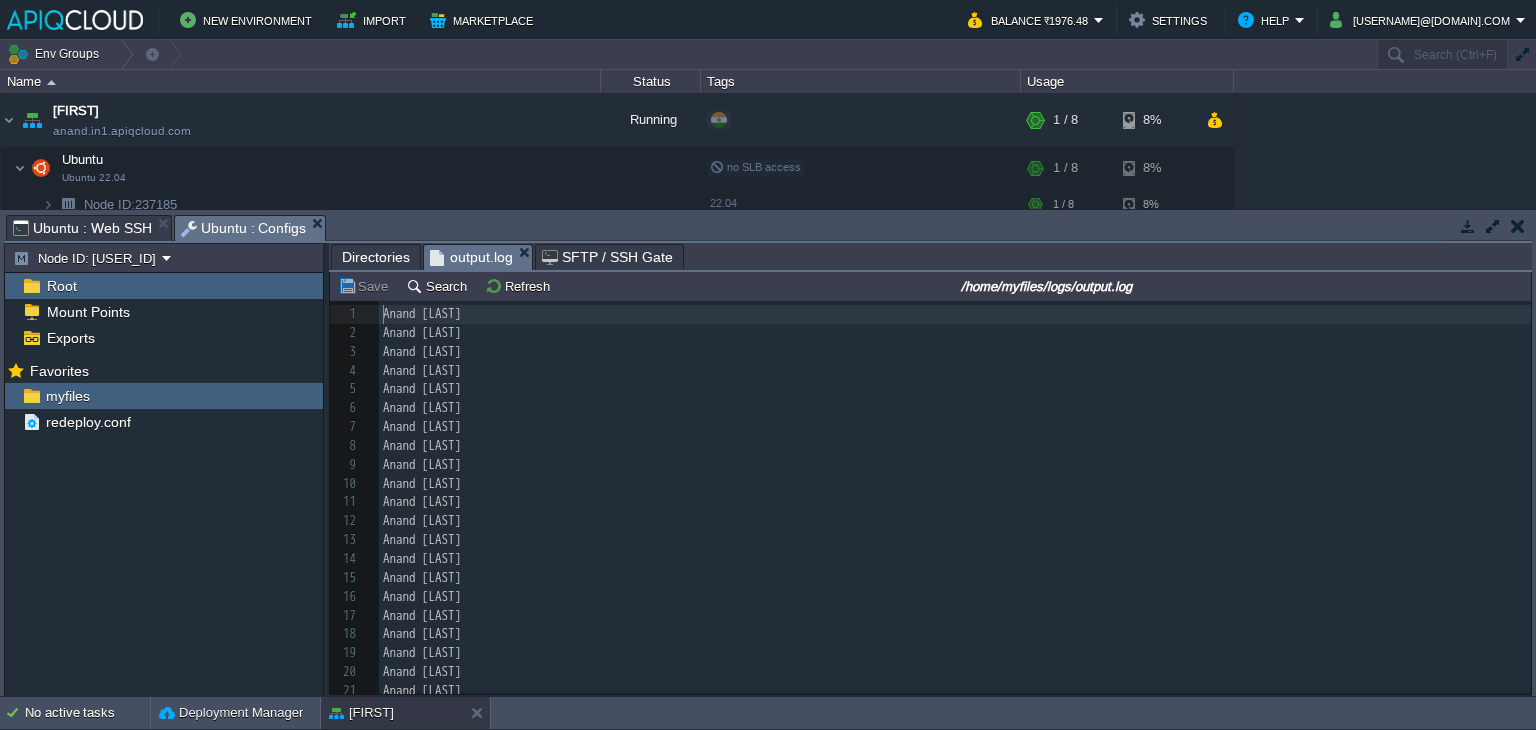scroll, scrollTop: 6, scrollLeft: 0, axis: vertical 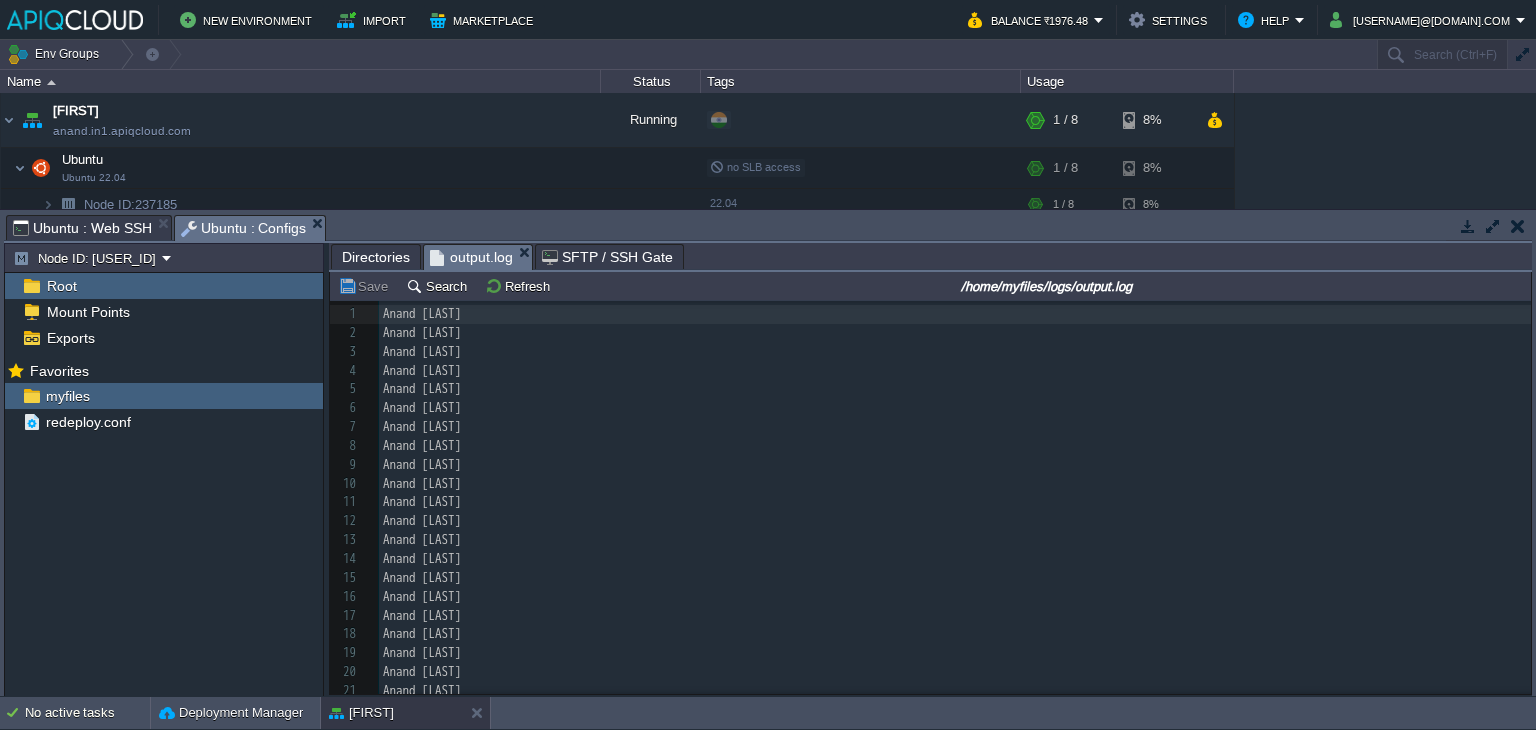 drag, startPoint x: 1524, startPoint y: 315, endPoint x: 1502, endPoint y: 568, distance: 253.95473 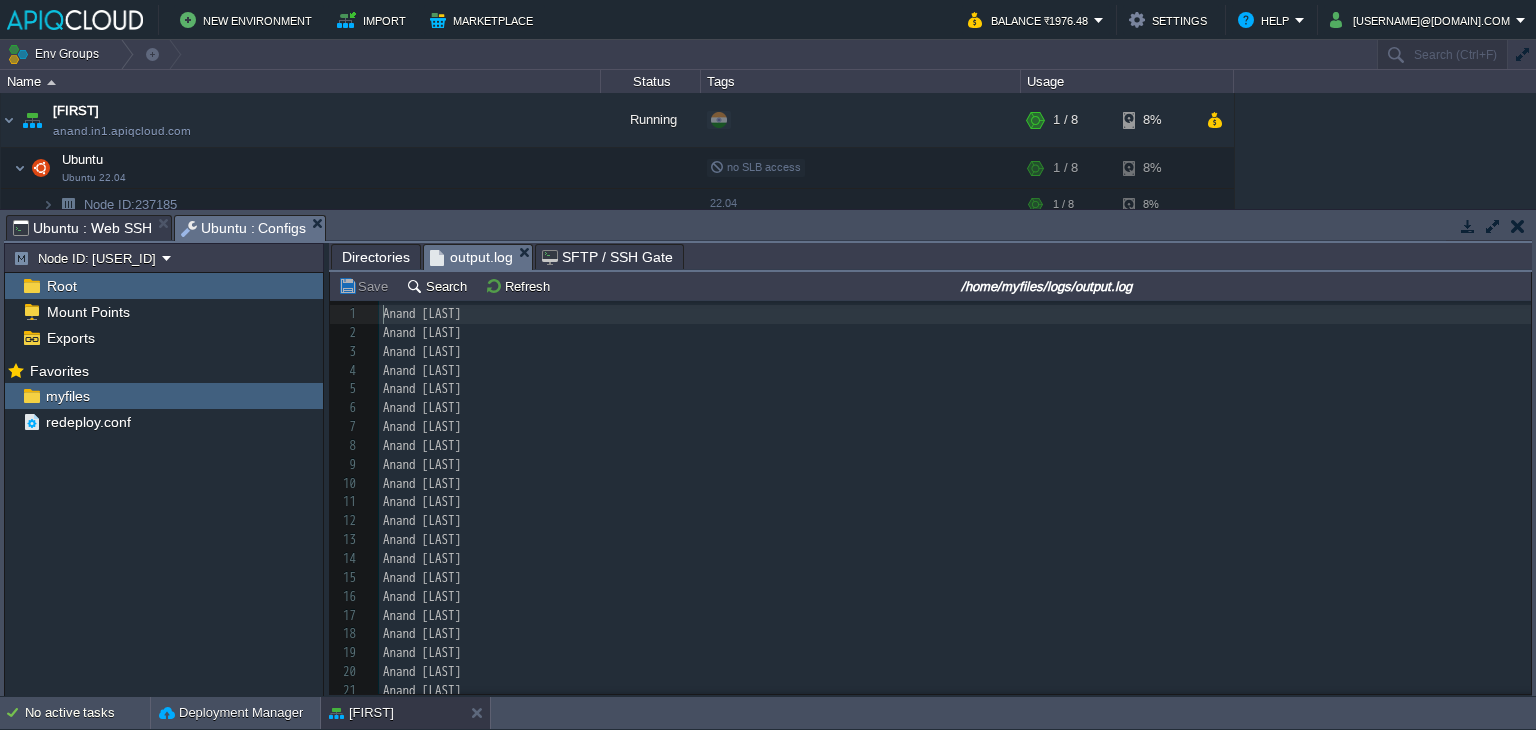 scroll, scrollTop: 481, scrollLeft: 0, axis: vertical 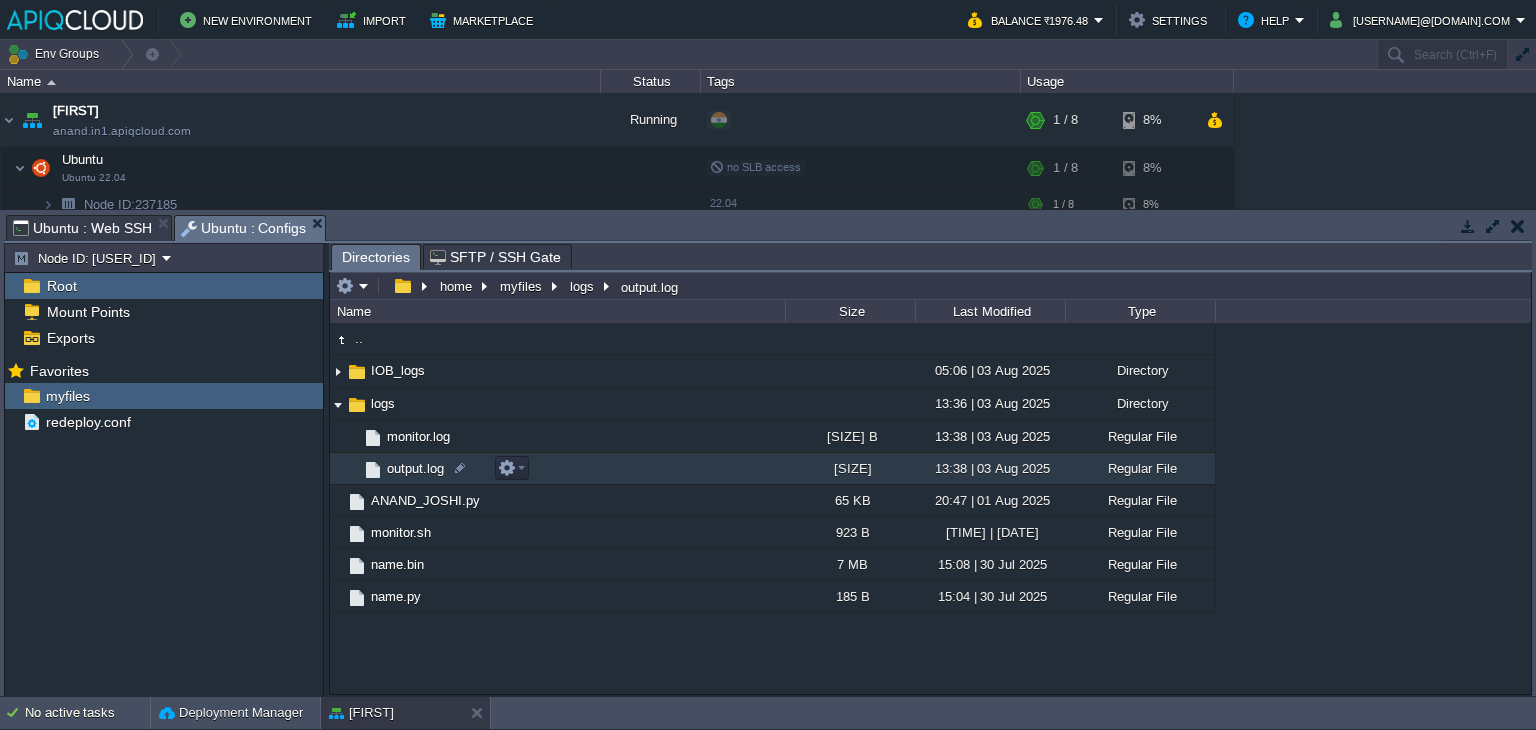 click on "output.log" at bounding box center (415, 468) 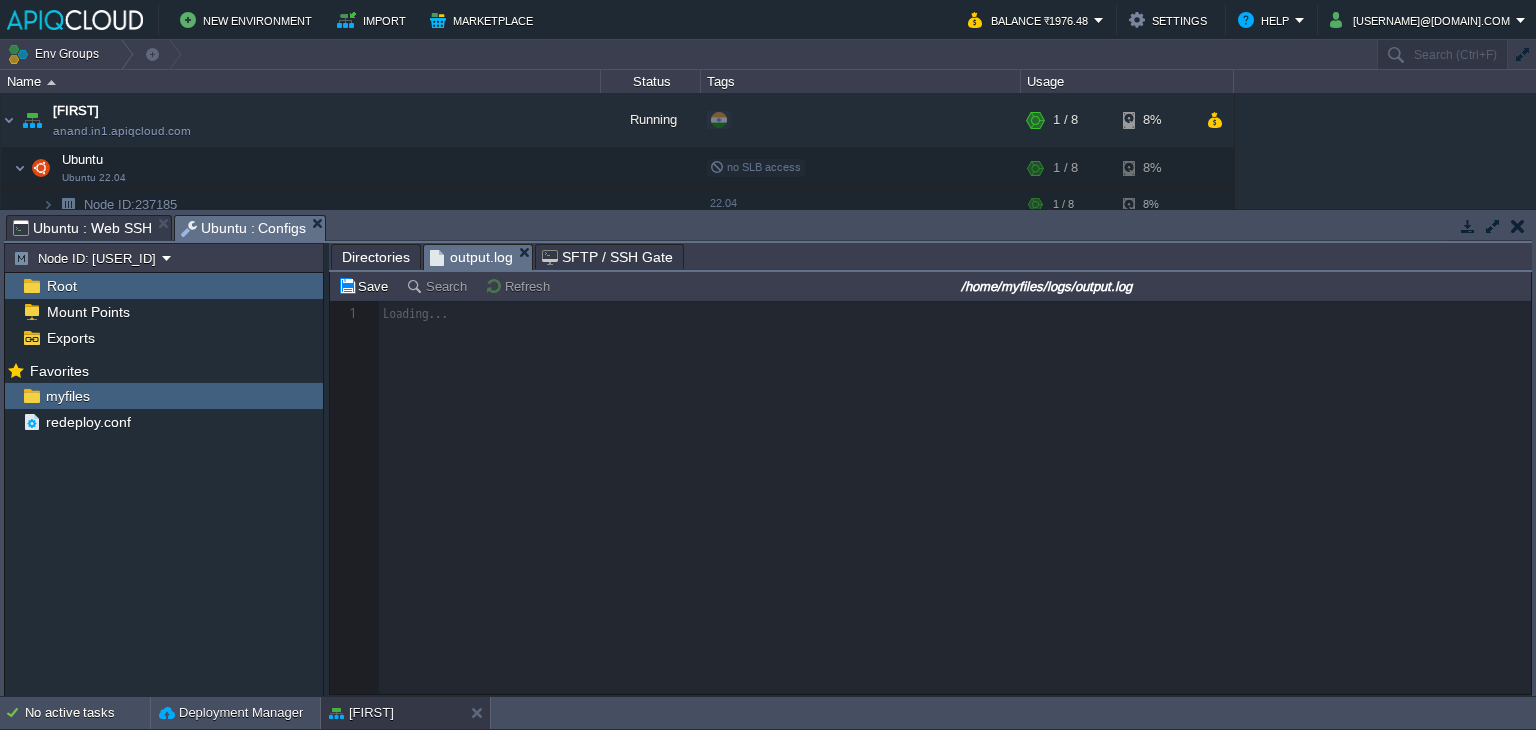 scroll, scrollTop: 6, scrollLeft: 0, axis: vertical 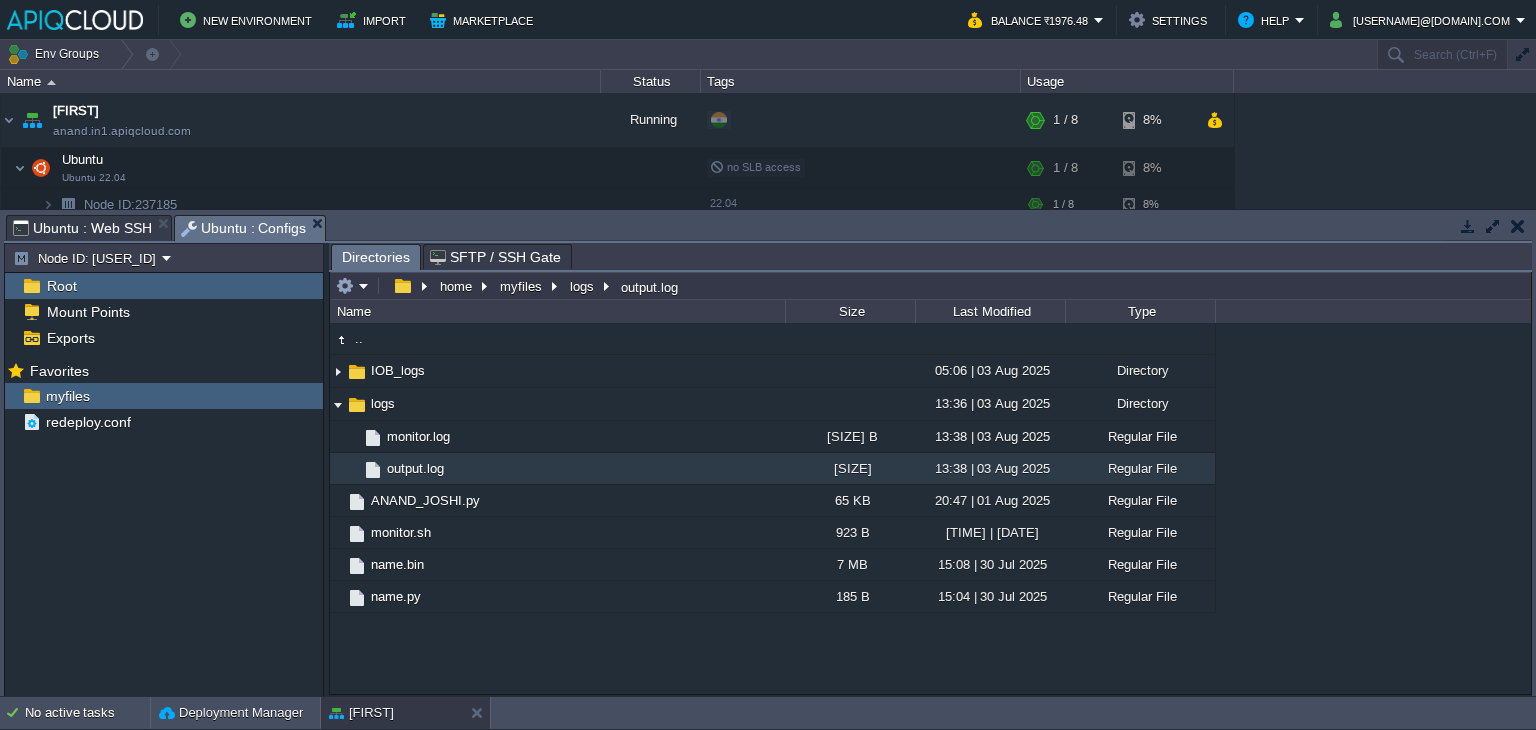 click on "Ubuntu : Web SSH" at bounding box center (82, 228) 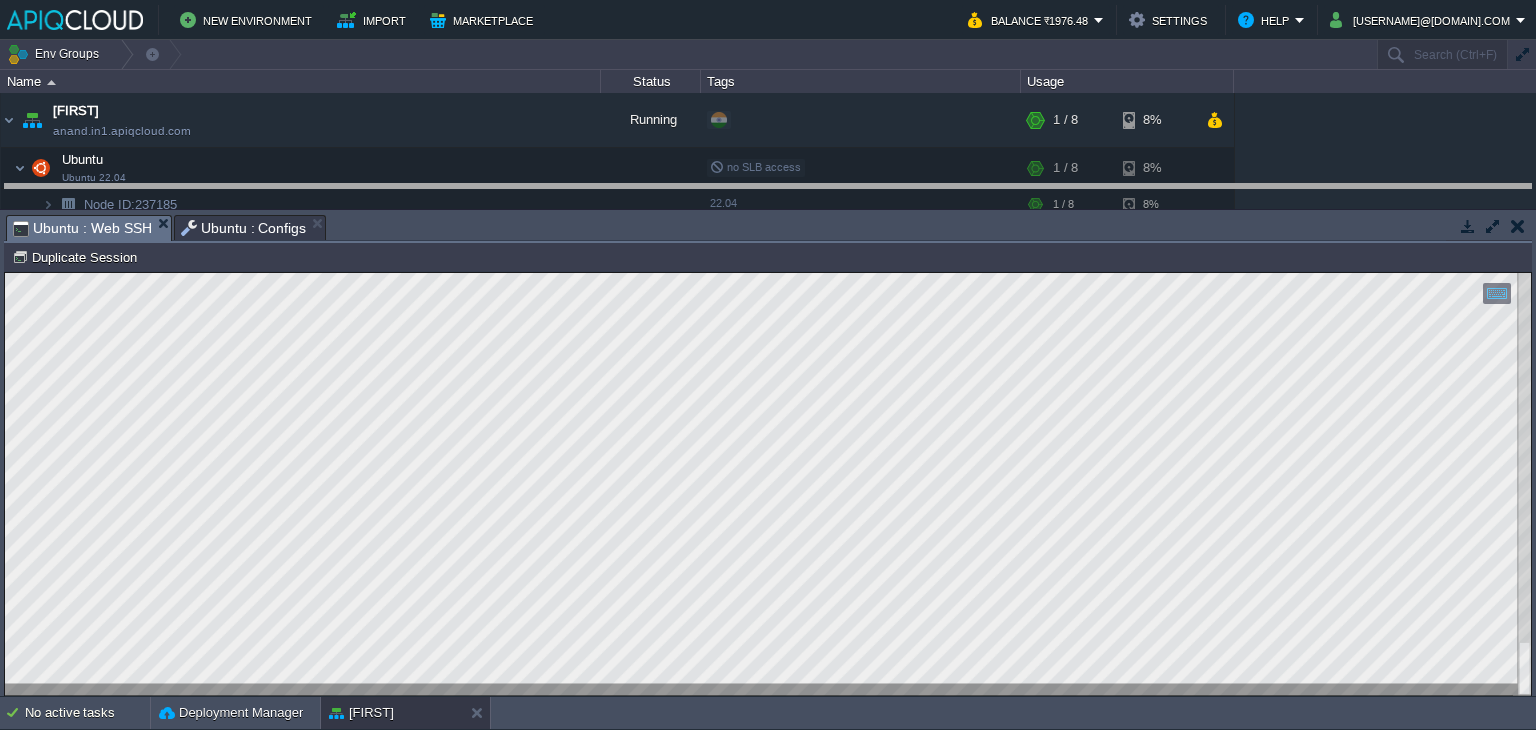 drag, startPoint x: 656, startPoint y: 232, endPoint x: 665, endPoint y: 201, distance: 32.280025 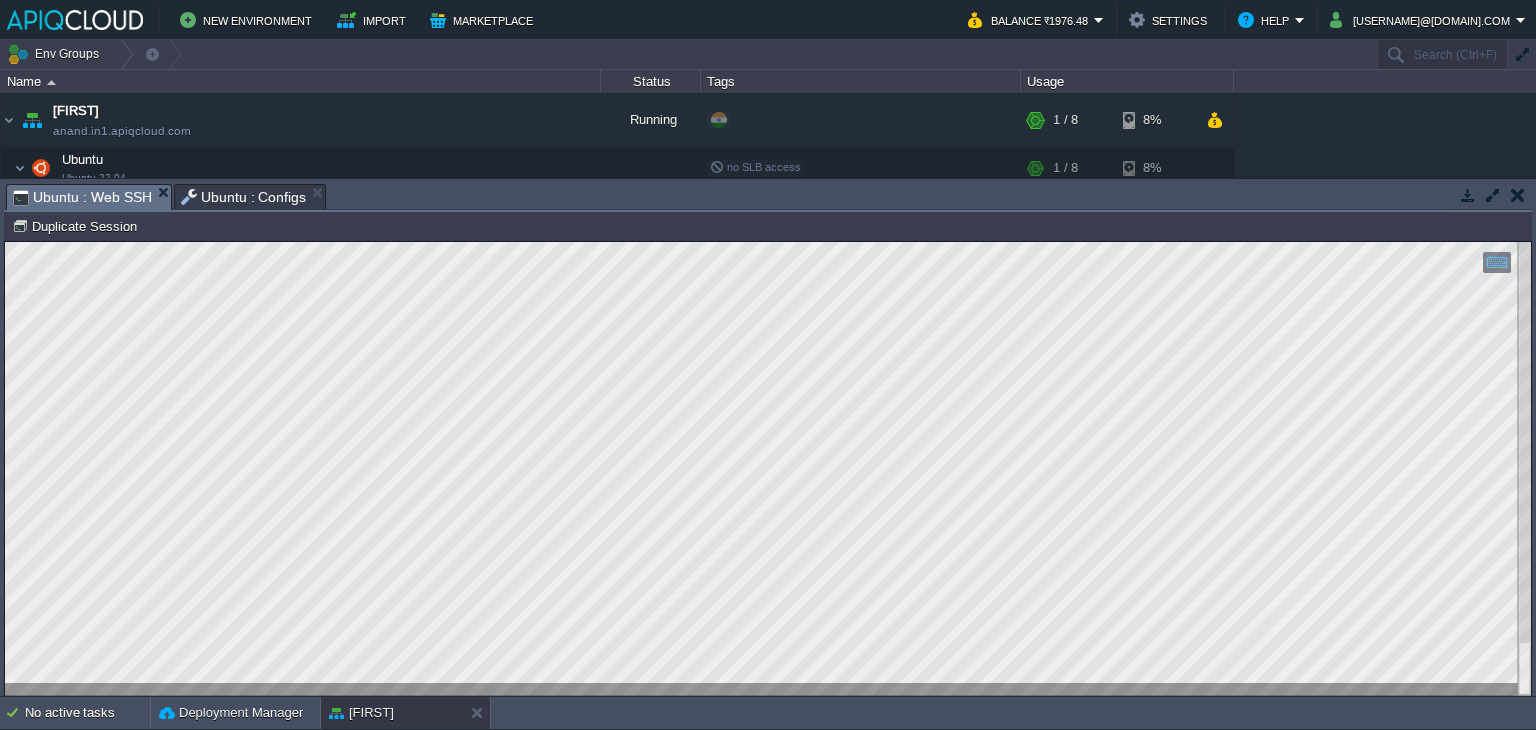 click on "Ubuntu : Configs" at bounding box center [244, 197] 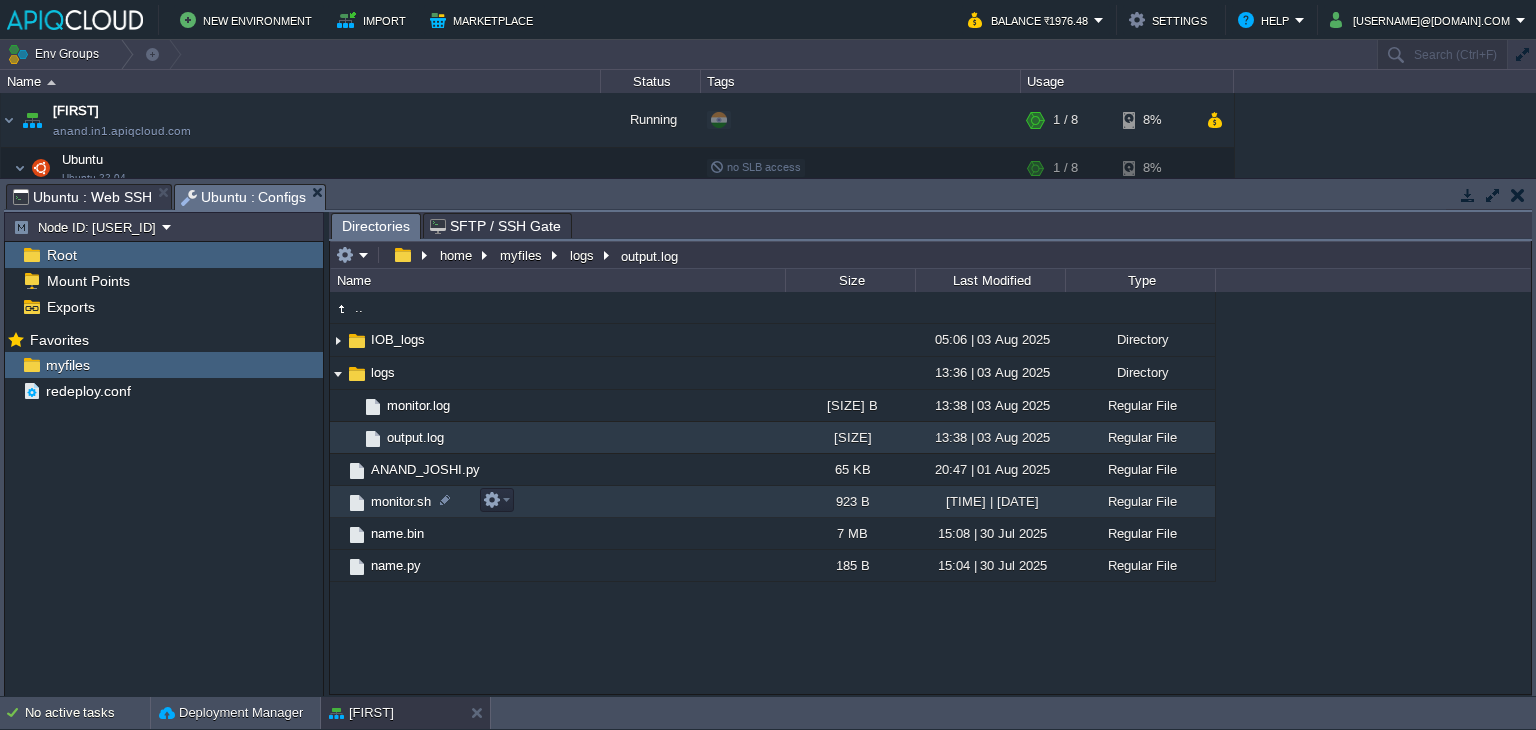 click on "monitor.sh" at bounding box center (401, 501) 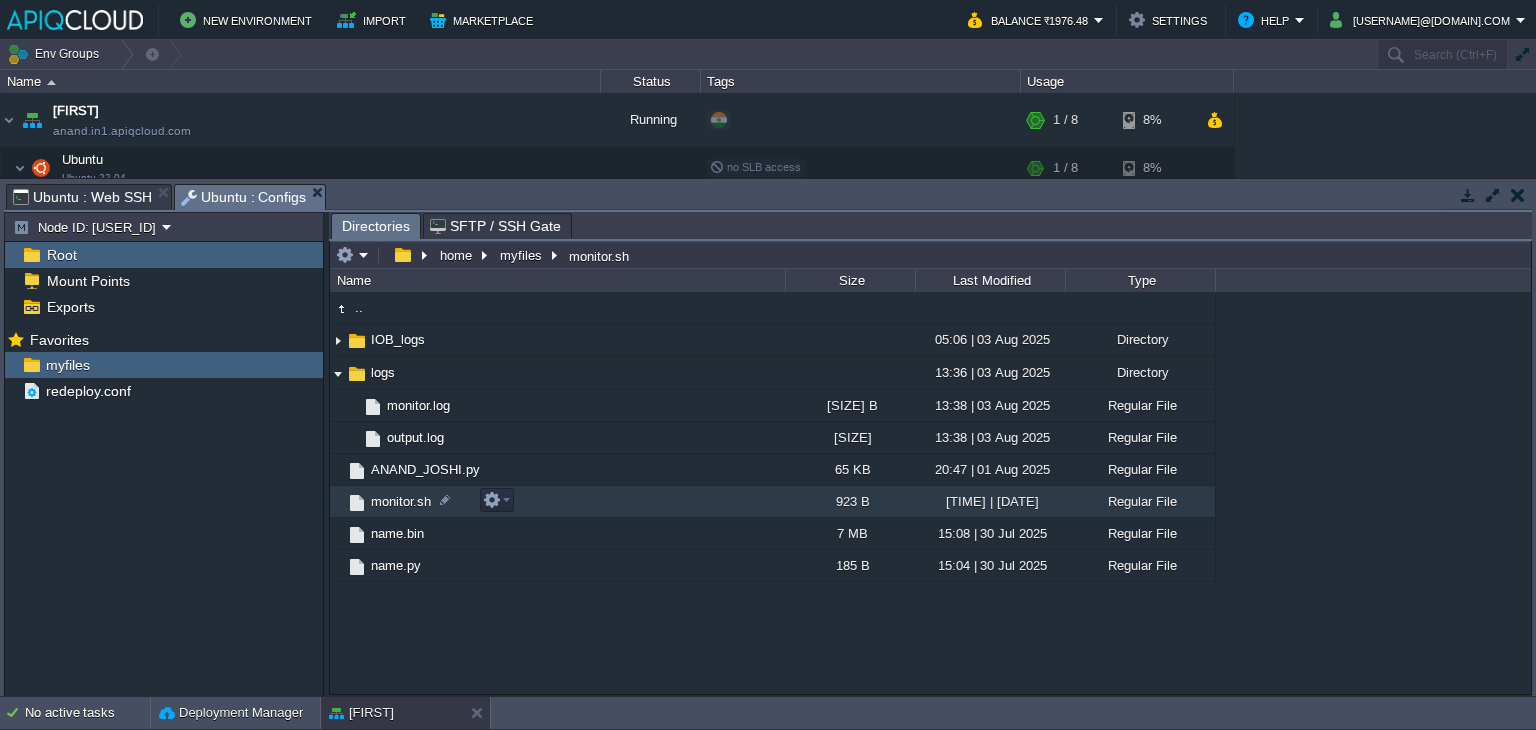 click on "monitor.sh" at bounding box center [401, 501] 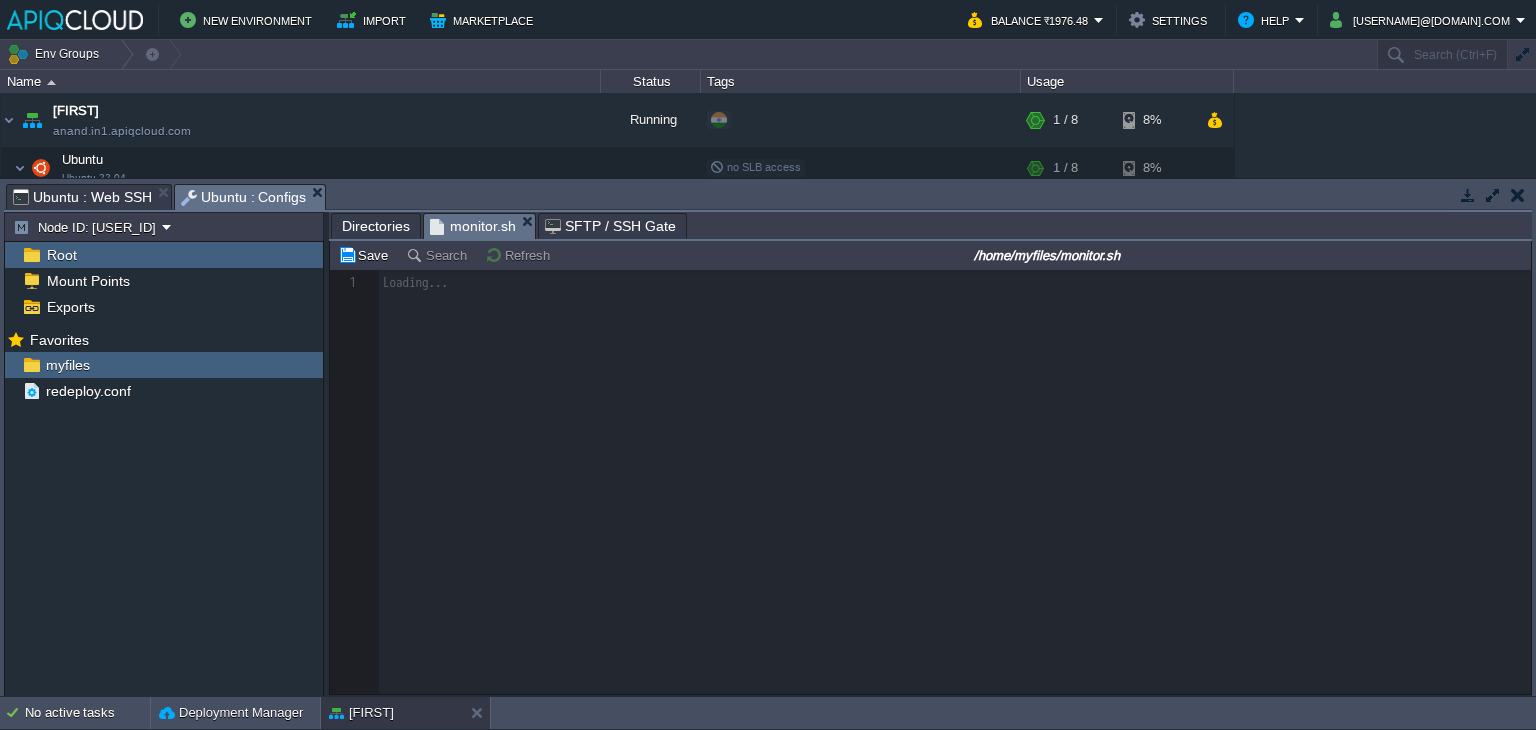 scroll, scrollTop: 6, scrollLeft: 0, axis: vertical 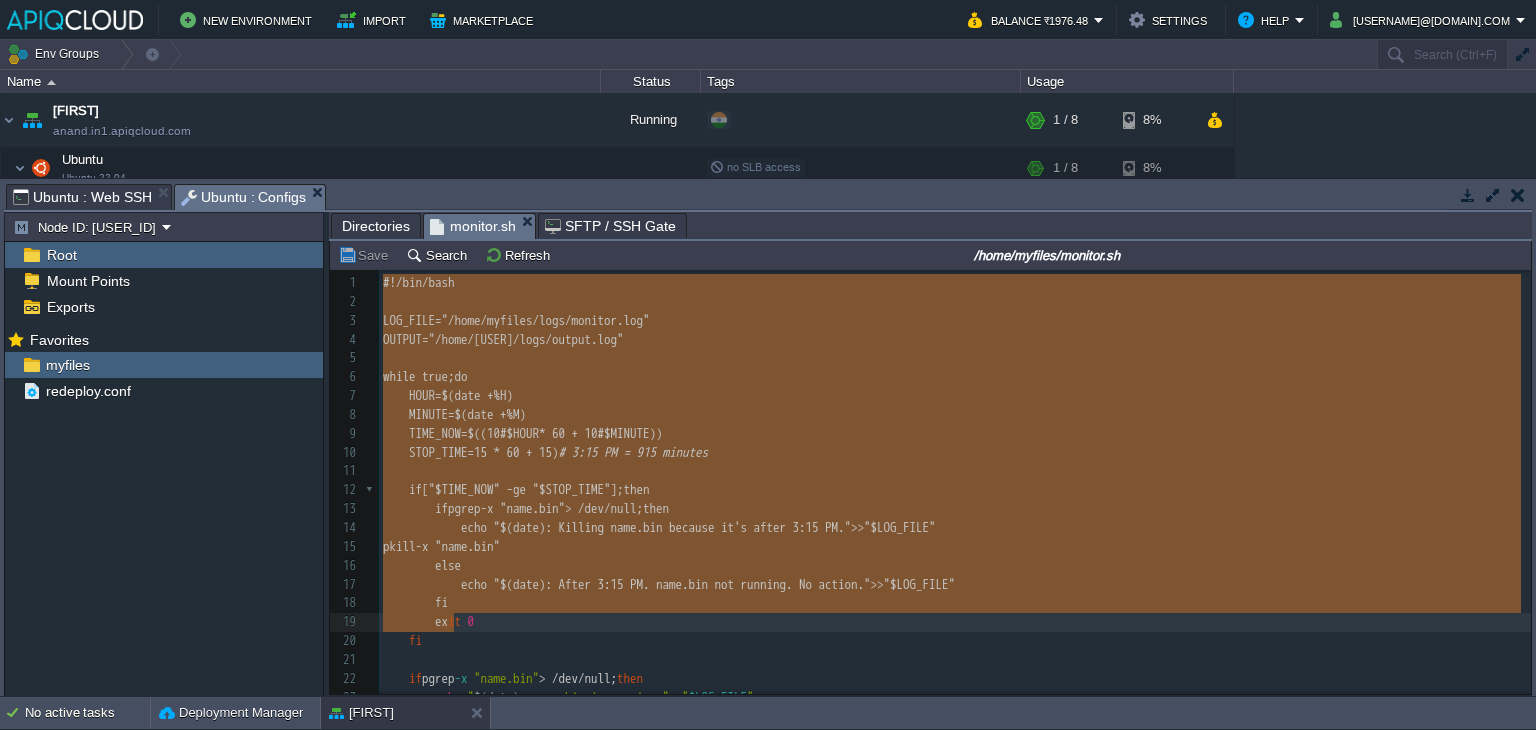 type on "#!/bin/bash
LOG_FILE="/home/[USER]/logs/monitor.log"
OUTPUT="/home/[USER]/logs/output.log"
while true; do
HOUR=$(date +%H)
MINUTE=$(date +%M)
TIME_NOW=$((10#$HOUR * 60 + 10#$MINUTE))
STOP_TIME=$((15 * 60 + 15))  # 3:15 PM = 915 minutes
if [ "$TIME_NOW" -ge "$STOP_TIME" ]; then
if pgrep -x "name.bin" > /dev/null; then
echo "$(date): Killing name.bin because it's after 3:15 PM." >> "$LOG_FILE"
pkill -x "name.bin"
else
echo "$(date): After 3:15 PM. name.bin not running. No action." >> "$LOG_FILE"
fi
exit 0
fi
if pgrep -x "name.bin" > /dev/null; then
echo "$(date): name.bin is running." >> "$LOG_FILE"
else
echo "$(date): name.bin is NOT running. Starting it..." >> "$LOG_FILE"
/home/[USER]/name.bin >> "$OUTPUT" 2>&1 &
fi
sleep 1  # wait for 1 minute before checking again
done" 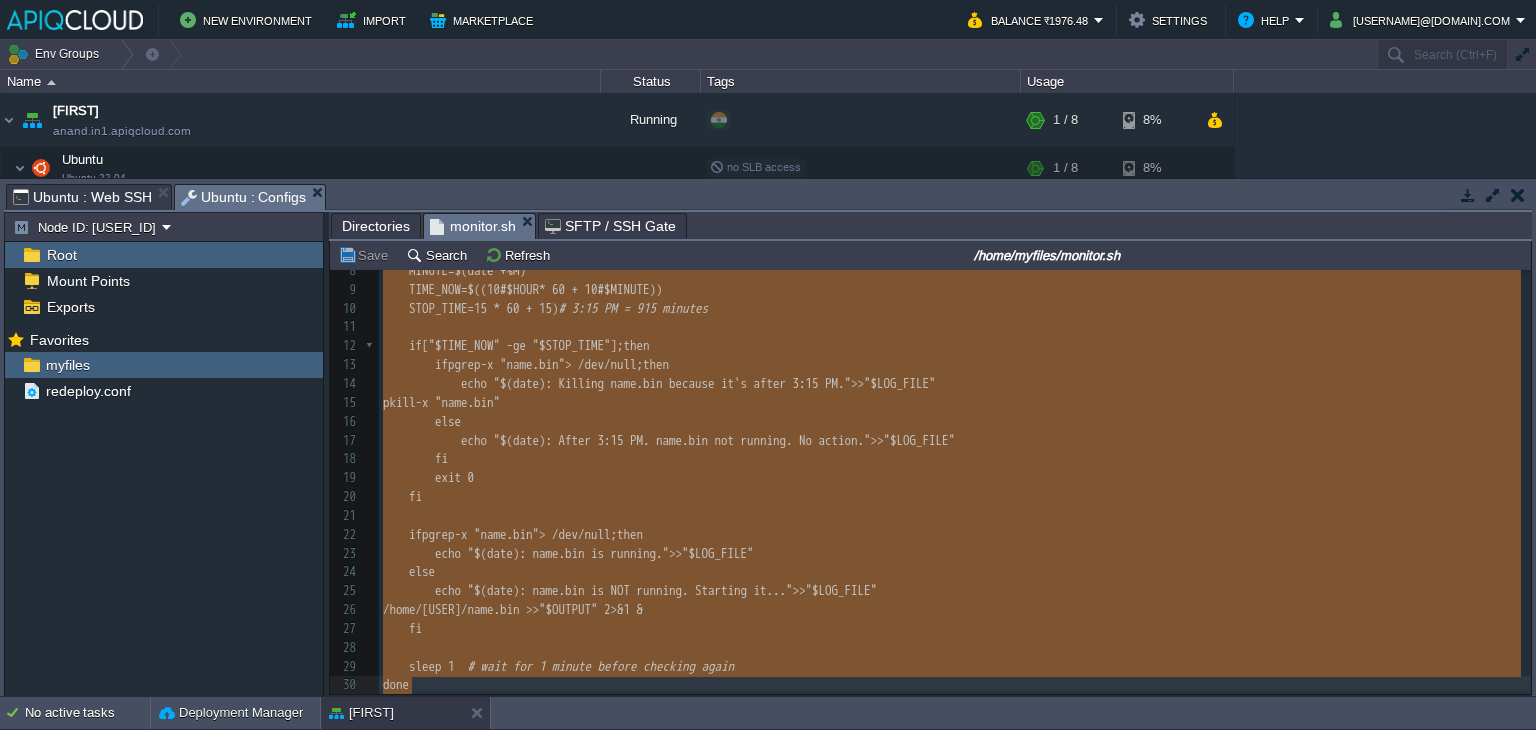 scroll, scrollTop: 150, scrollLeft: 0, axis: vertical 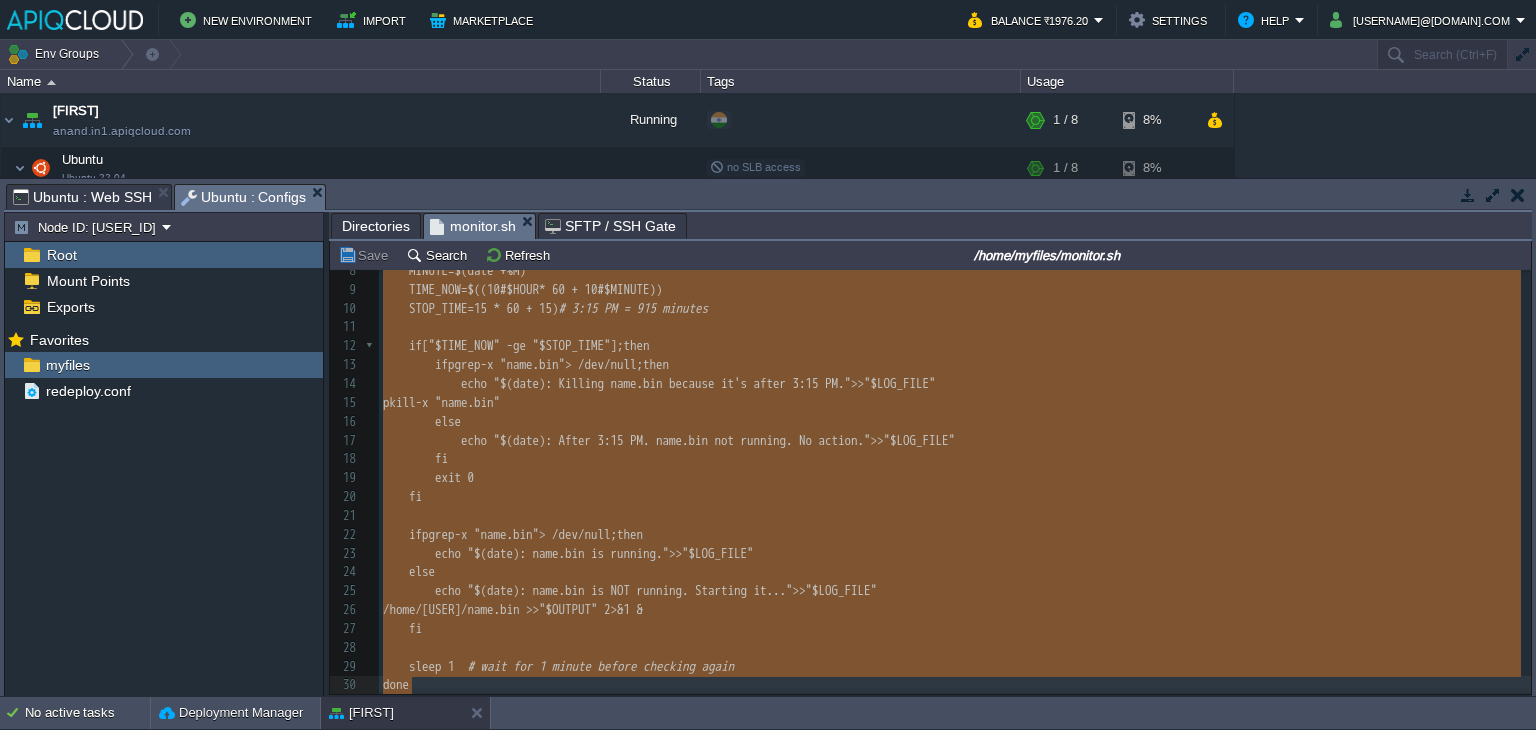 click on "Ubuntu : Web SSH" at bounding box center [82, 197] 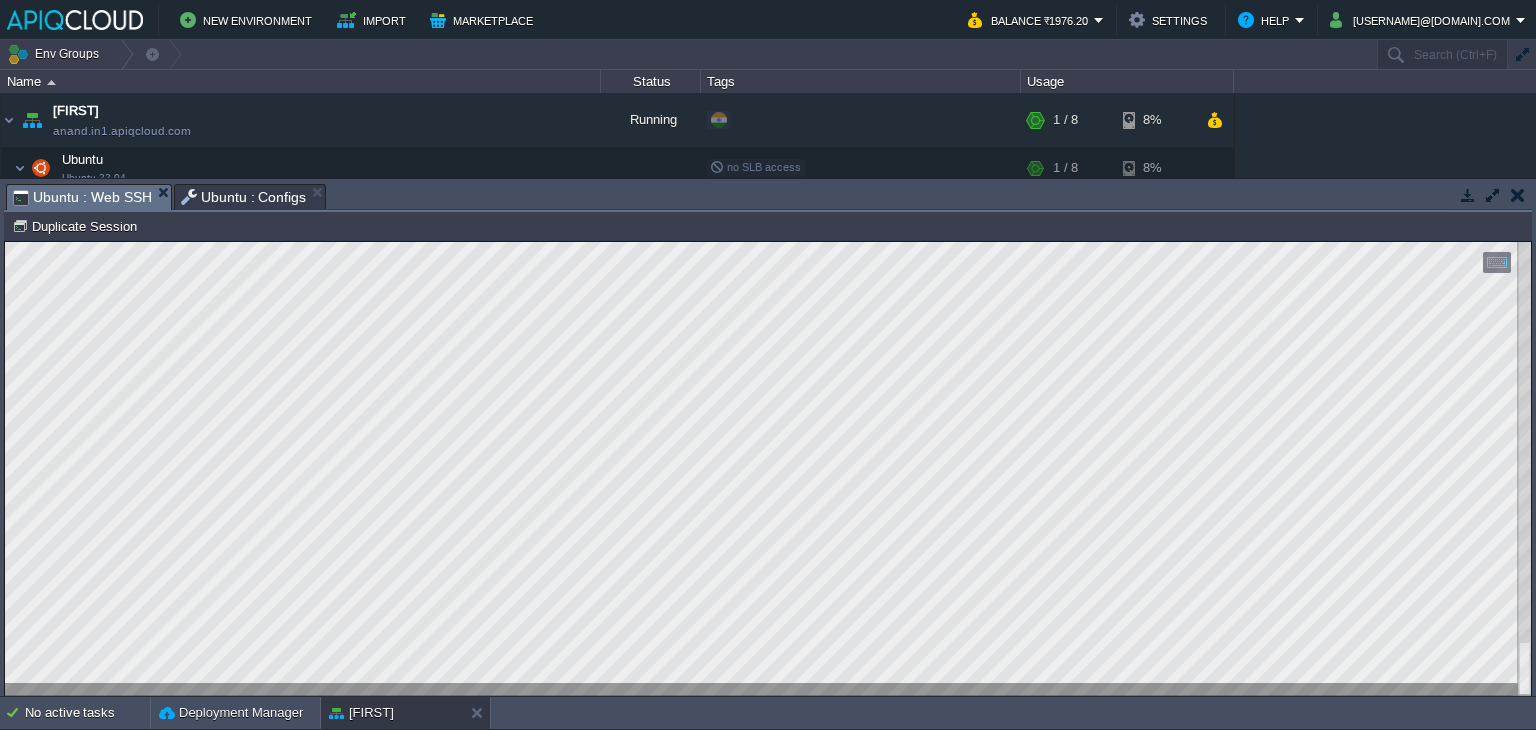 type on "root@node[ID]-[USER]:/home/[USER]# ps aux | grep monitor.sh
root        5562  0.0  0.4   7872  4360 ?        Ss   [TIME]   0:00 /bin/bash /home/[USER]/monitor.sh
root        7438  0.0  0.2   6600  2228 pts/0    S+   [TIME]   0:00 grep --color=auto monitor.sh
root@node[ID]-[USER]:/home/[USER]#
root@node[ID]-[USER]:/home/[USER]#" 